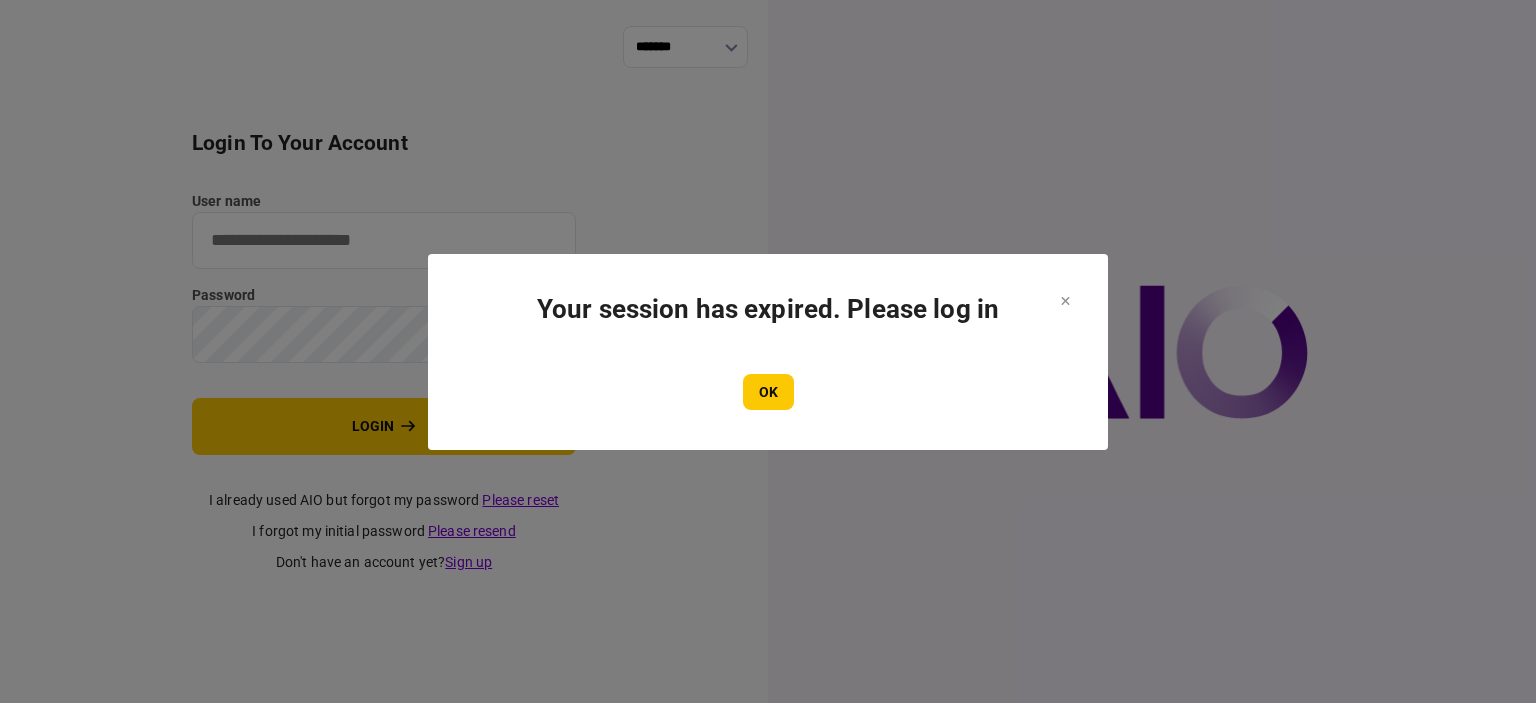 scroll, scrollTop: 0, scrollLeft: 0, axis: both 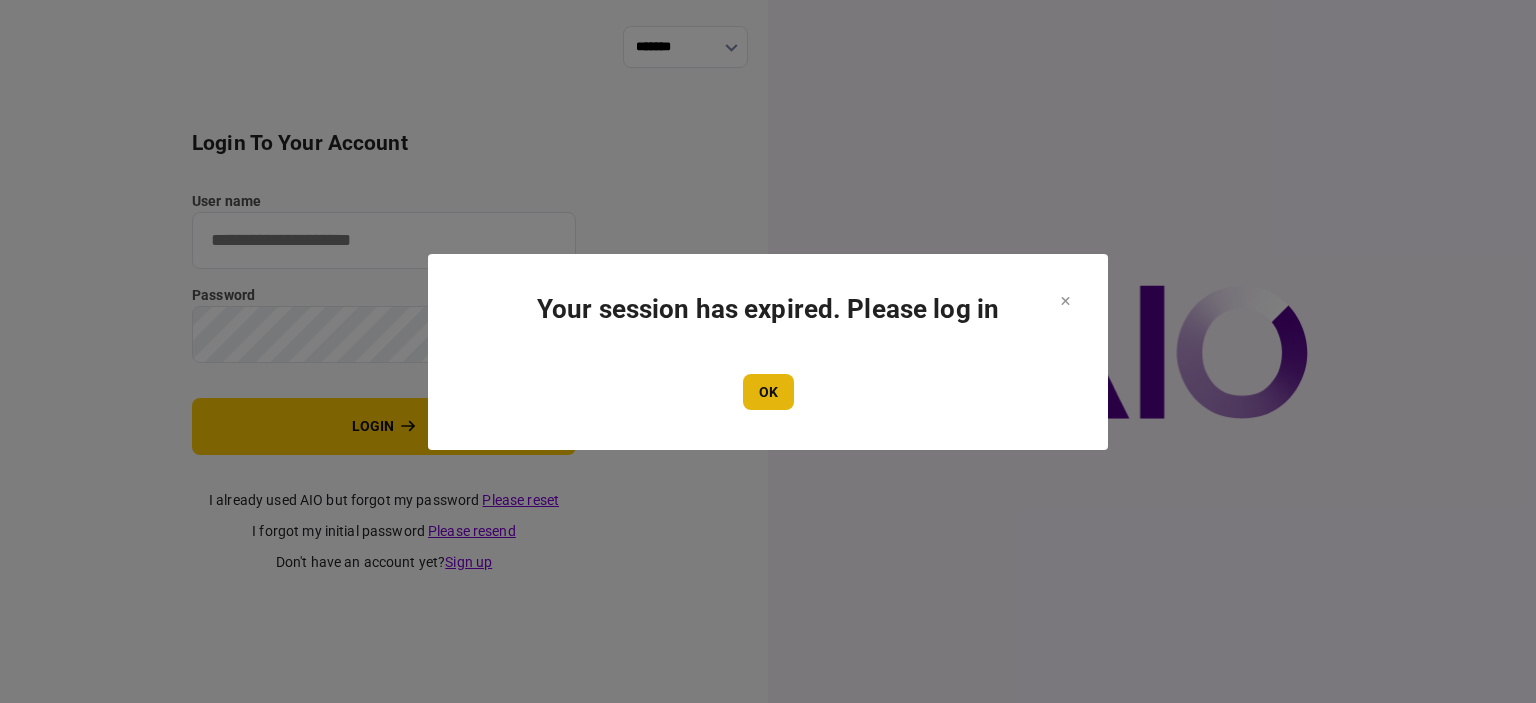 type on "****" 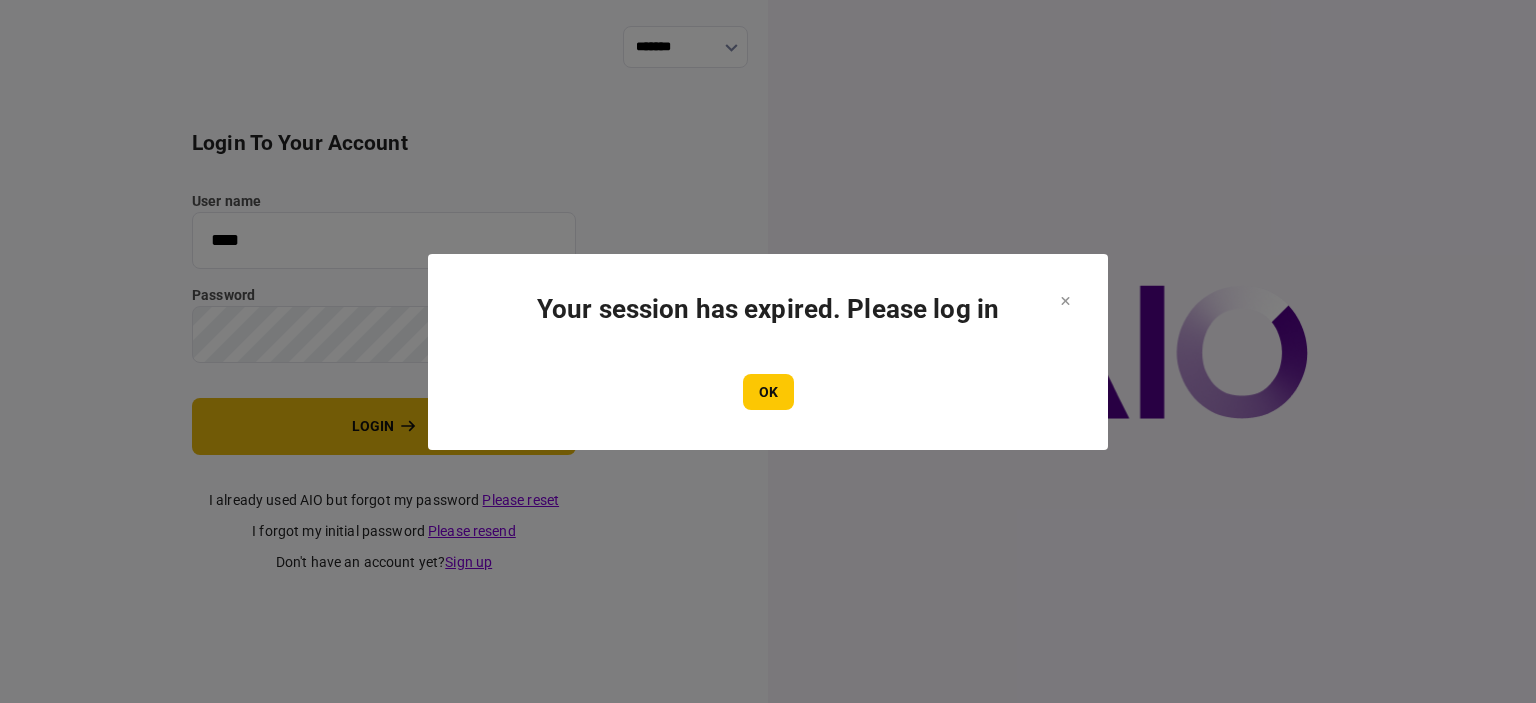 drag, startPoint x: 756, startPoint y: 382, endPoint x: 450, endPoint y: 437, distance: 310.90353 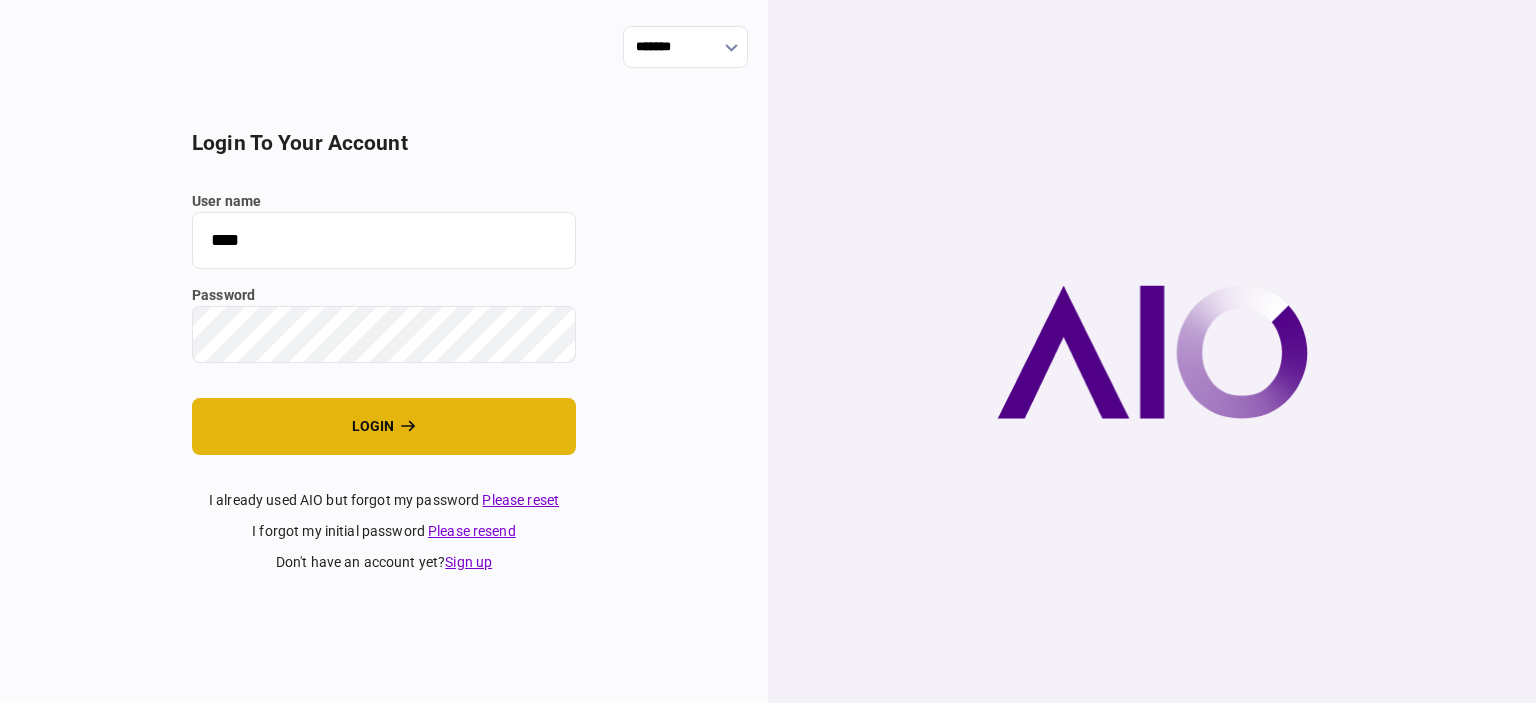 click on "login" at bounding box center (384, 426) 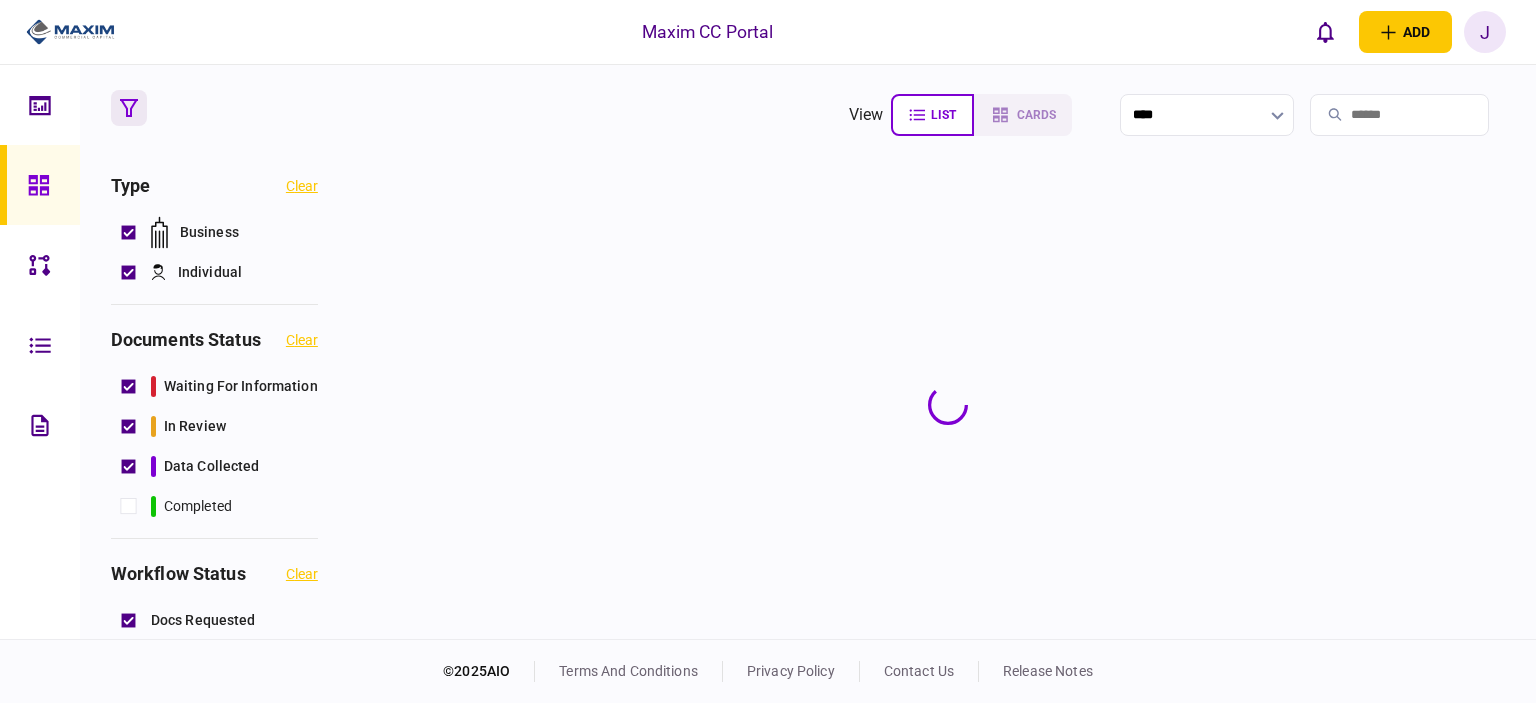 scroll, scrollTop: 0, scrollLeft: 0, axis: both 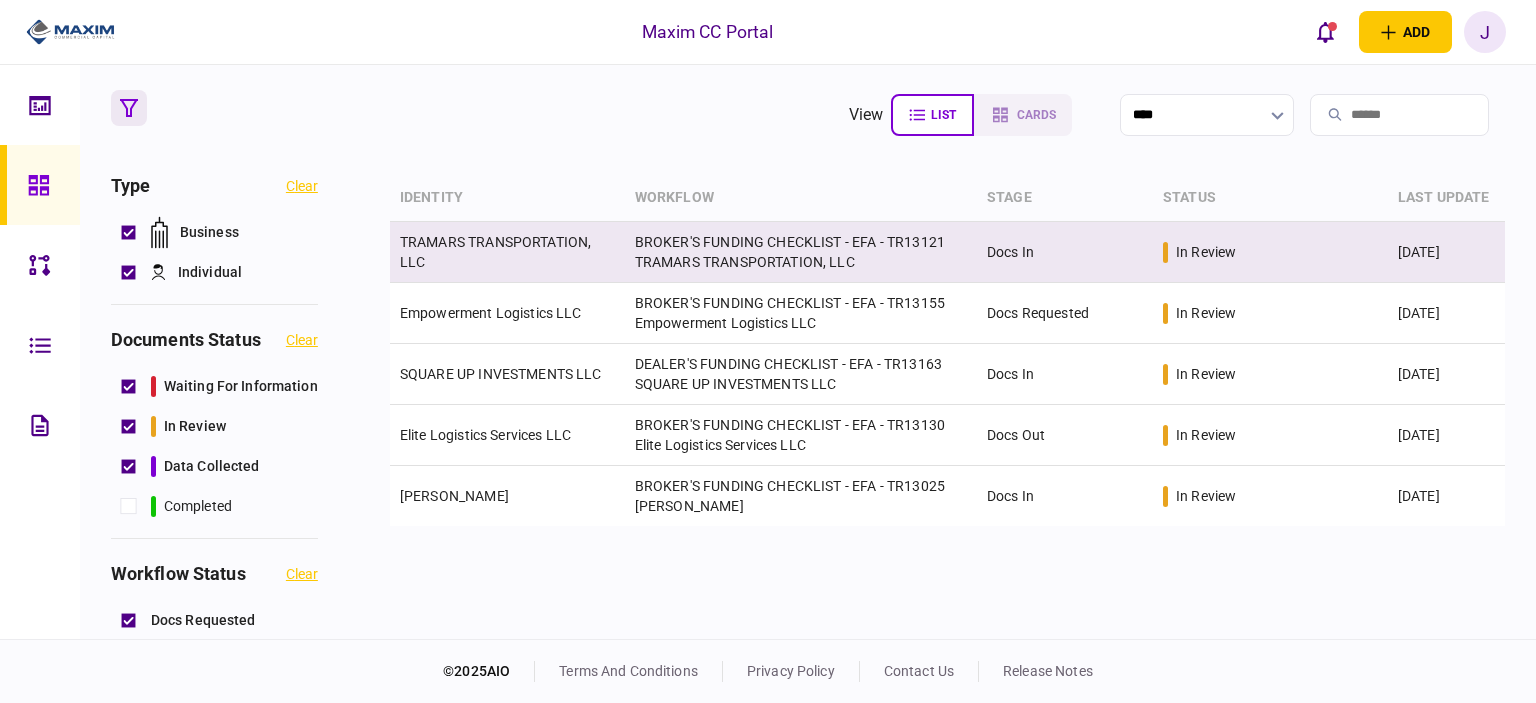 click on "TRAMARS TRANSPORTATION, LLC" at bounding box center [495, 252] 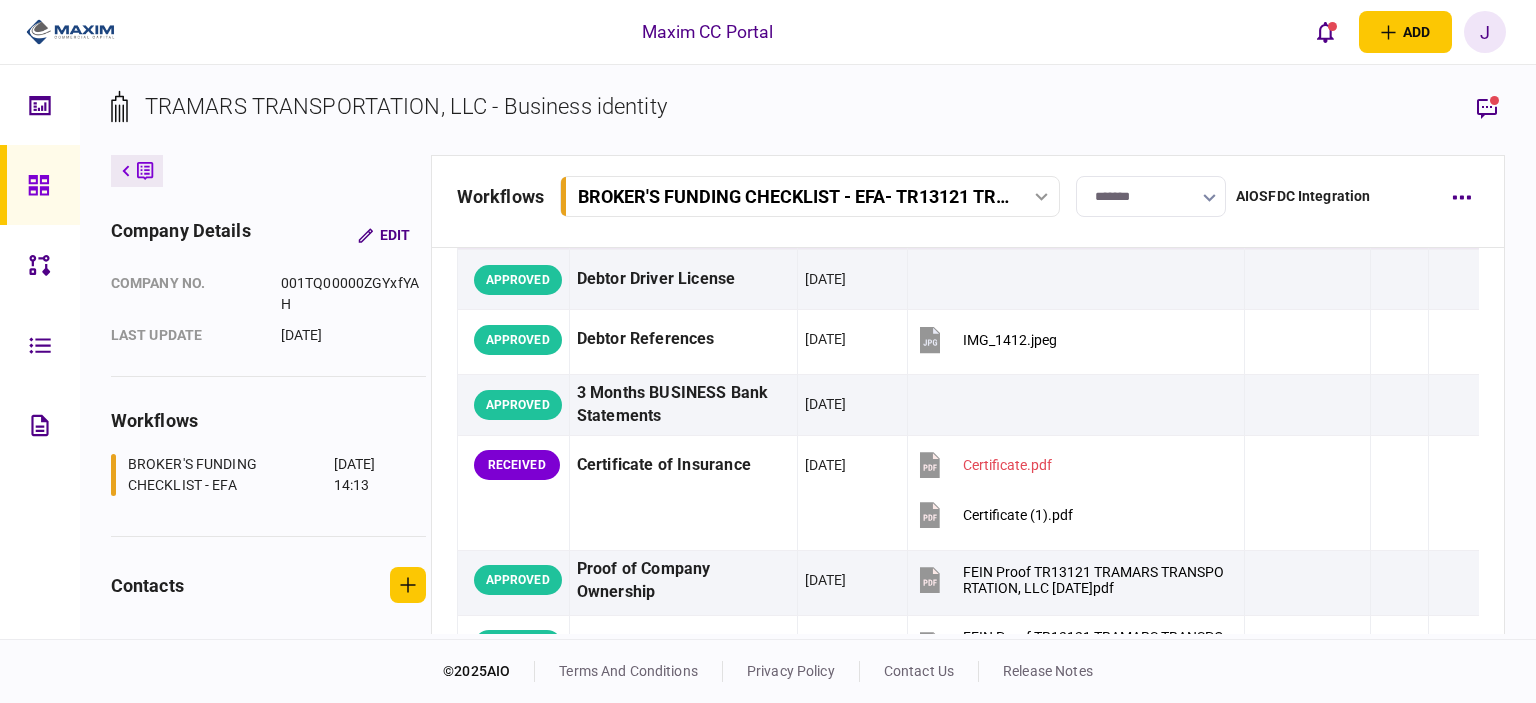 scroll, scrollTop: 500, scrollLeft: 0, axis: vertical 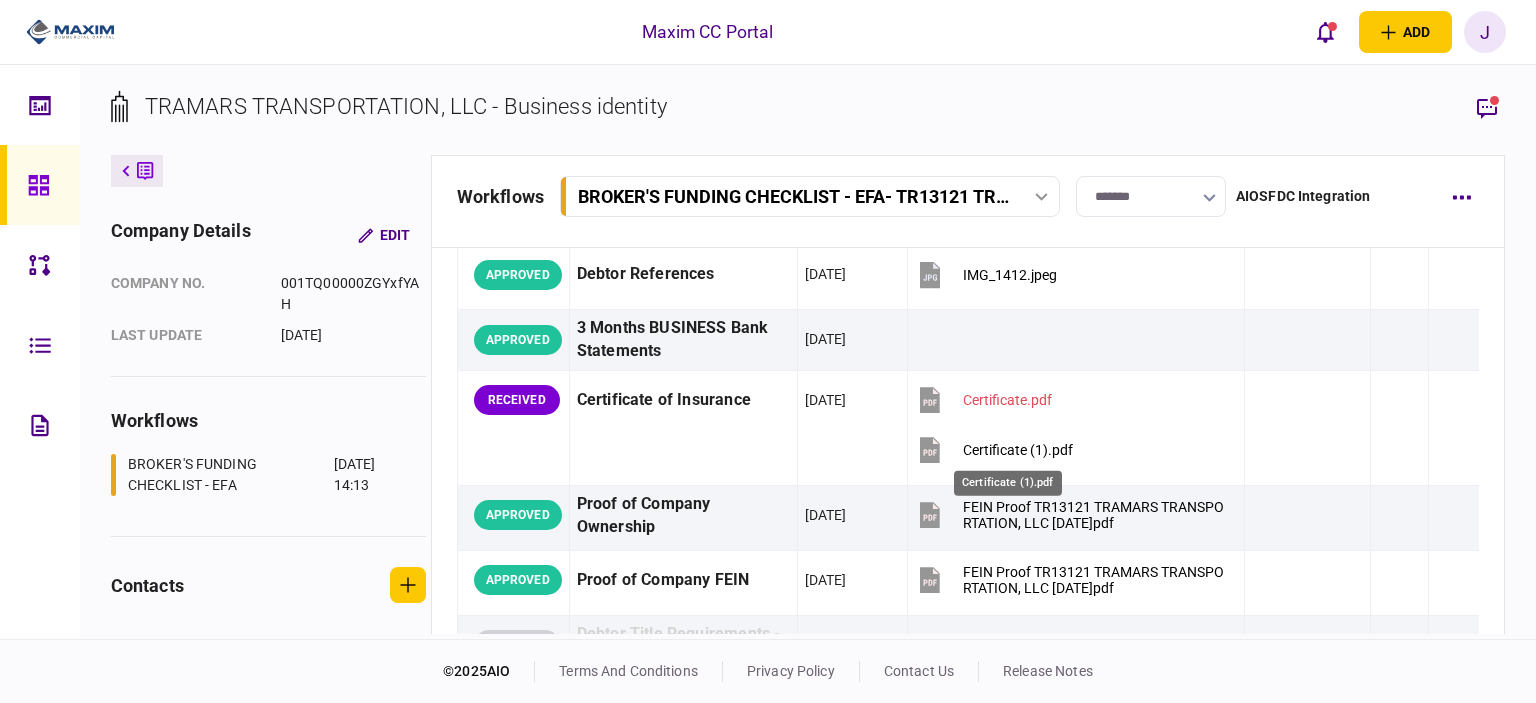 click on "Certificate (1).pdf" at bounding box center [1008, 477] 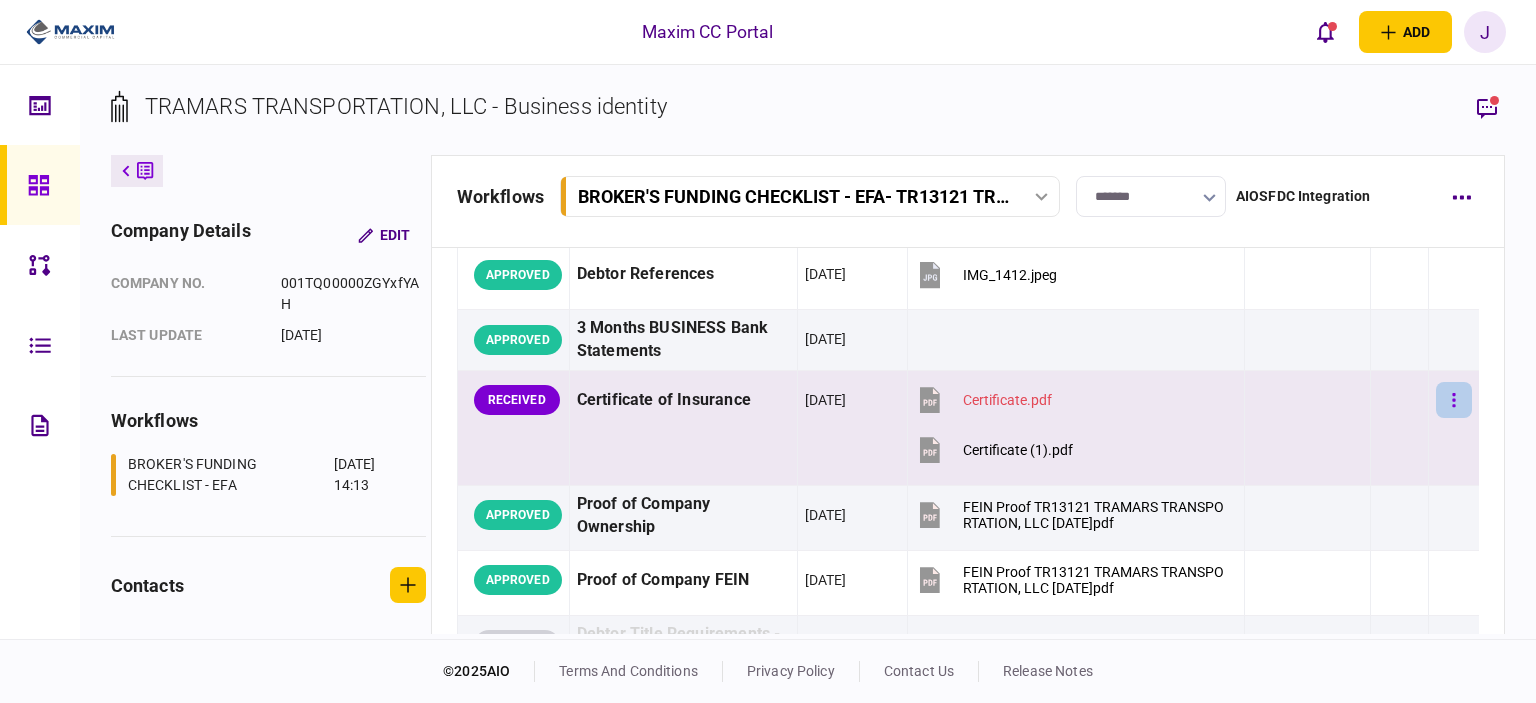 click at bounding box center [1454, 400] 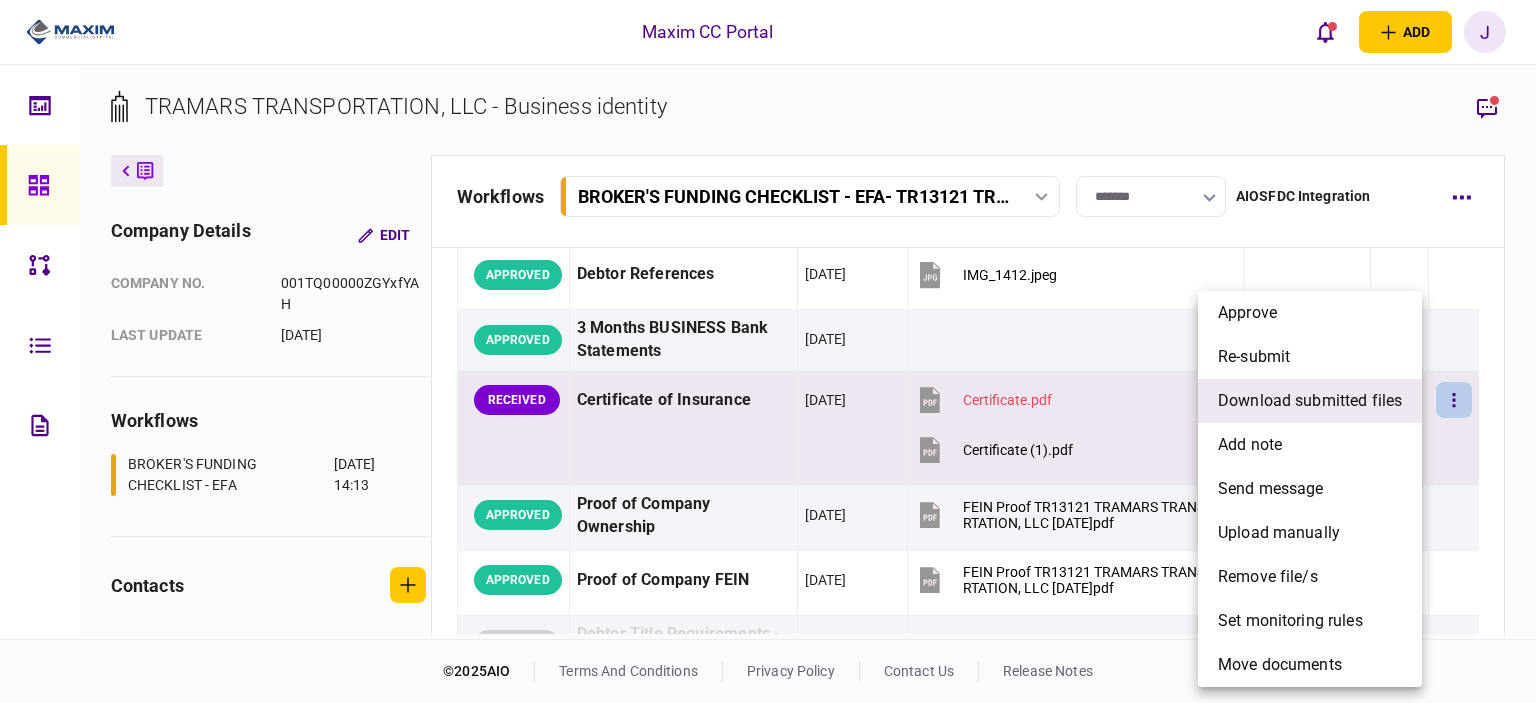 click on "download submitted files" at bounding box center [1310, 401] 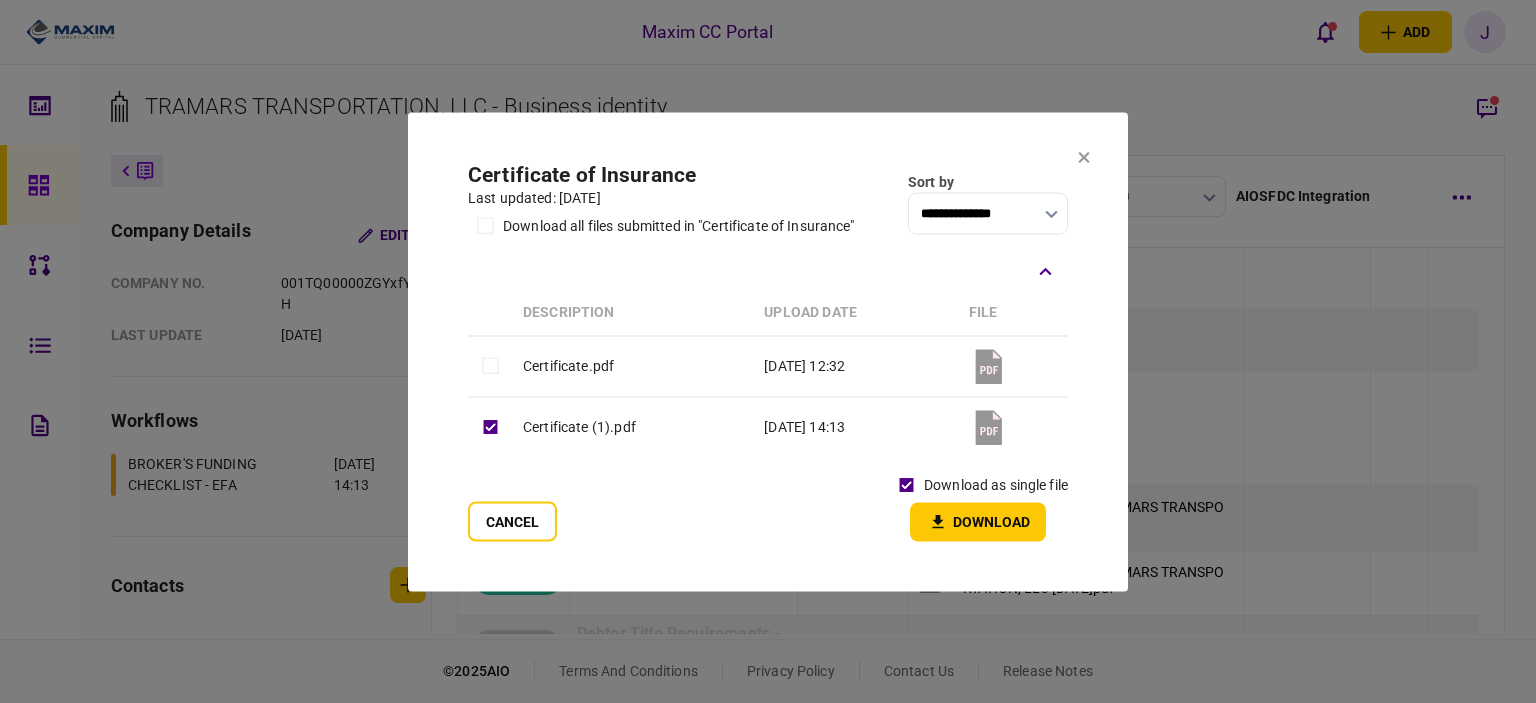 drag, startPoint x: 977, startPoint y: 508, endPoint x: 995, endPoint y: 508, distance: 18 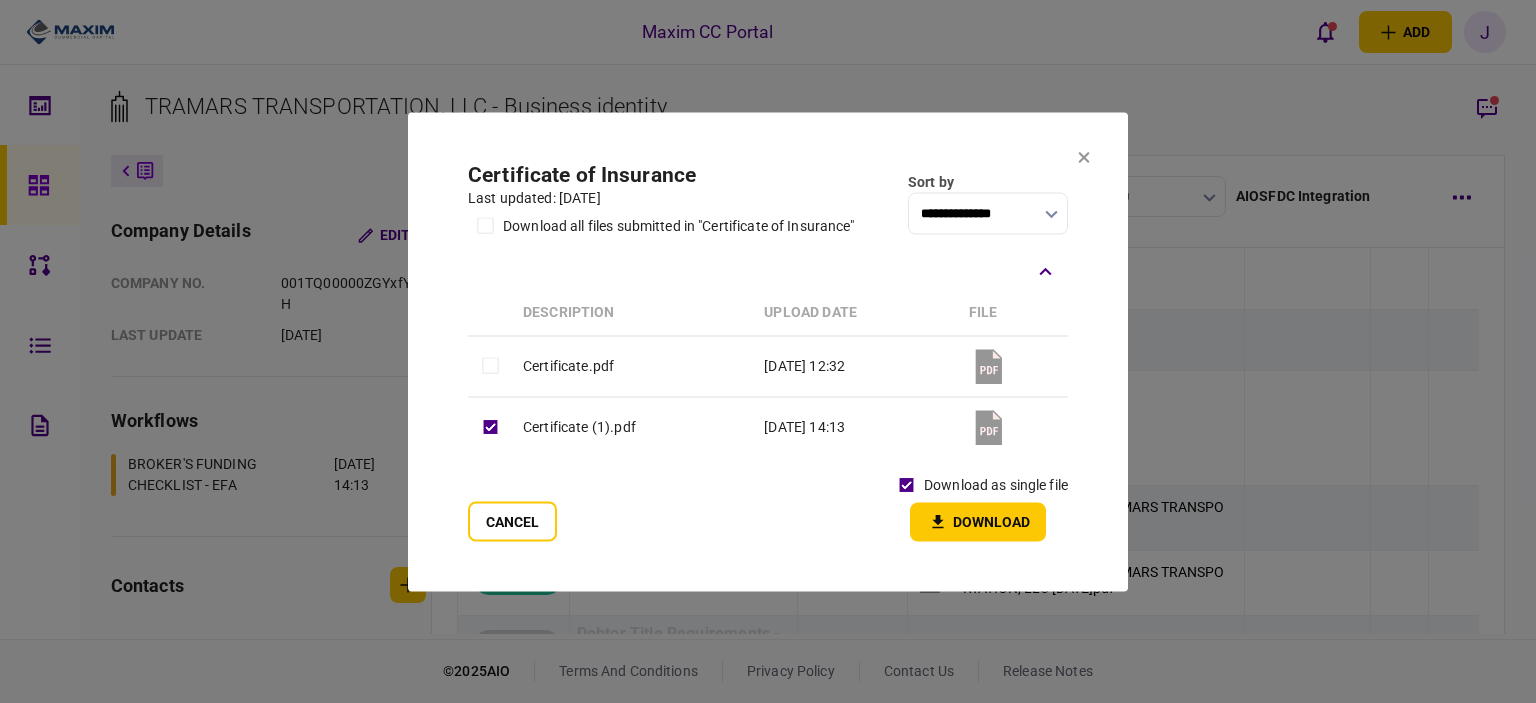 click on "**********" at bounding box center [768, 202] 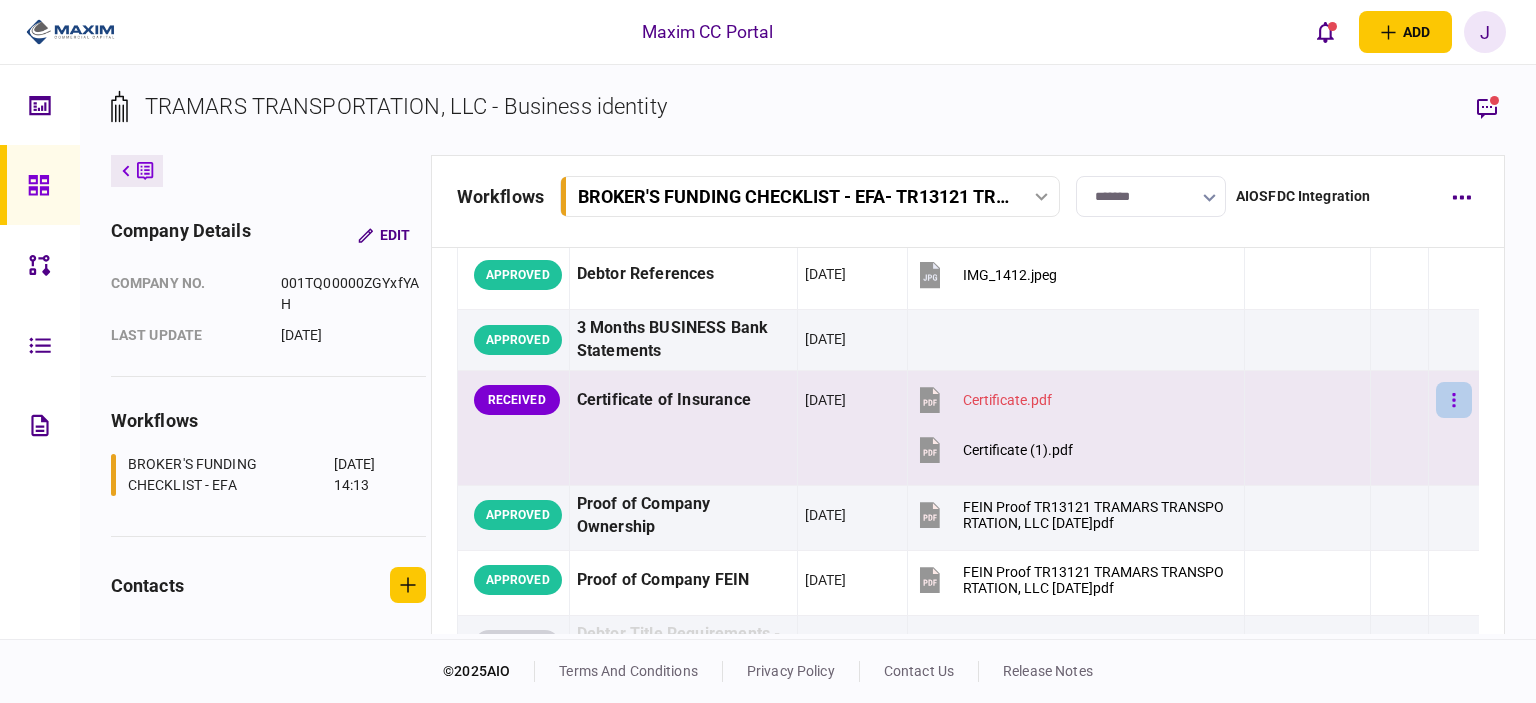 click at bounding box center (1454, 400) 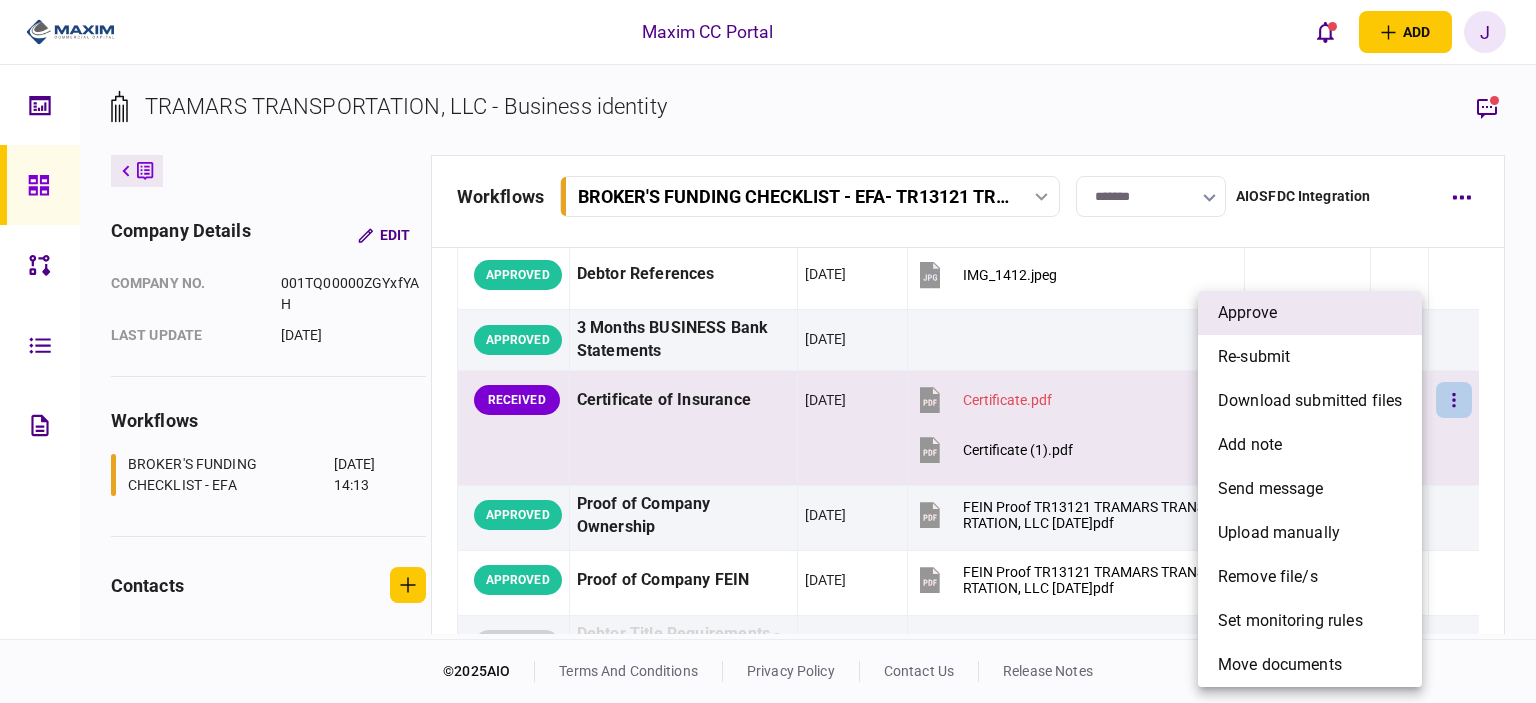 click on "approve" at bounding box center (1310, 313) 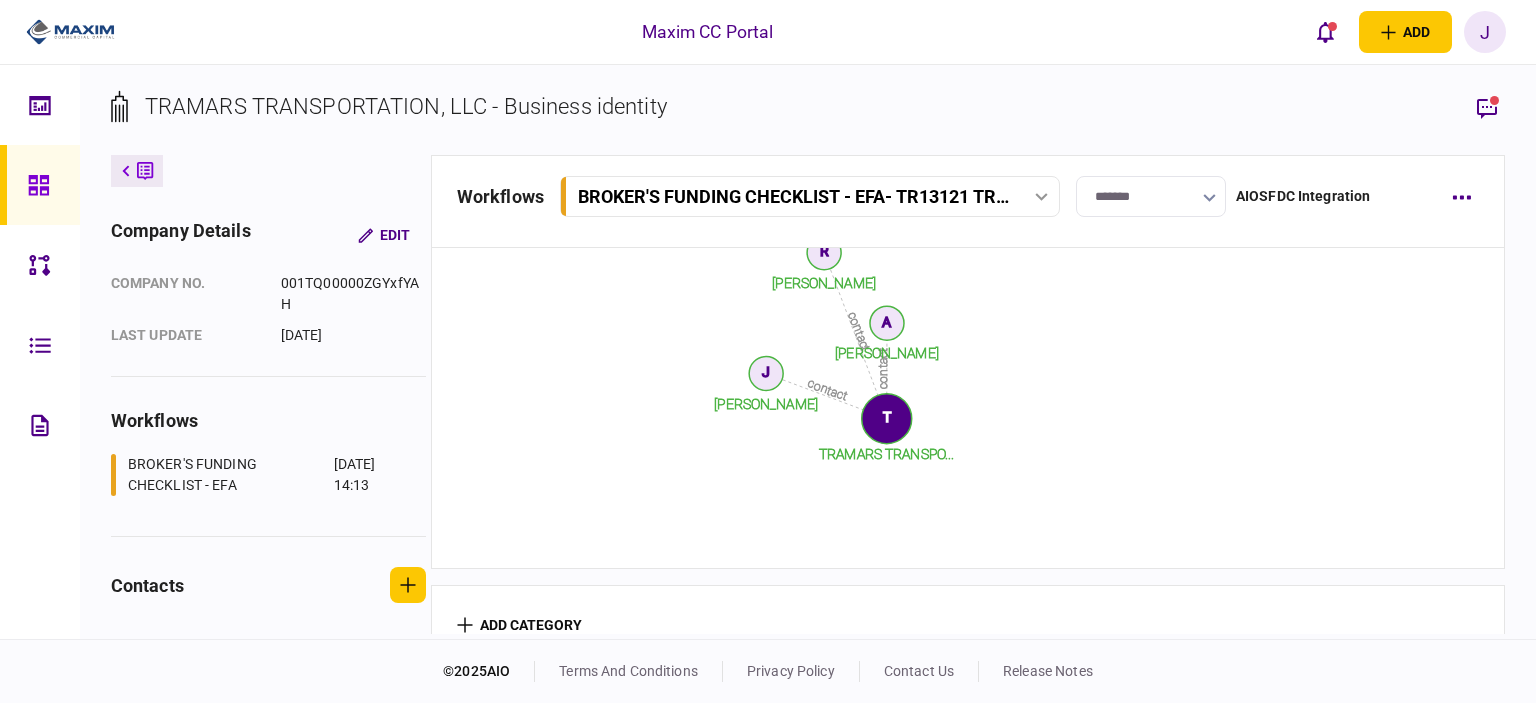 scroll, scrollTop: 2699, scrollLeft: 0, axis: vertical 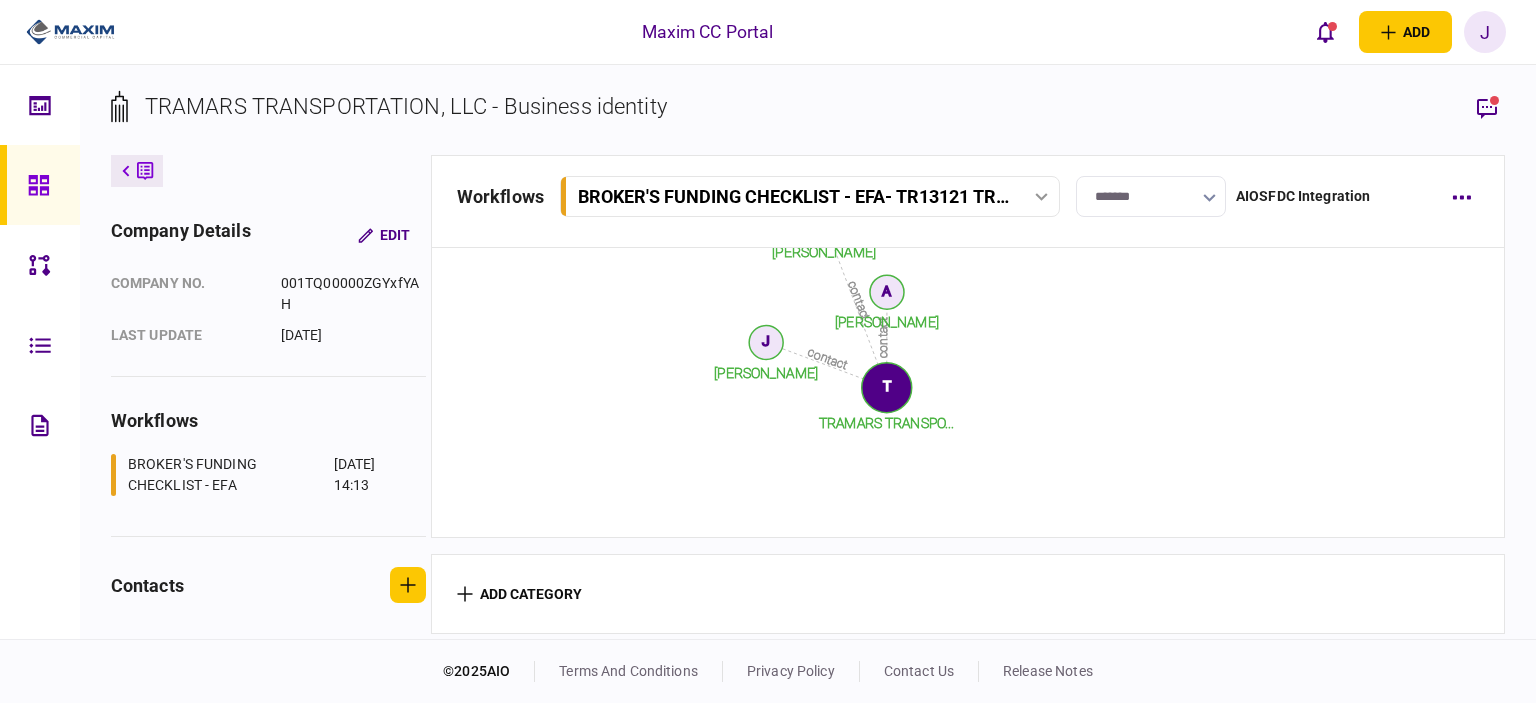 click at bounding box center [40, 185] 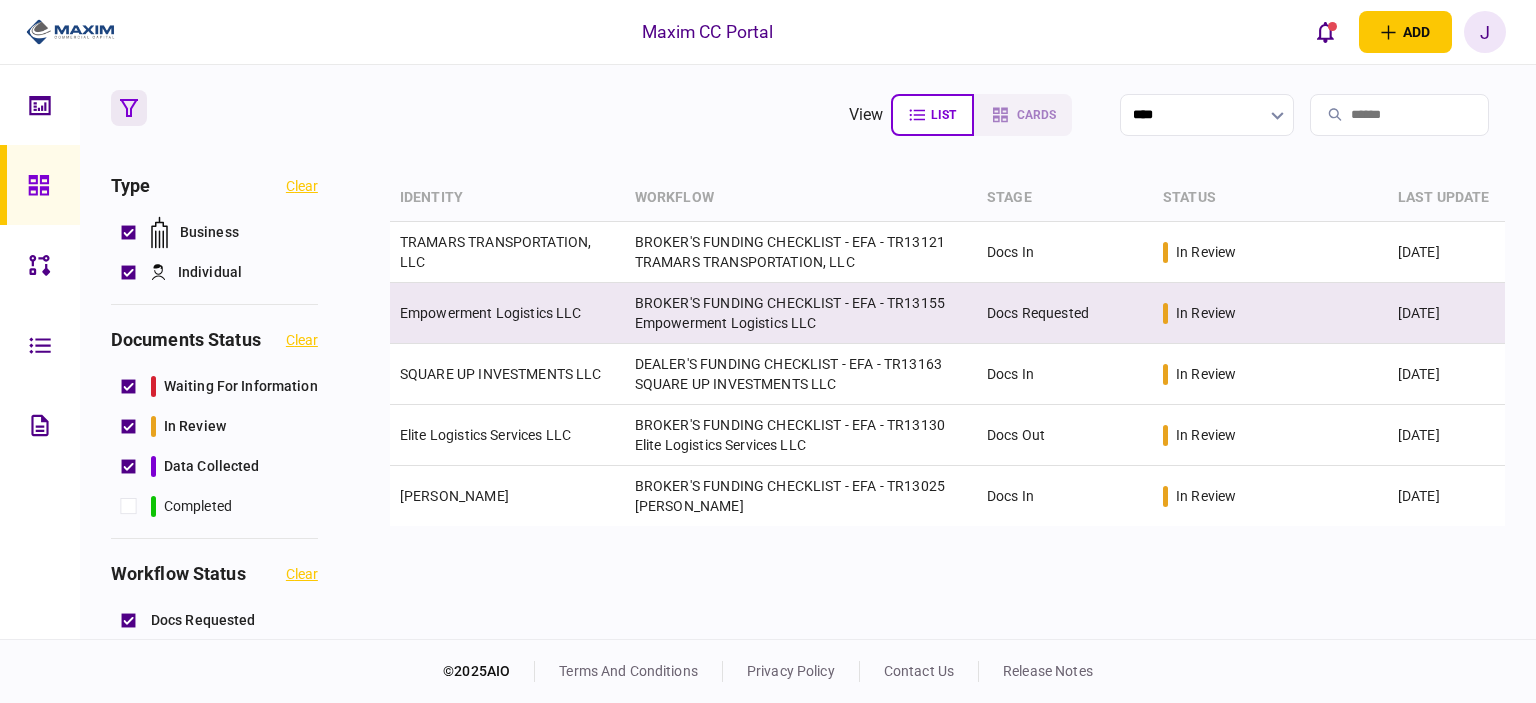 click on "Empowerment Logistics LLC" at bounding box center [507, 313] 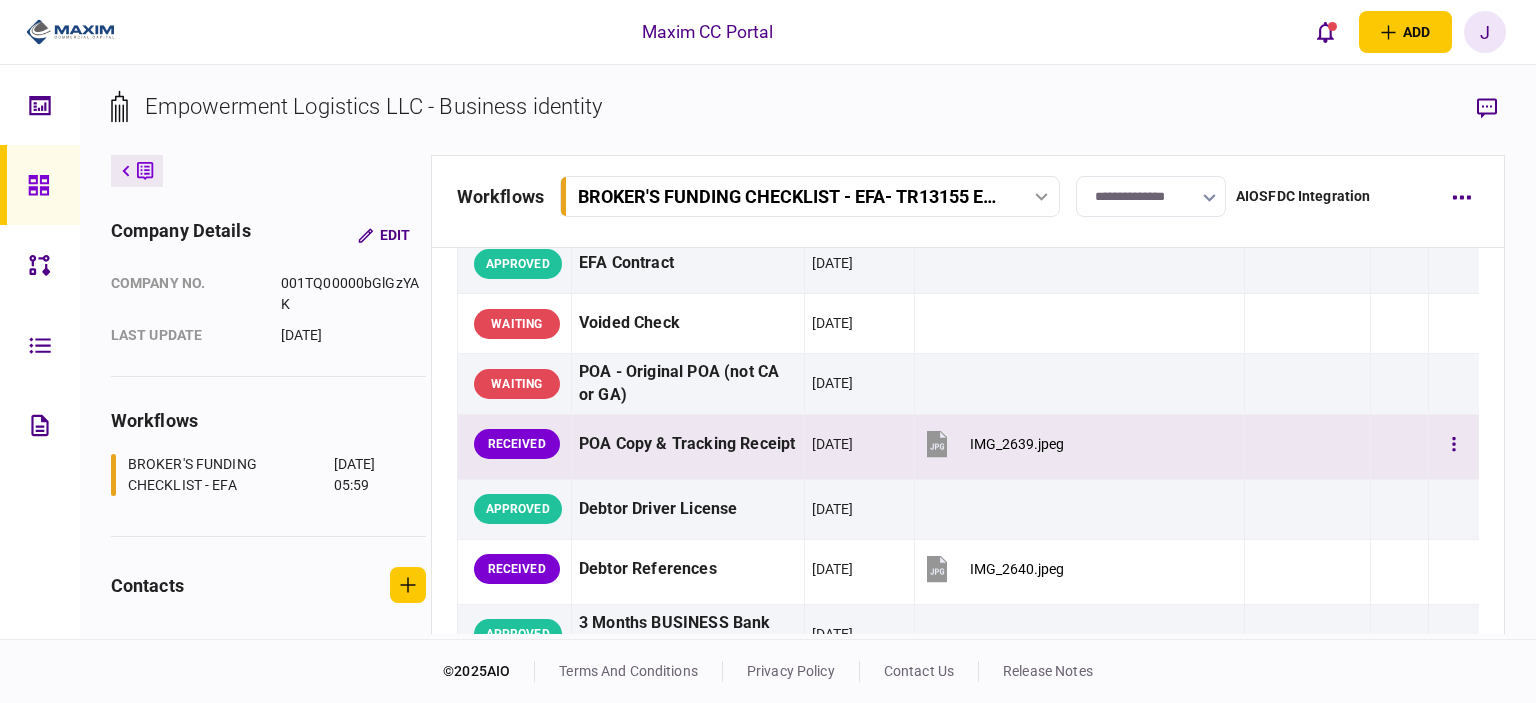 scroll, scrollTop: 200, scrollLeft: 0, axis: vertical 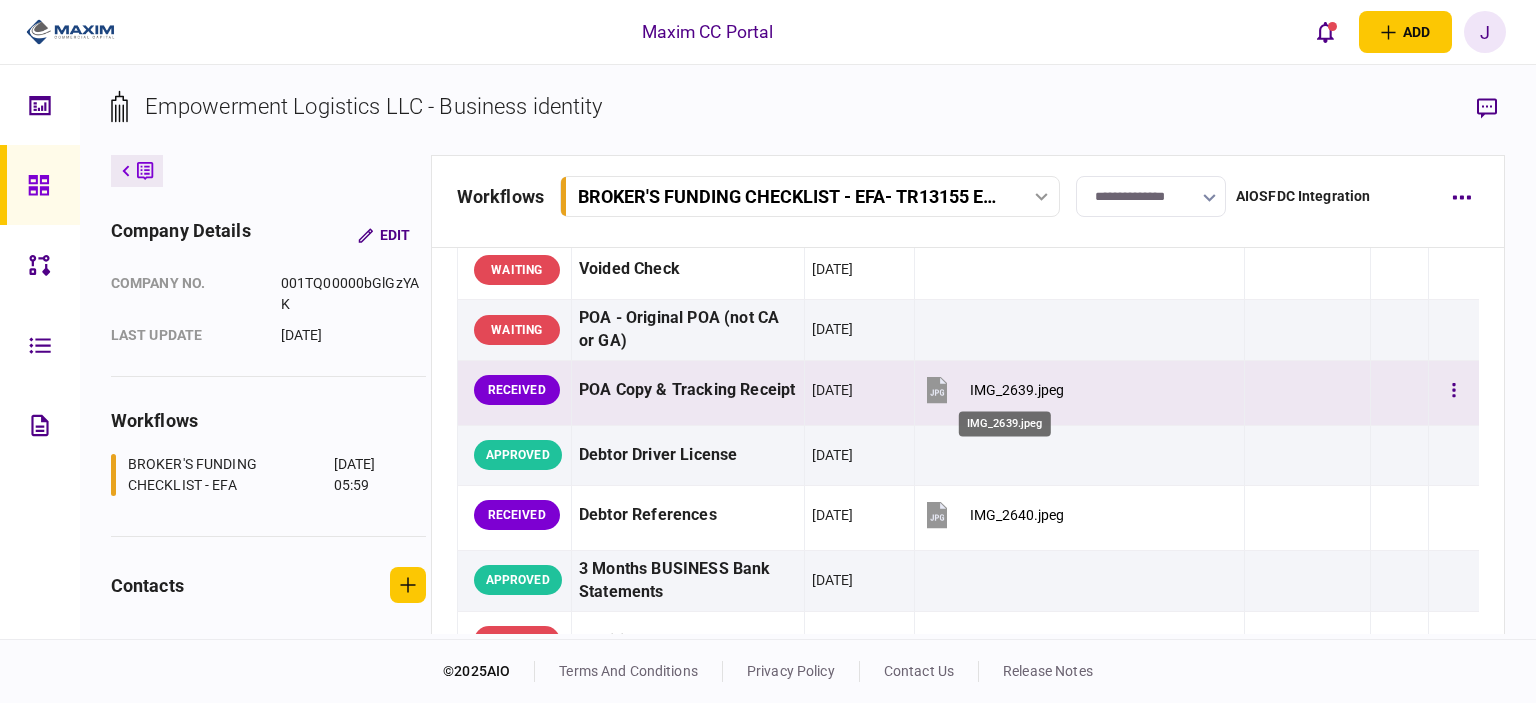 click on "IMG_2639.jpeg" at bounding box center [1017, 390] 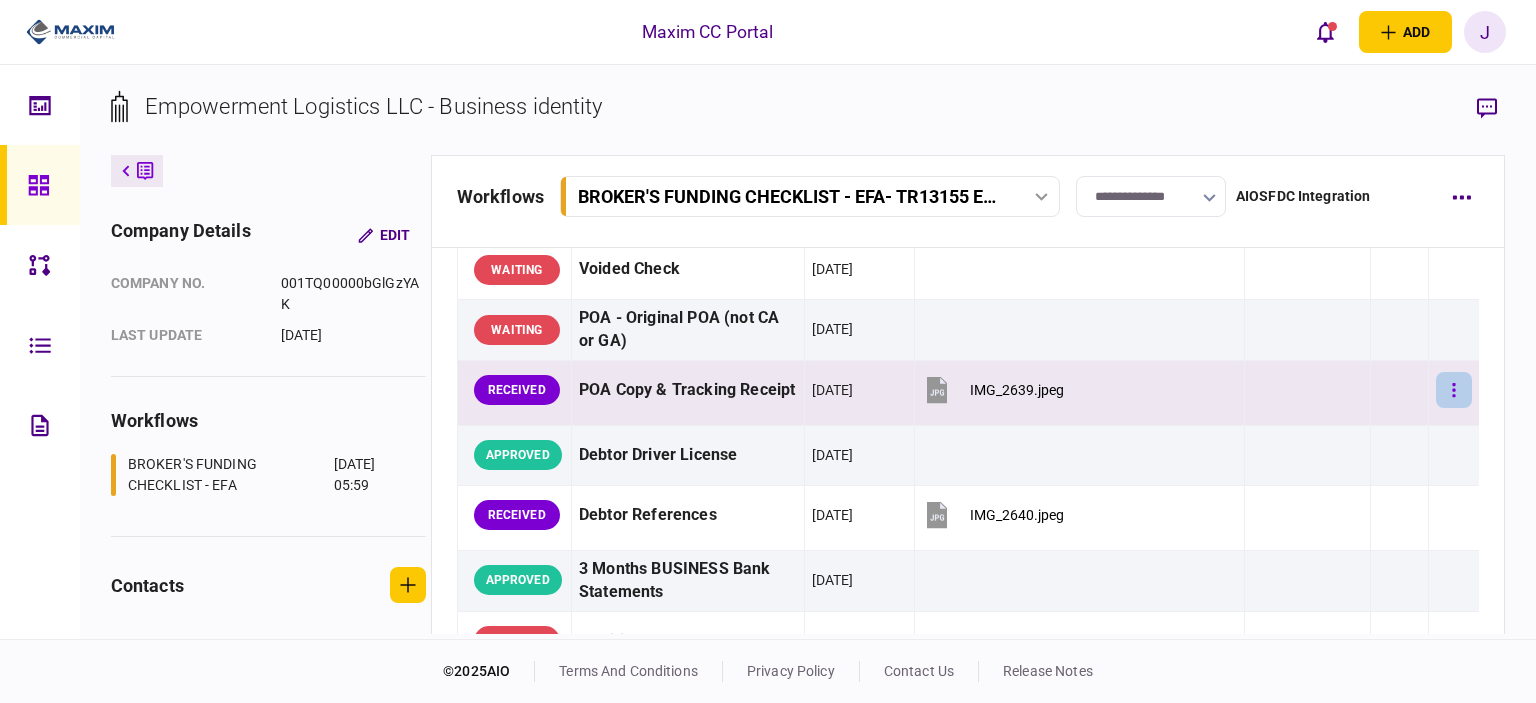 click at bounding box center (1454, 390) 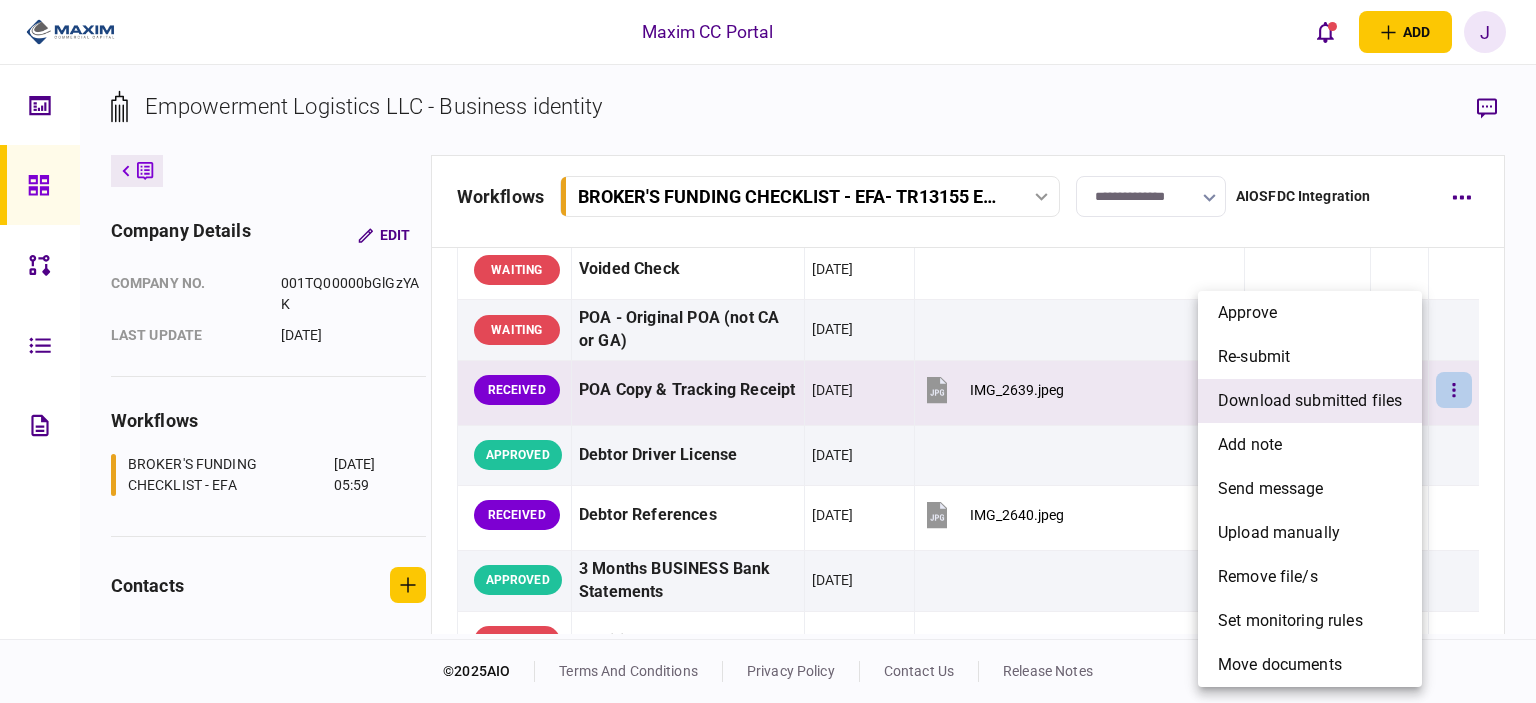 click on "download submitted files" at bounding box center (1310, 401) 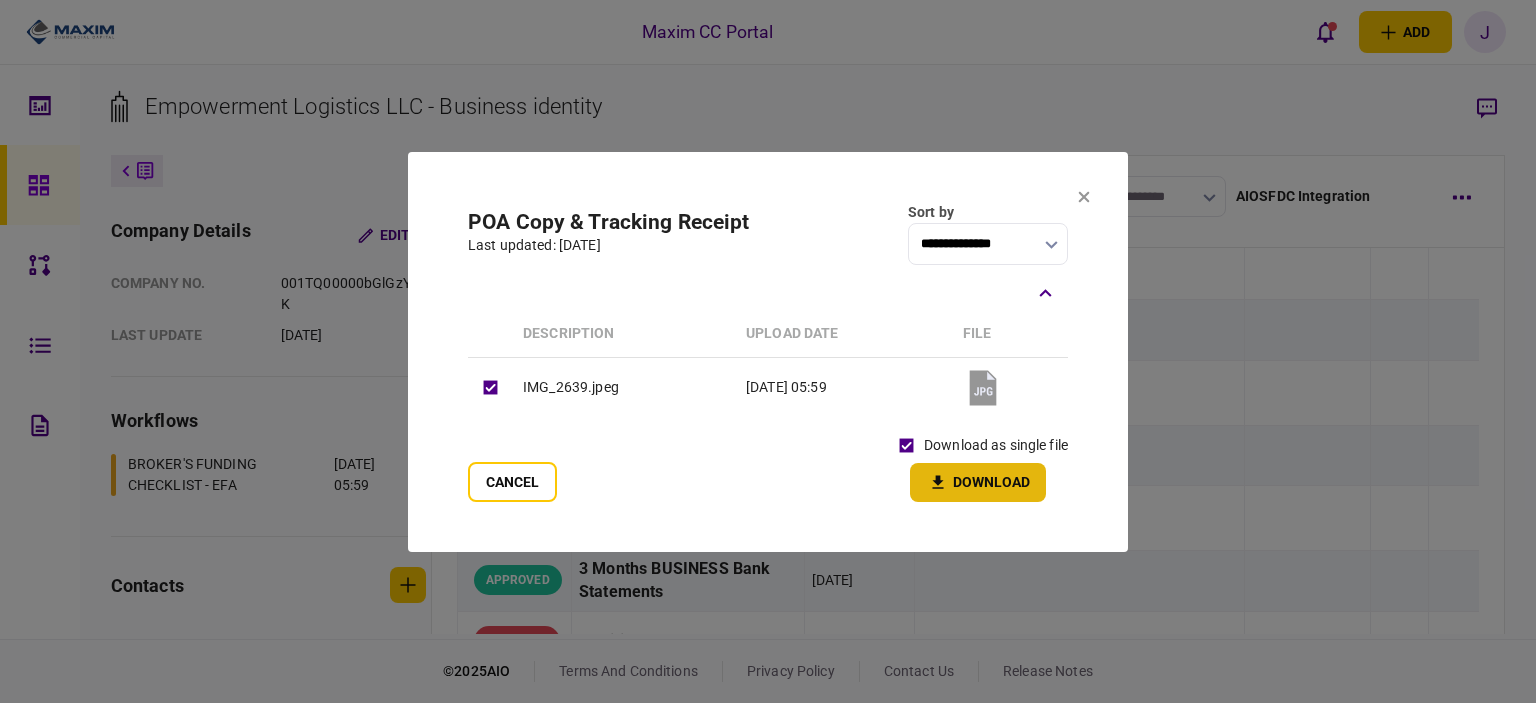 click on "Download" at bounding box center (978, 482) 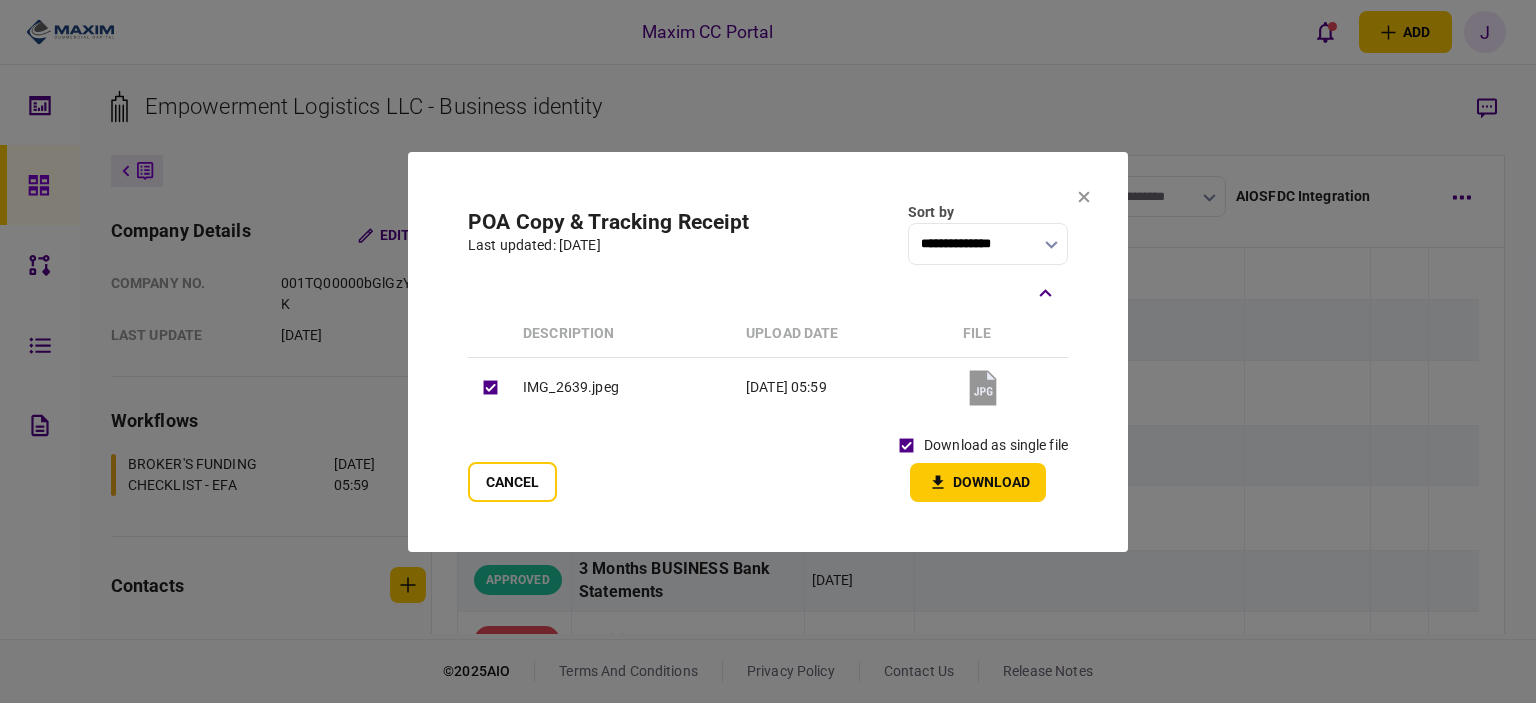click at bounding box center (768, 351) 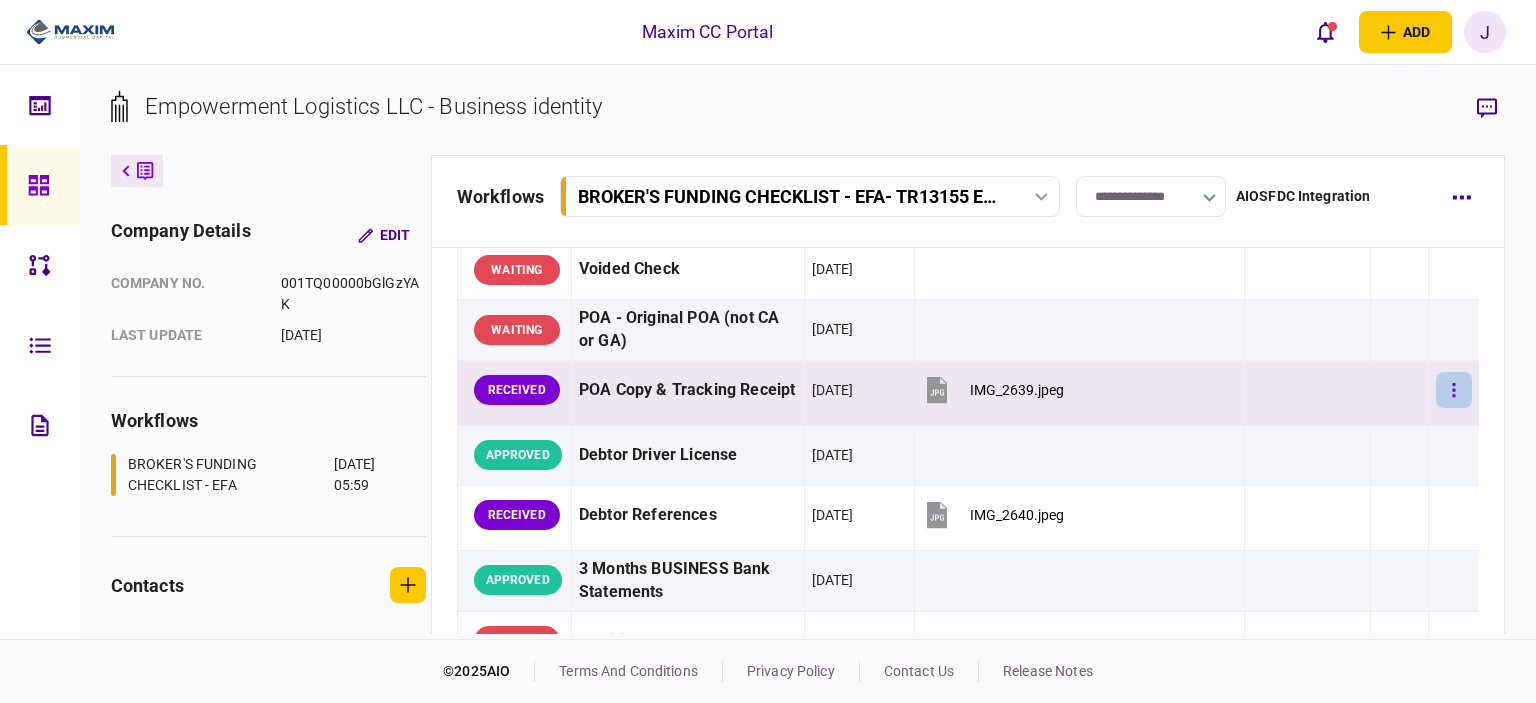 click at bounding box center (1454, 390) 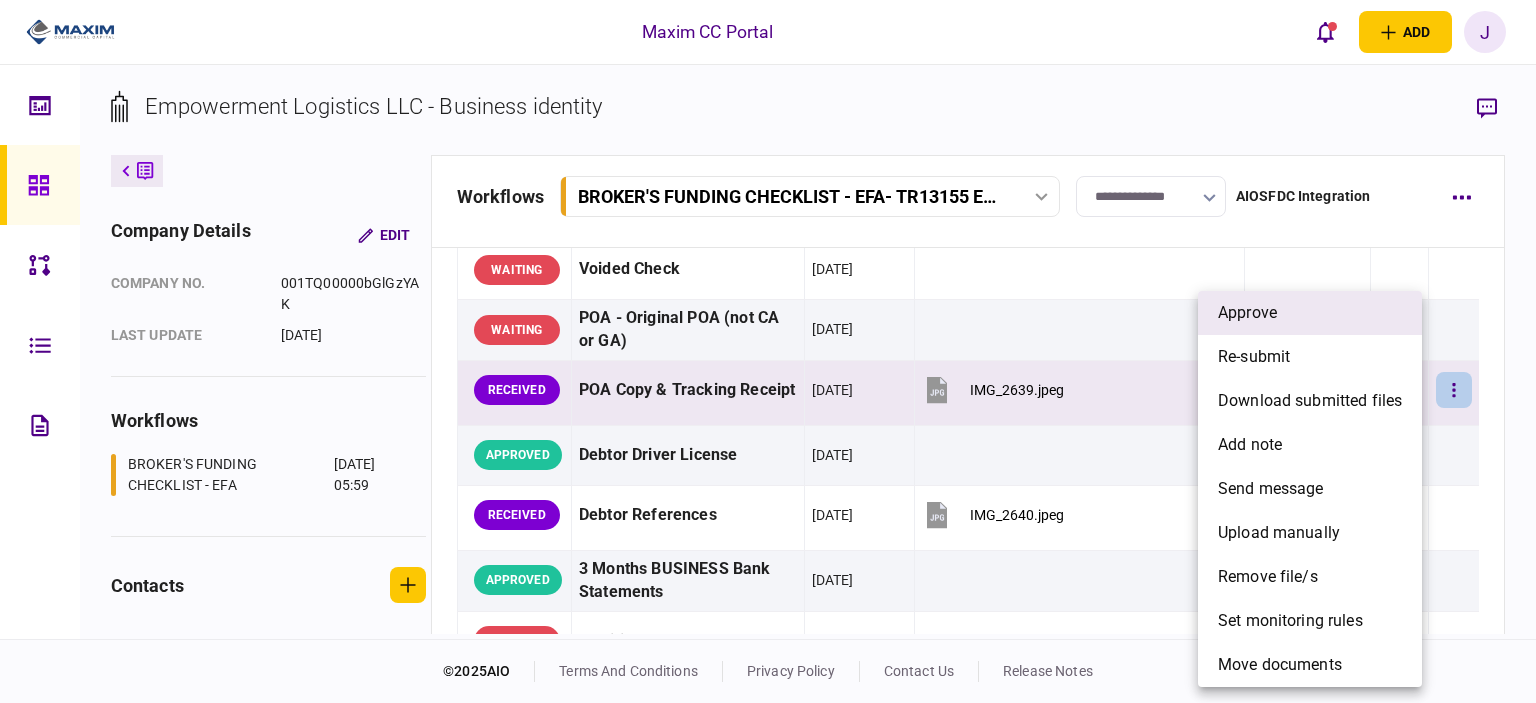 click on "approve" at bounding box center (1310, 313) 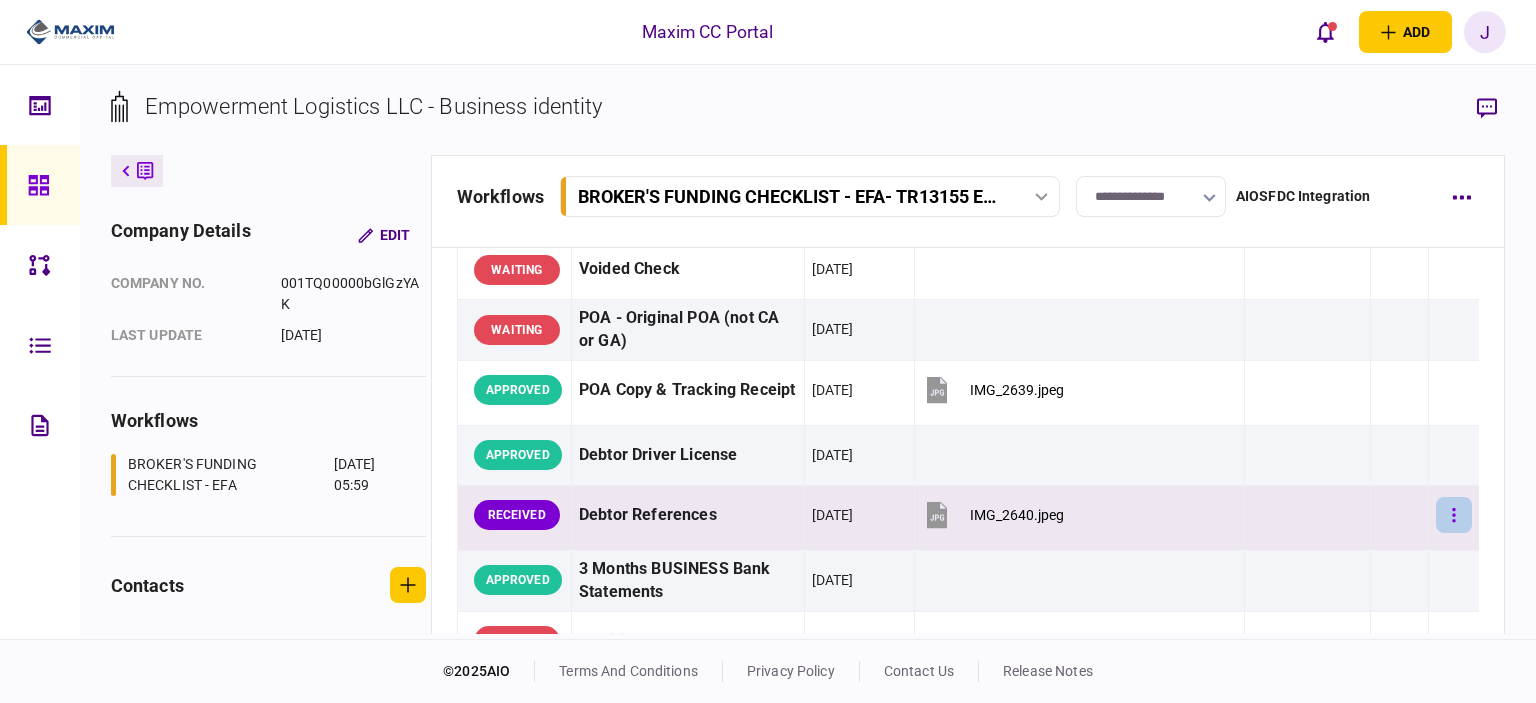 click at bounding box center (1454, 515) 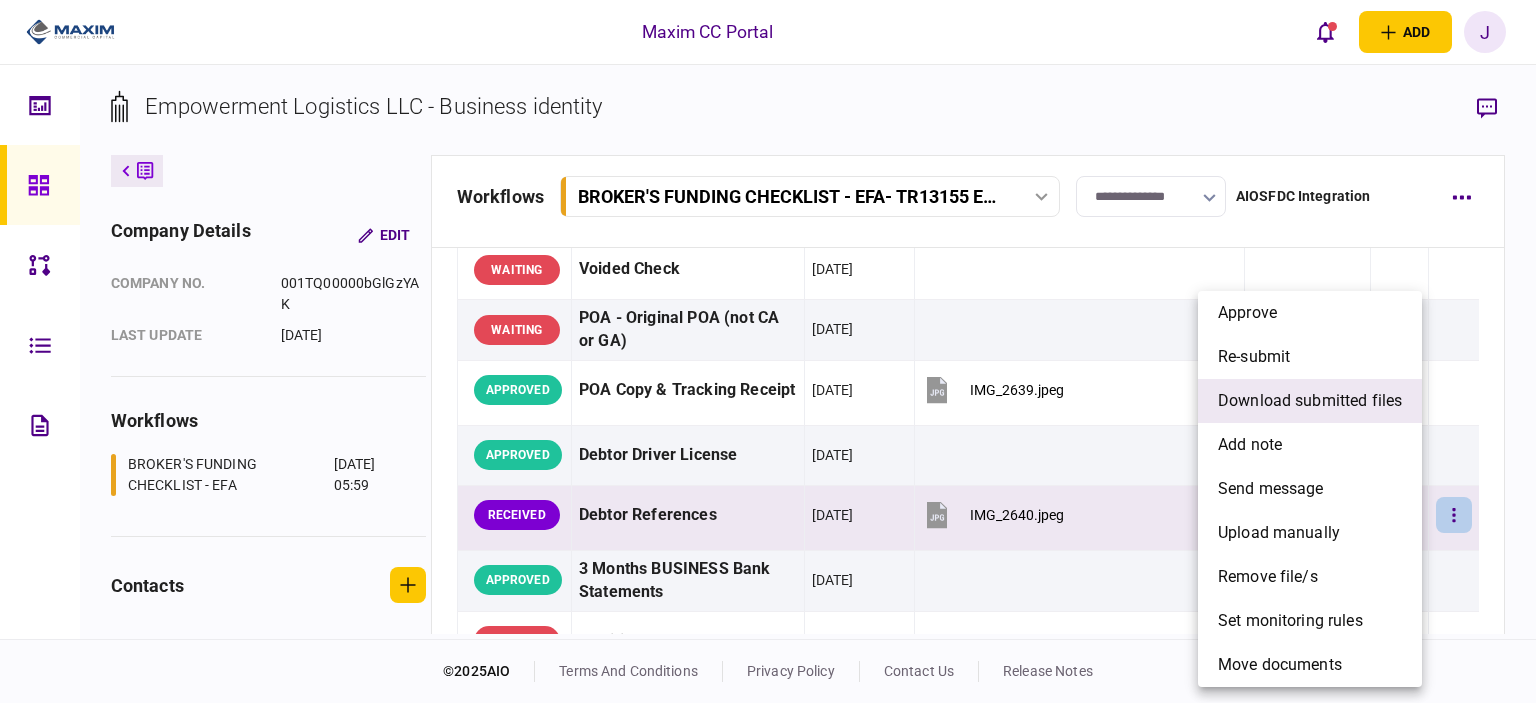 click on "download submitted files" at bounding box center [1310, 401] 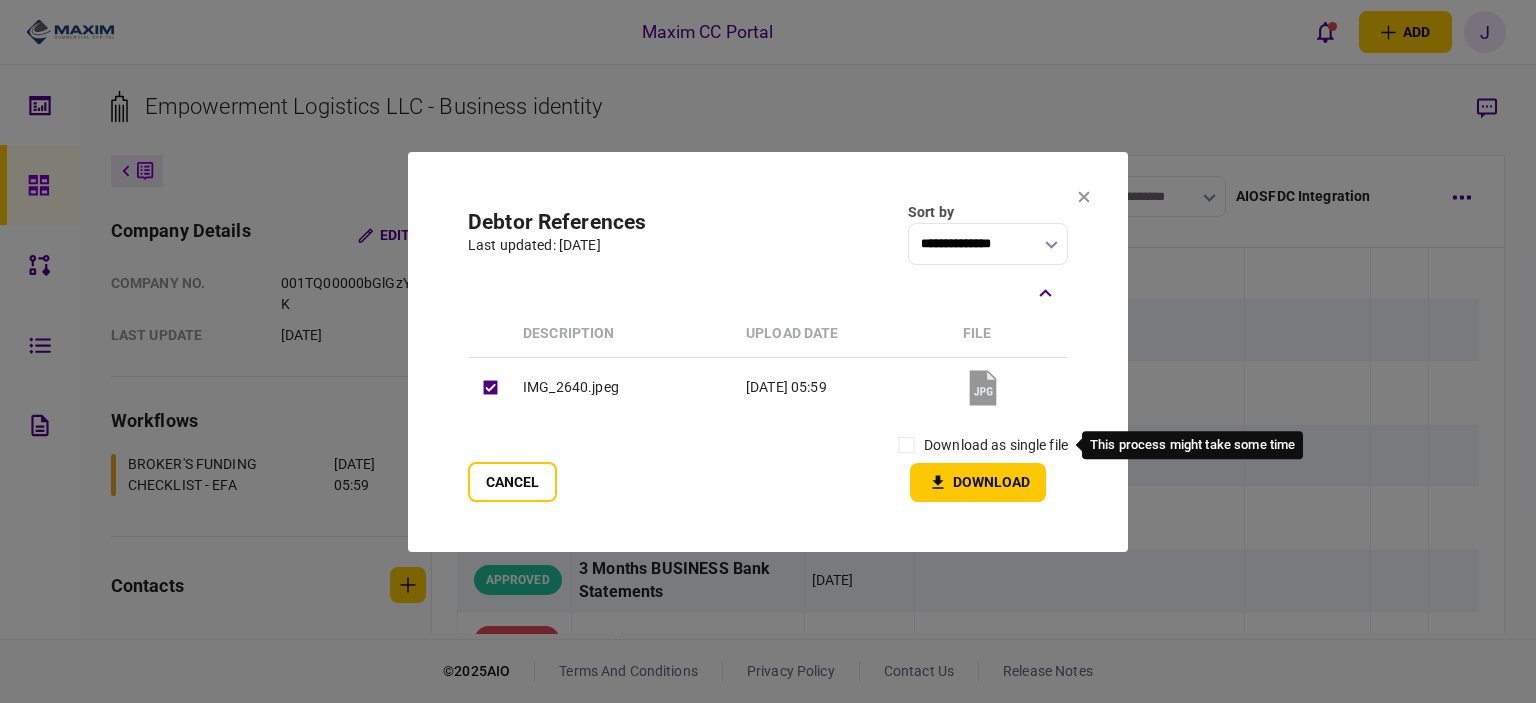 click on "download as single file" at bounding box center [996, 445] 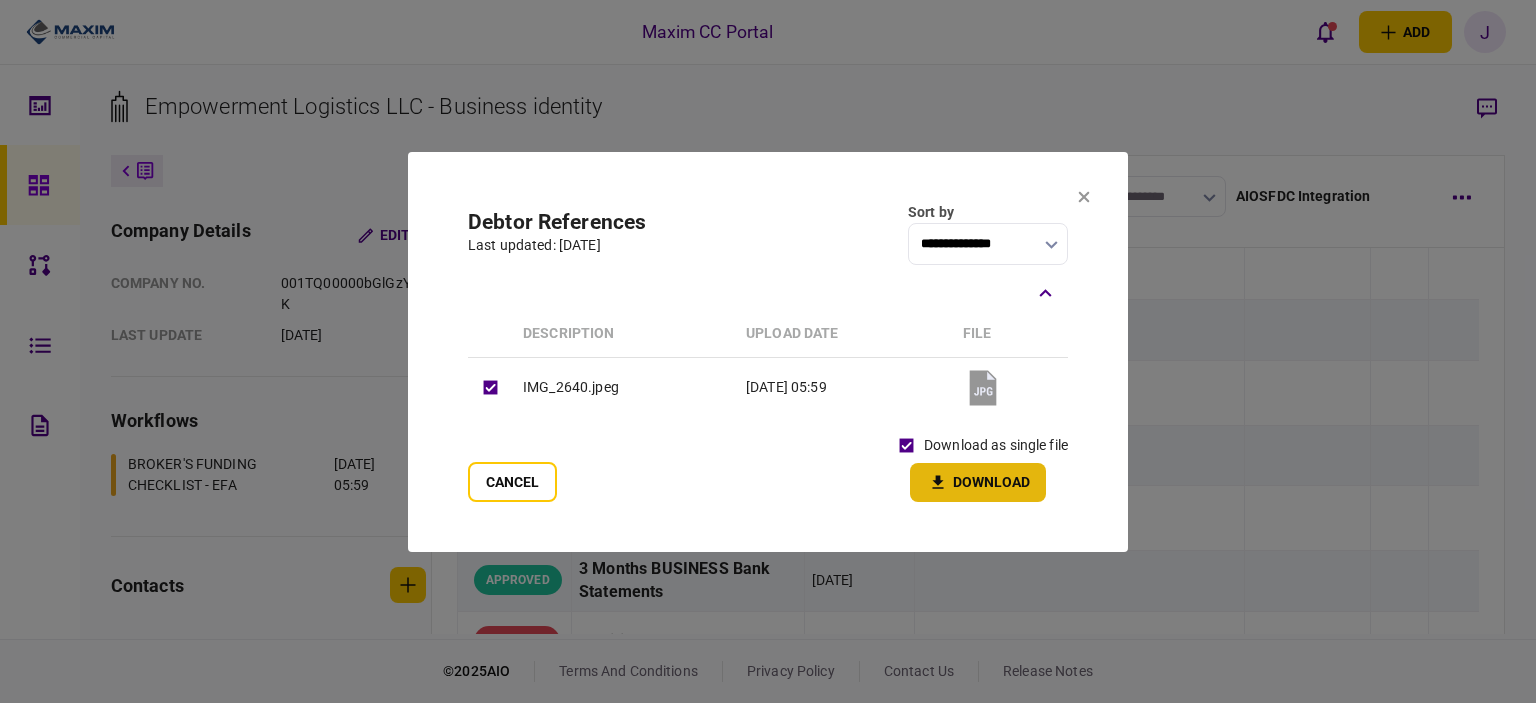 click on "Download" at bounding box center [978, 482] 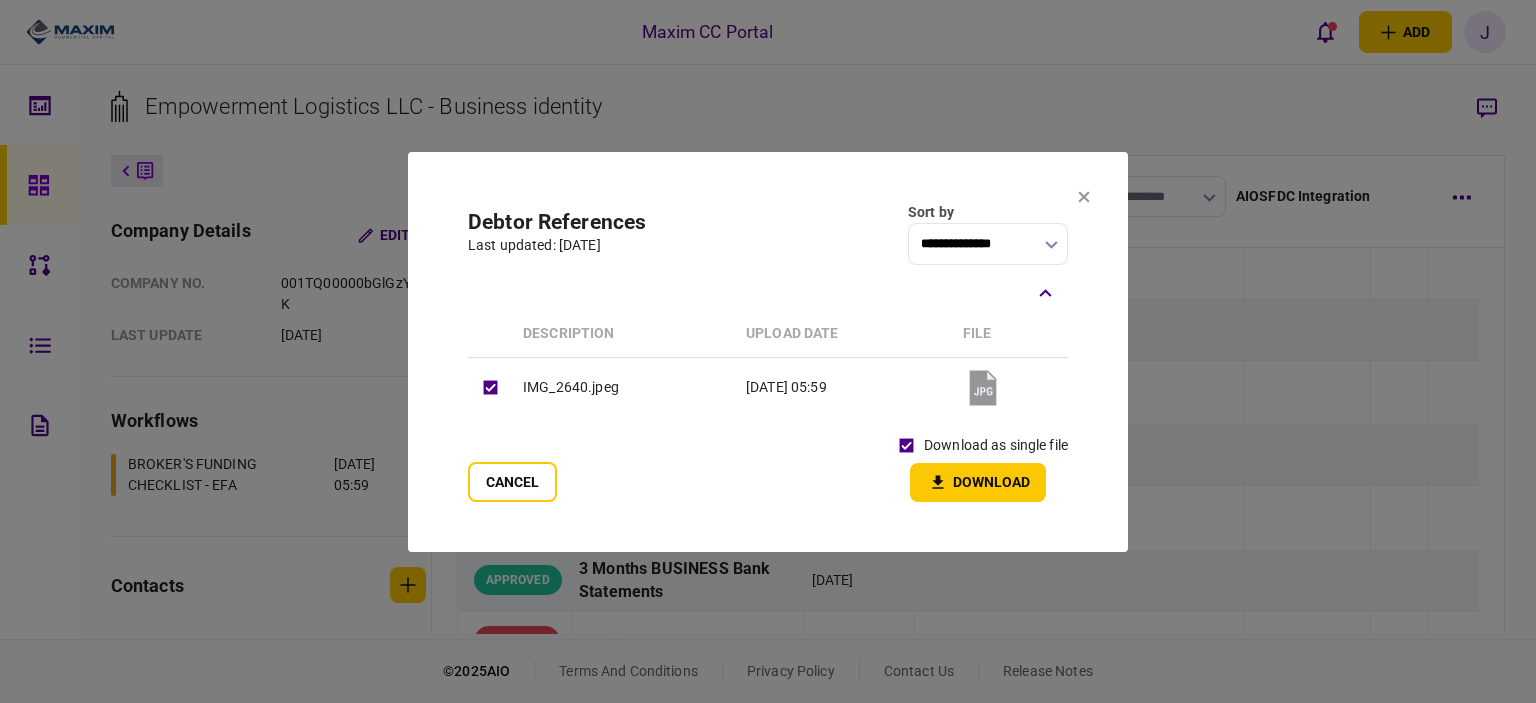 click 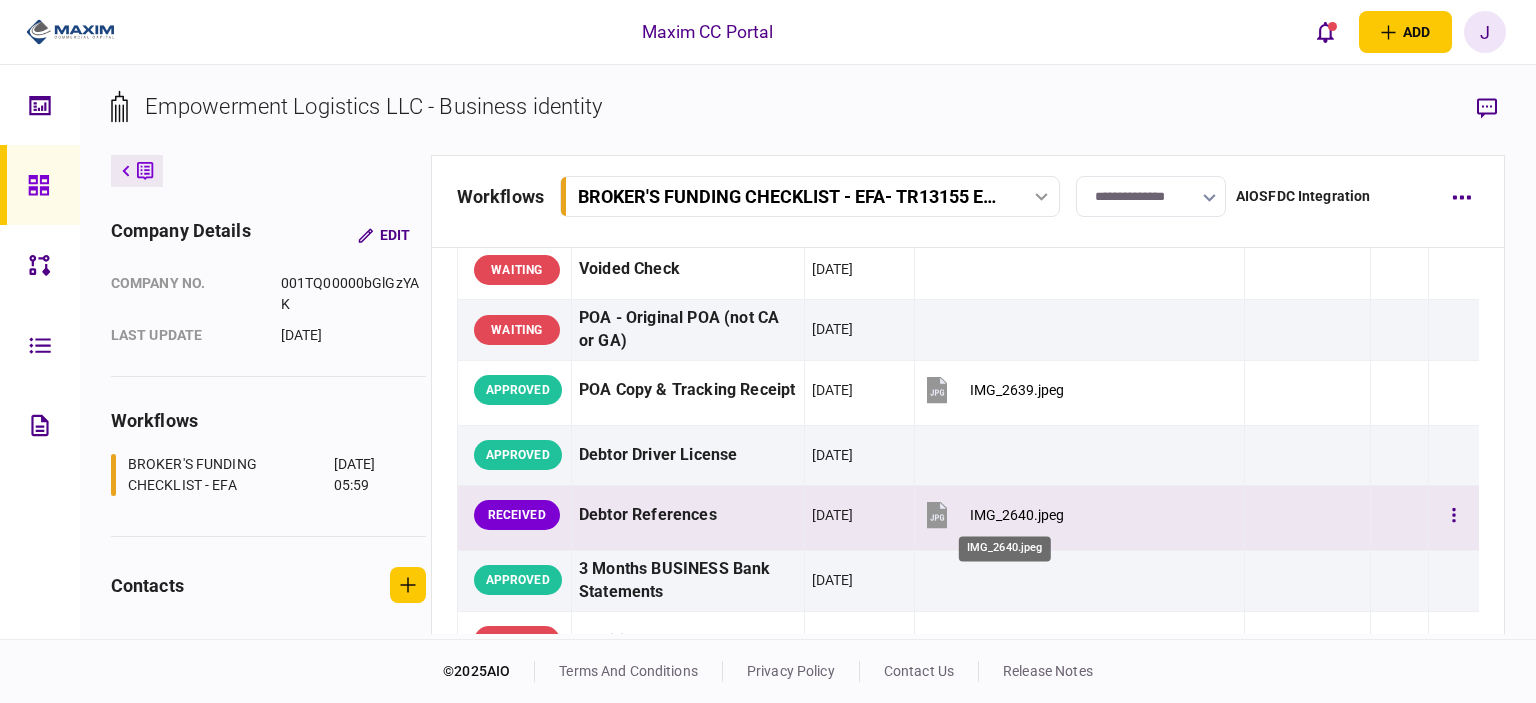 click on "IMG_2640.jpeg" at bounding box center [1017, 515] 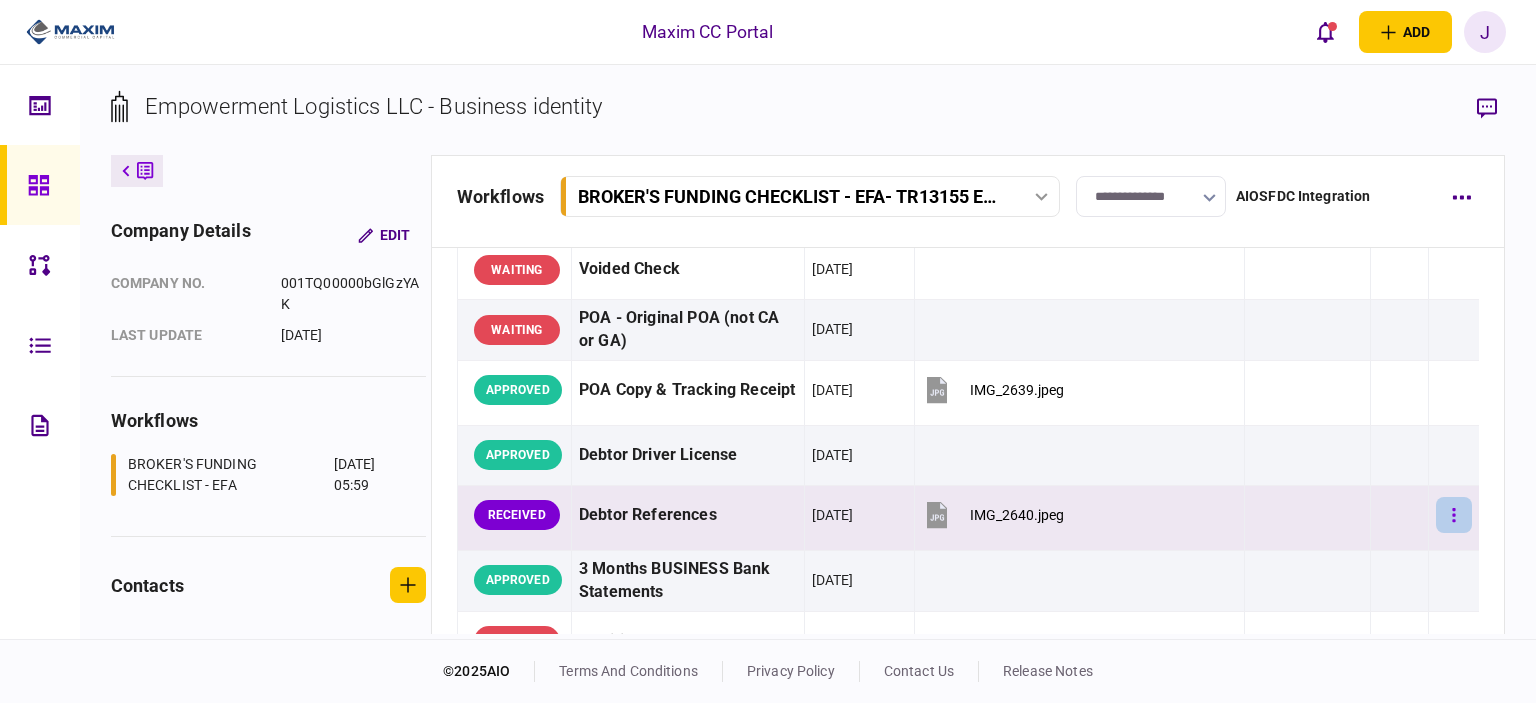 click 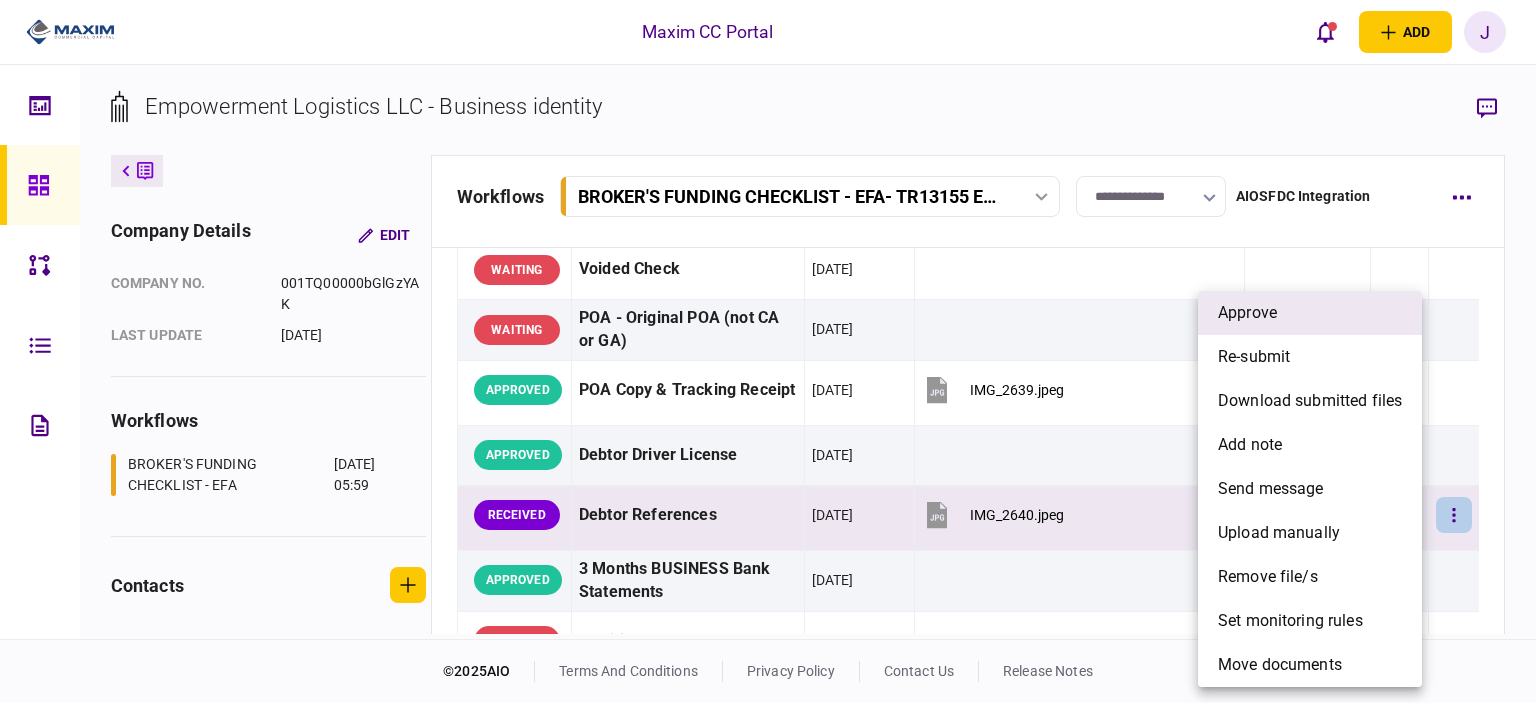 click on "approve" at bounding box center (1247, 313) 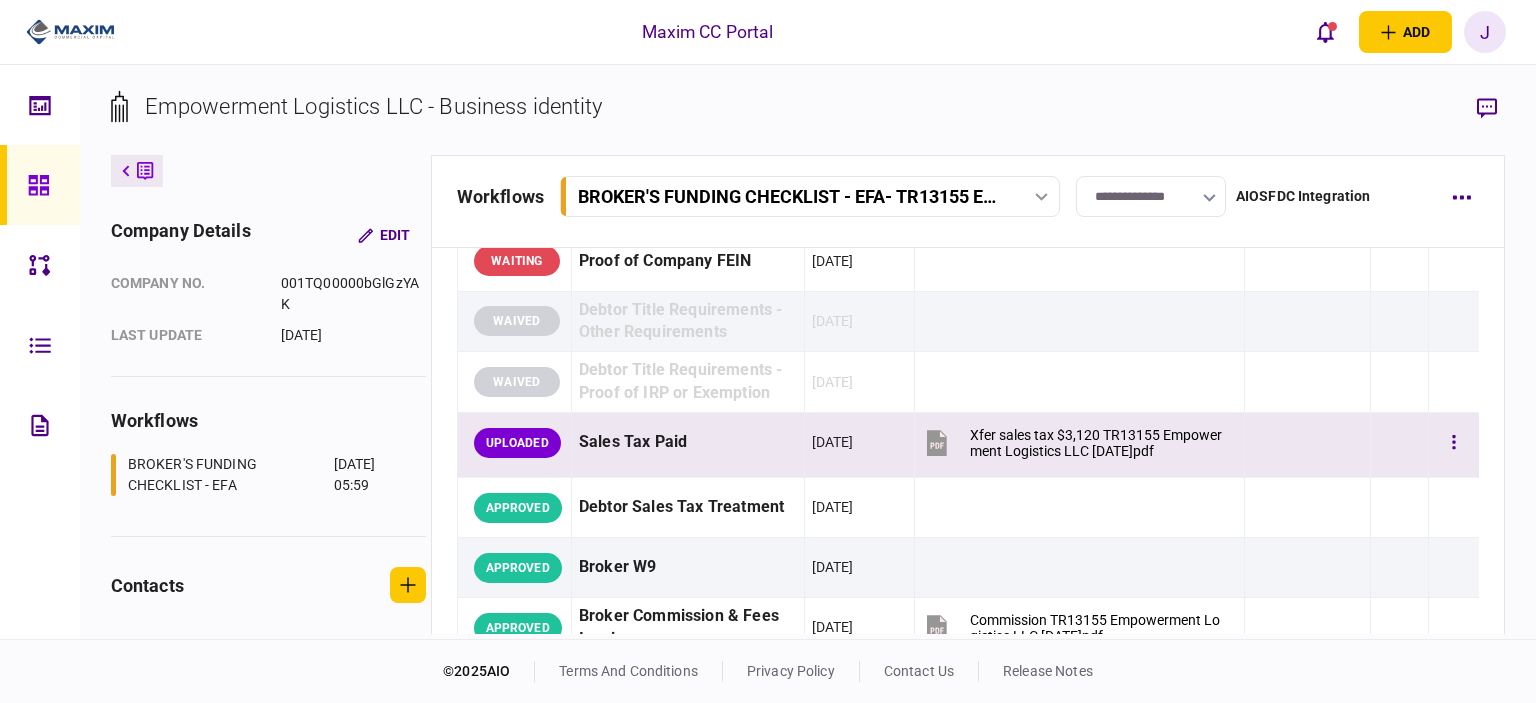 scroll, scrollTop: 800, scrollLeft: 0, axis: vertical 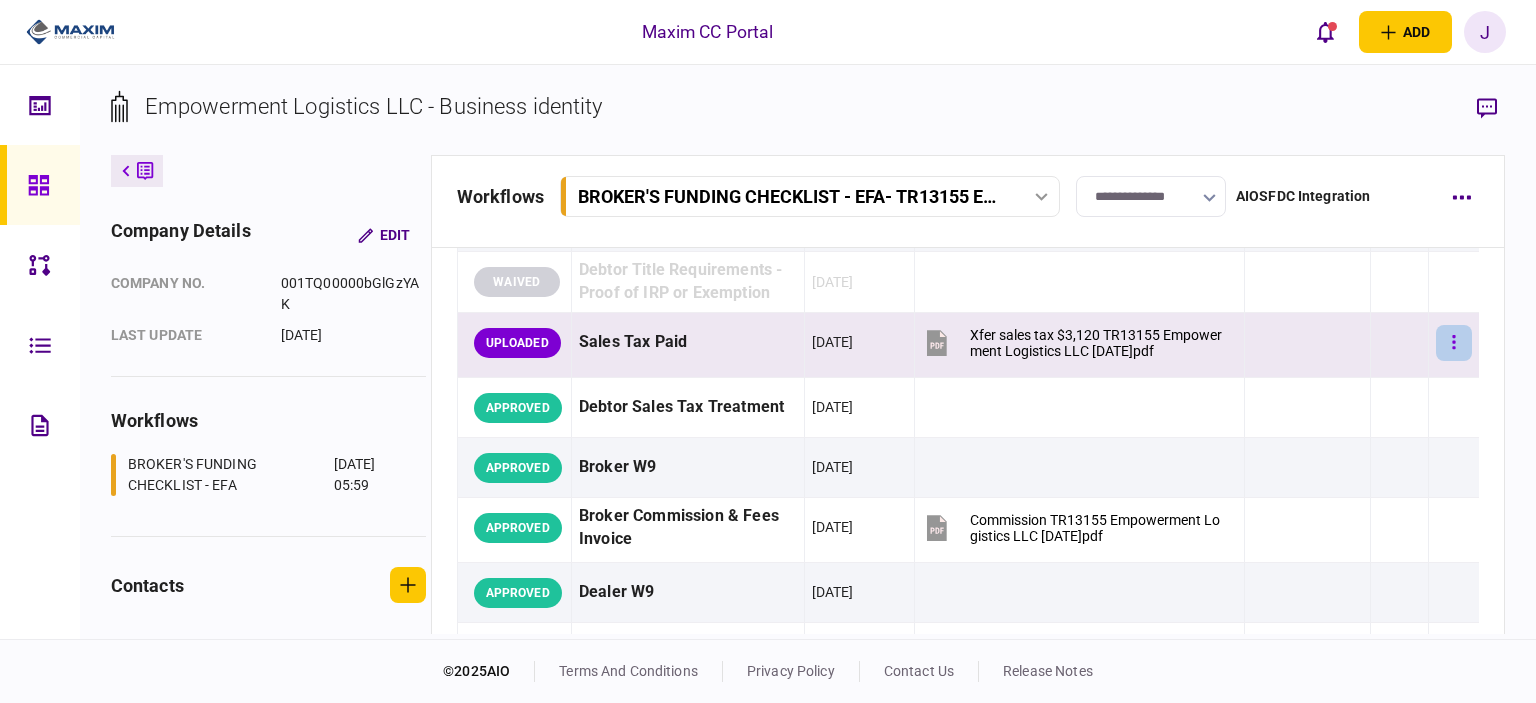 click at bounding box center [1454, 343] 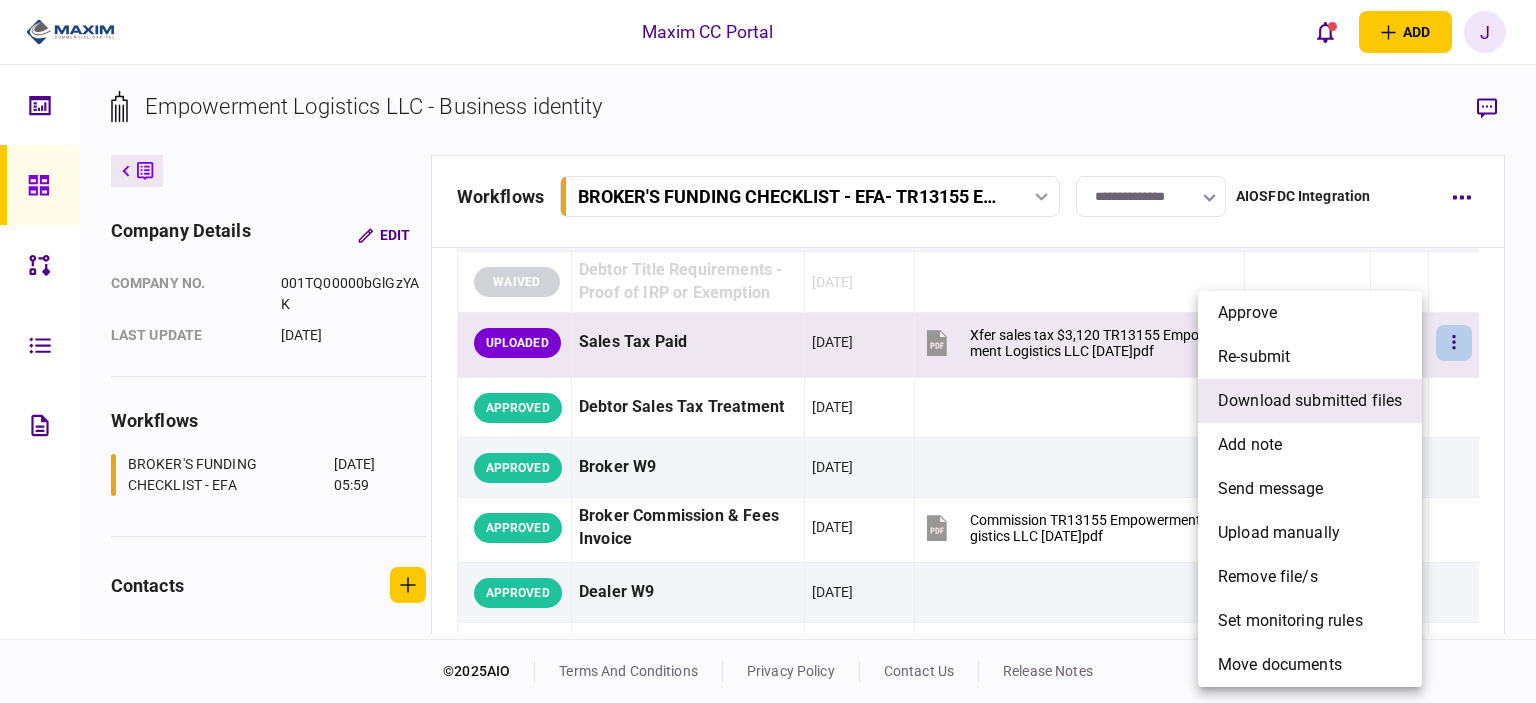 click on "download submitted files" at bounding box center [1310, 401] 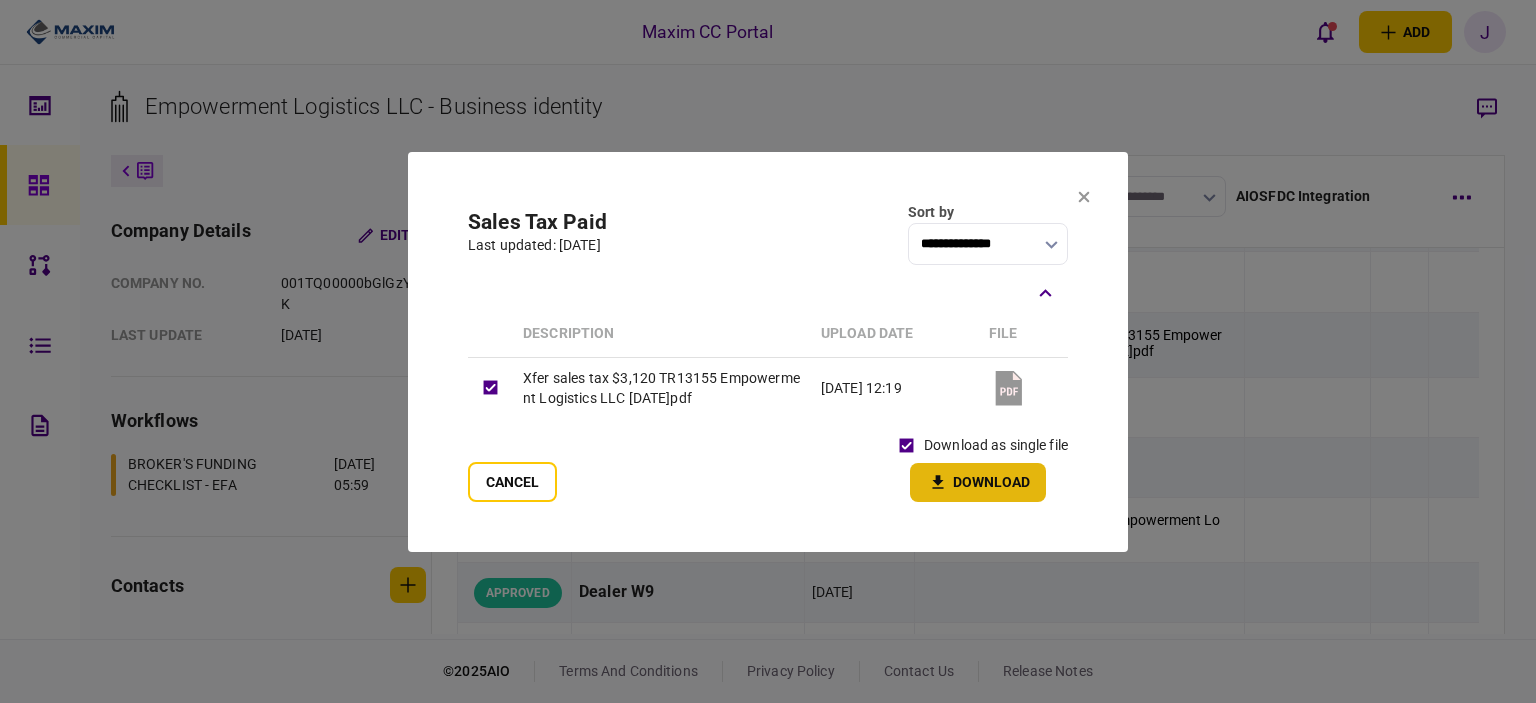 click on "Download" at bounding box center [978, 482] 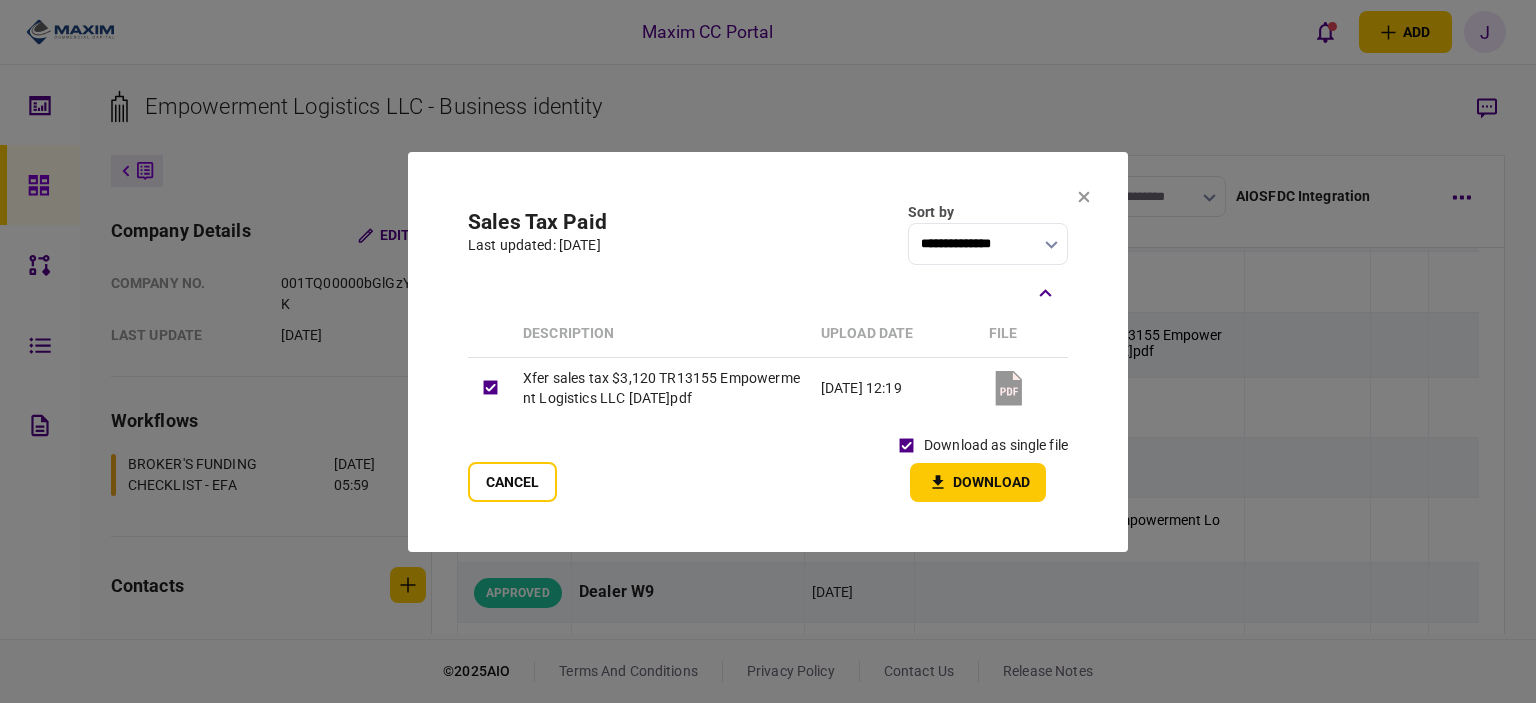 click on "**********" at bounding box center (768, 351) 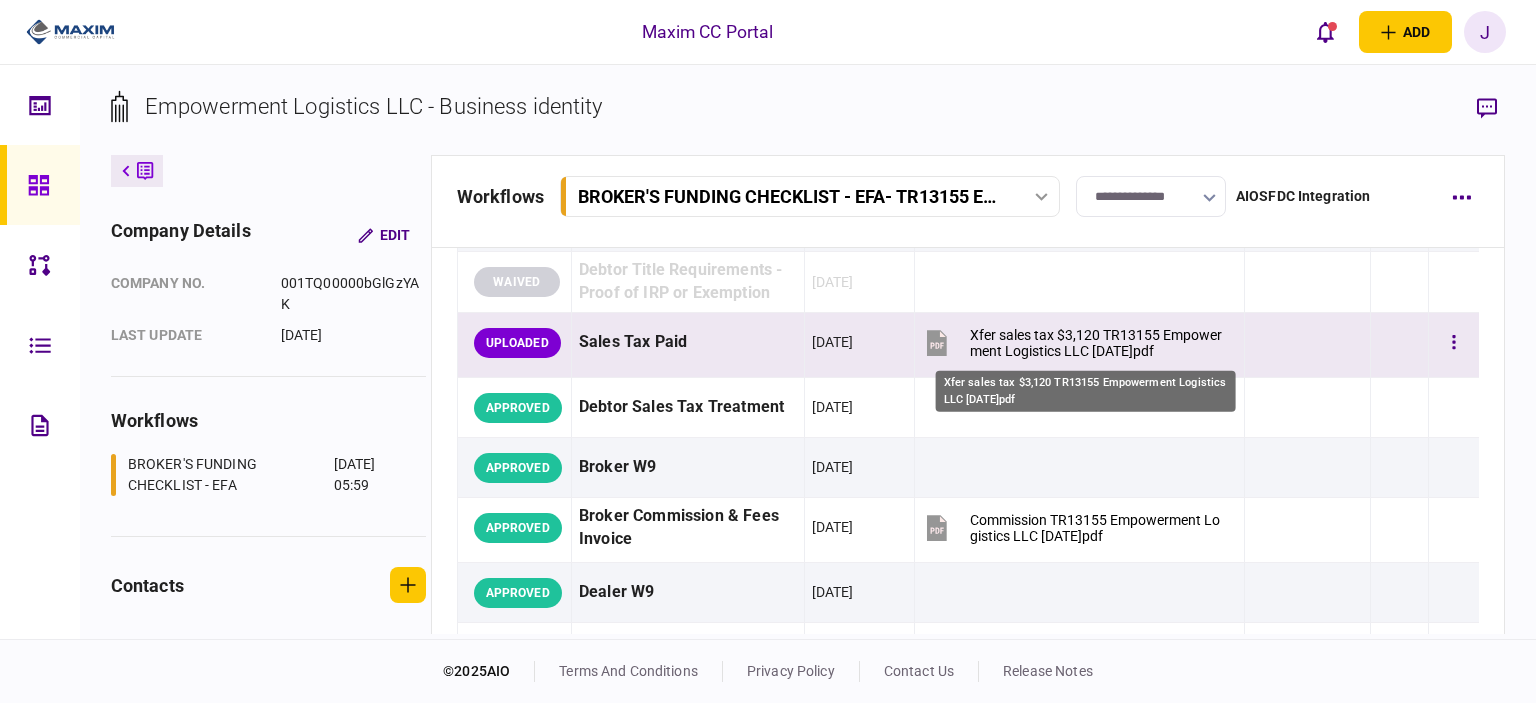 click on "Xfer sales tax $3,120 TR13155 Empowerment Logistics LLC 2025.07.25.pdf" at bounding box center (1098, 343) 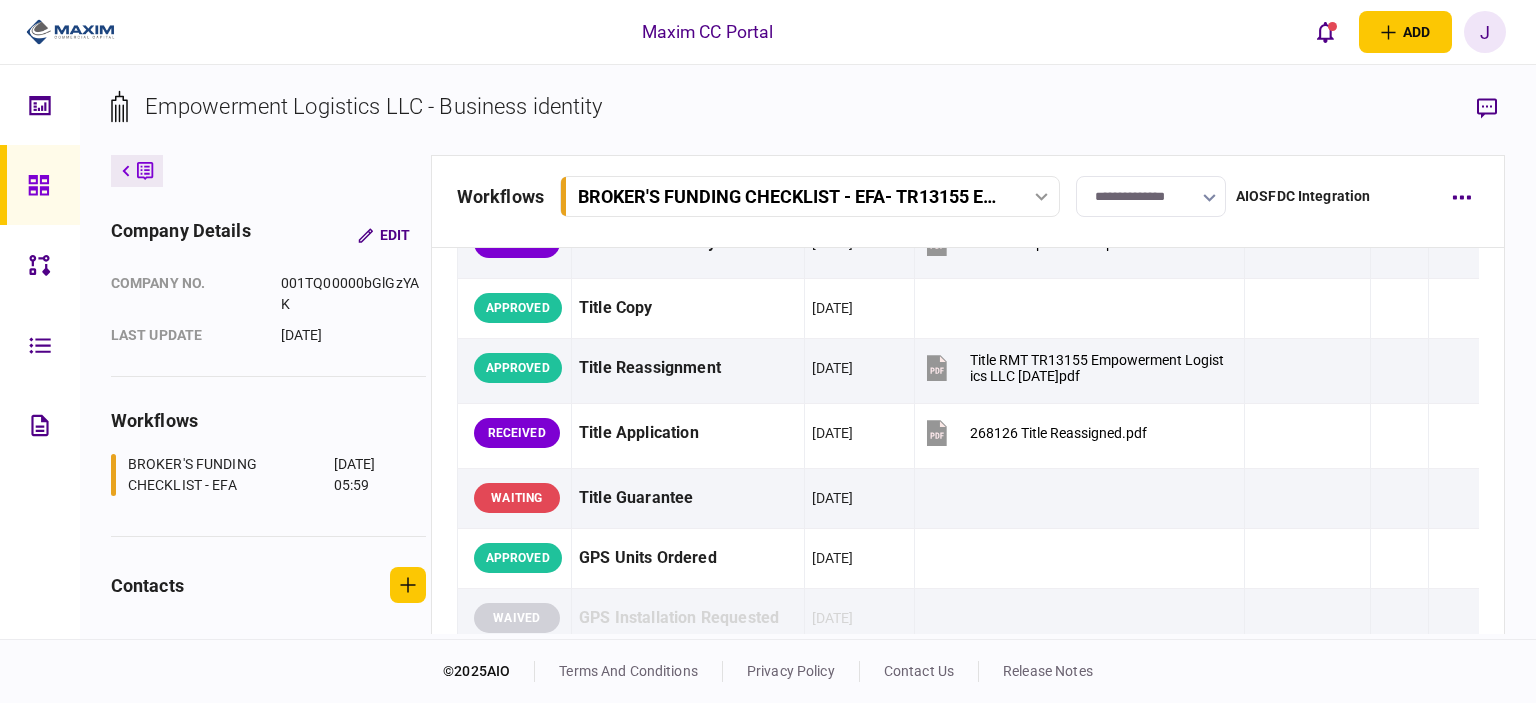 scroll, scrollTop: 1300, scrollLeft: 0, axis: vertical 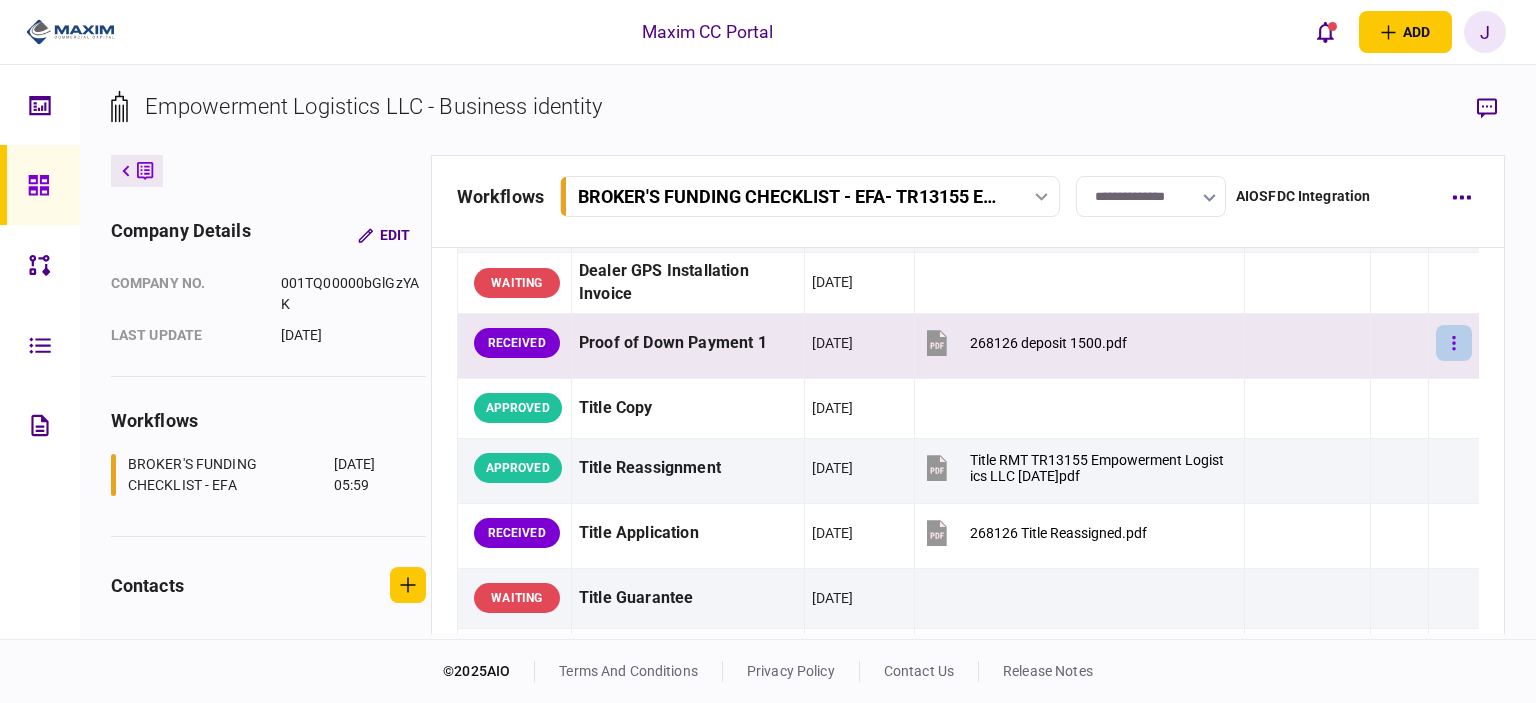 click at bounding box center (1454, 343) 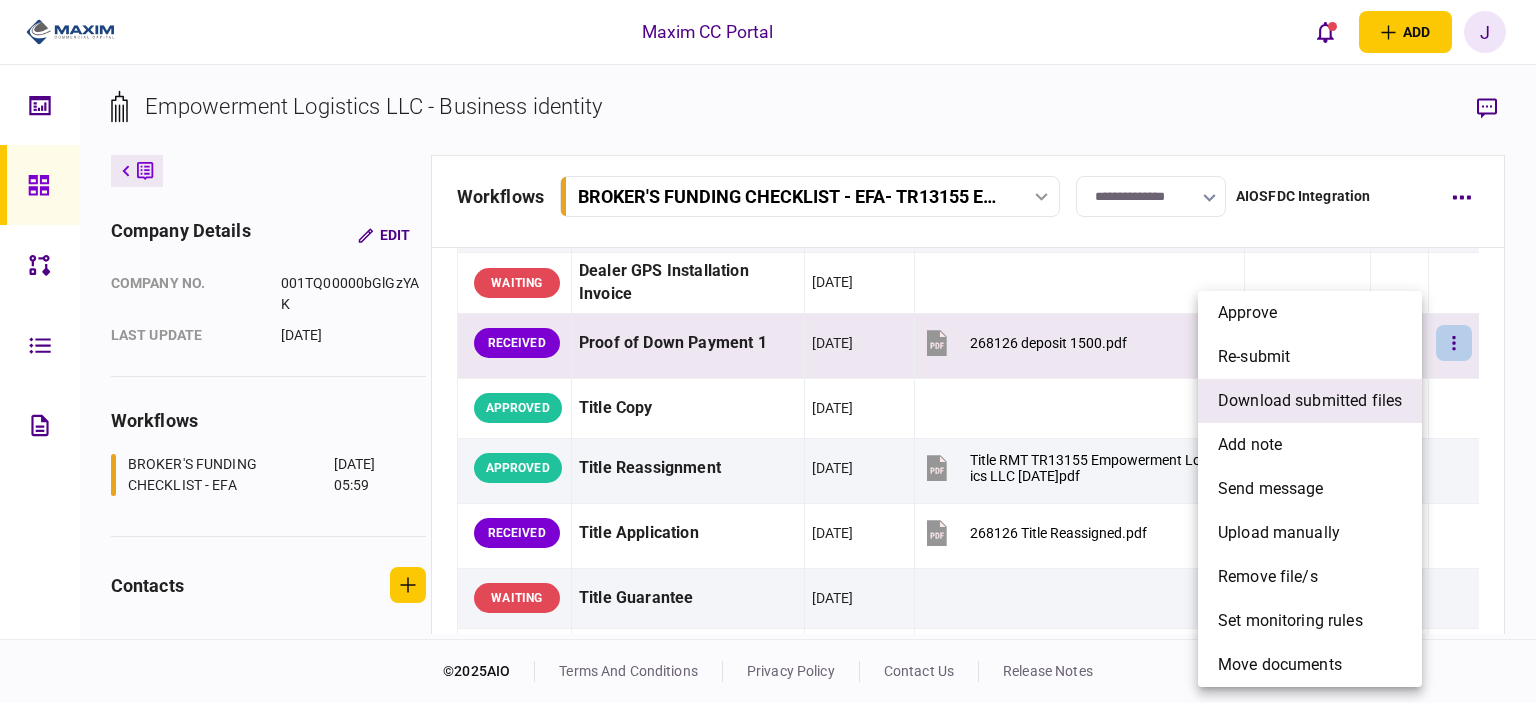 click on "download submitted files" at bounding box center [1310, 401] 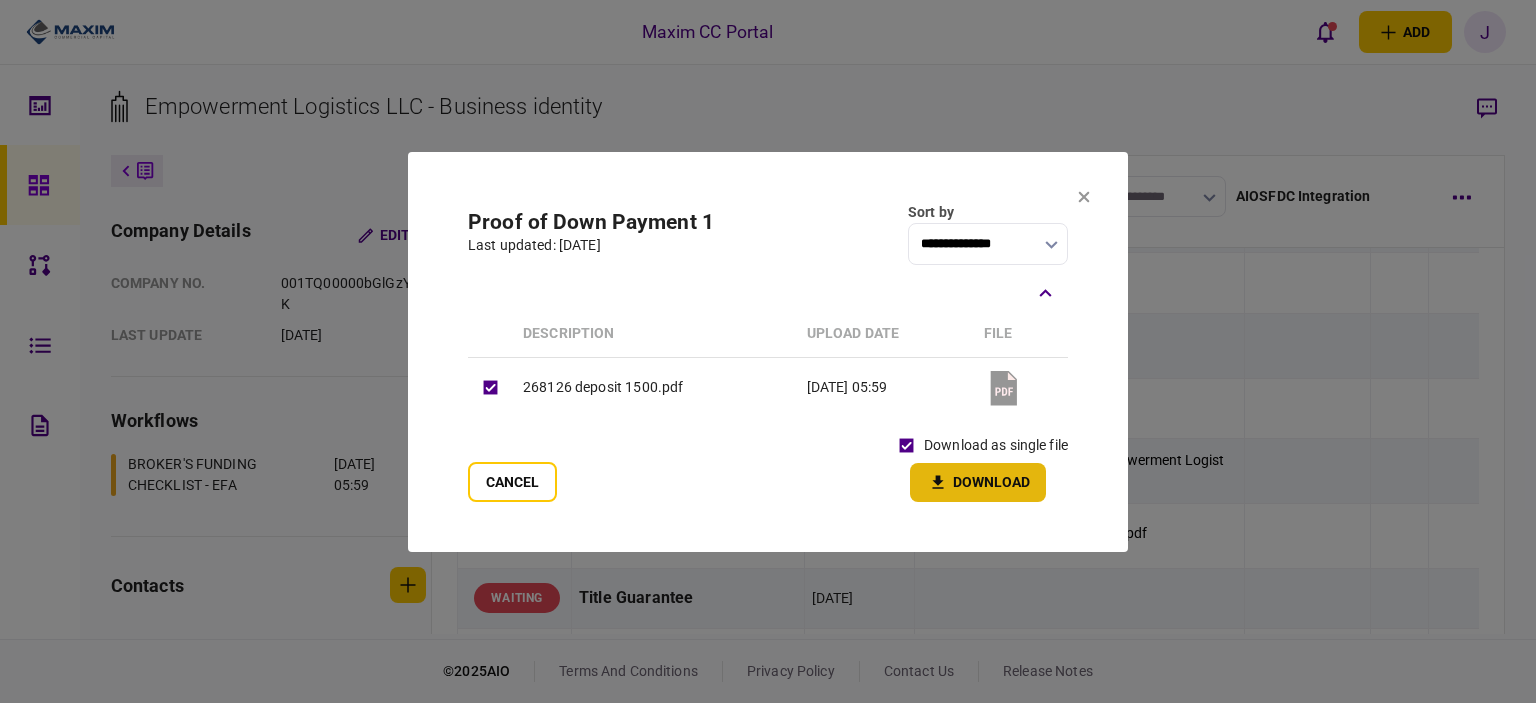 click on "Download" at bounding box center (978, 482) 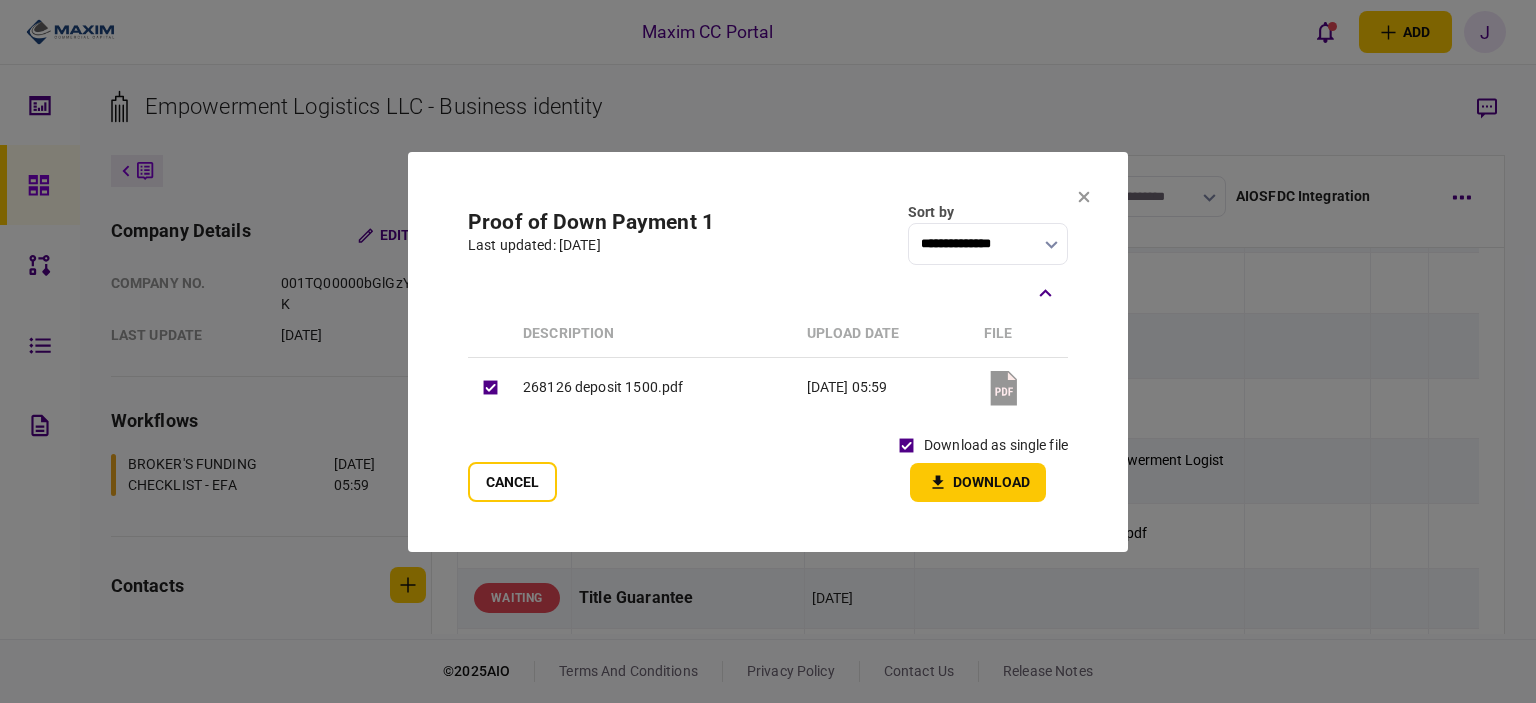 click on "**********" at bounding box center (768, 233) 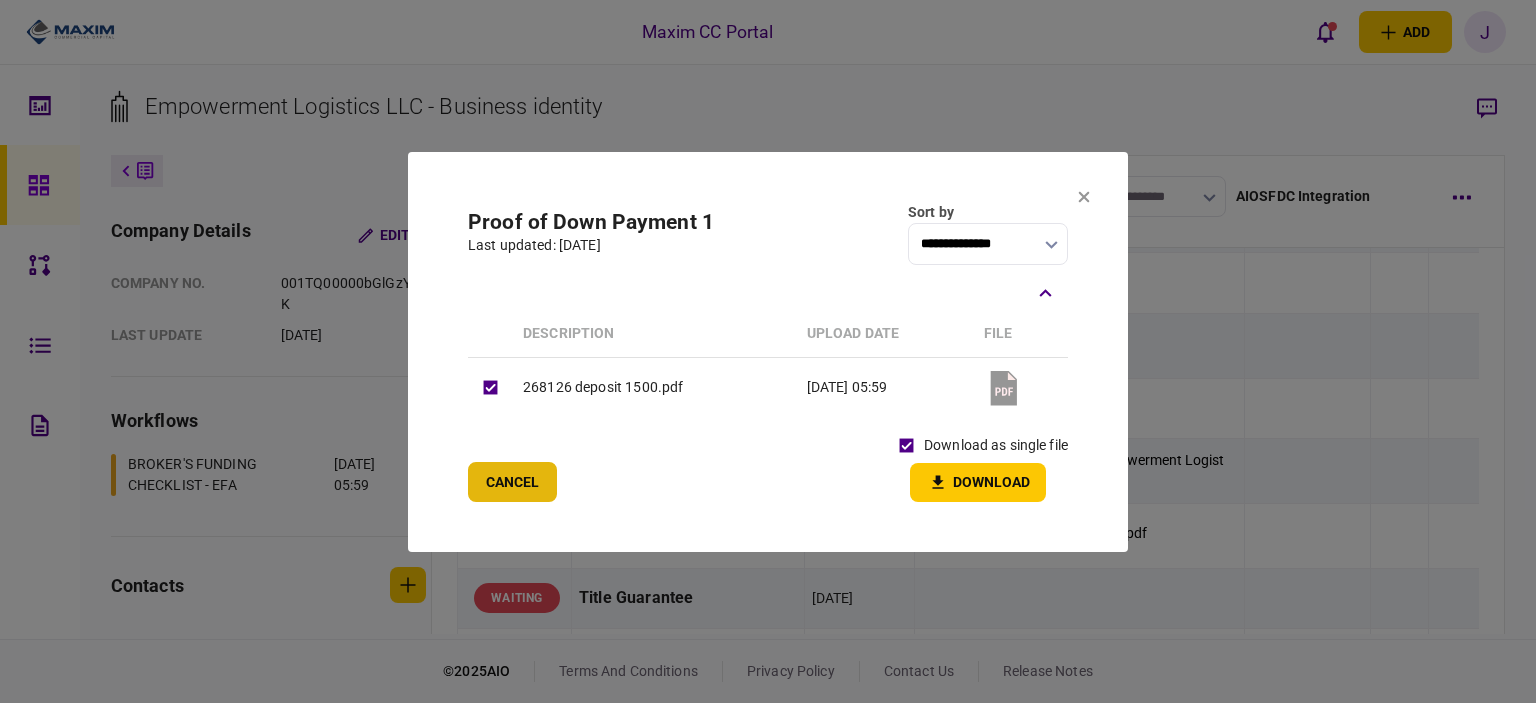 click on "Cancel" at bounding box center (512, 482) 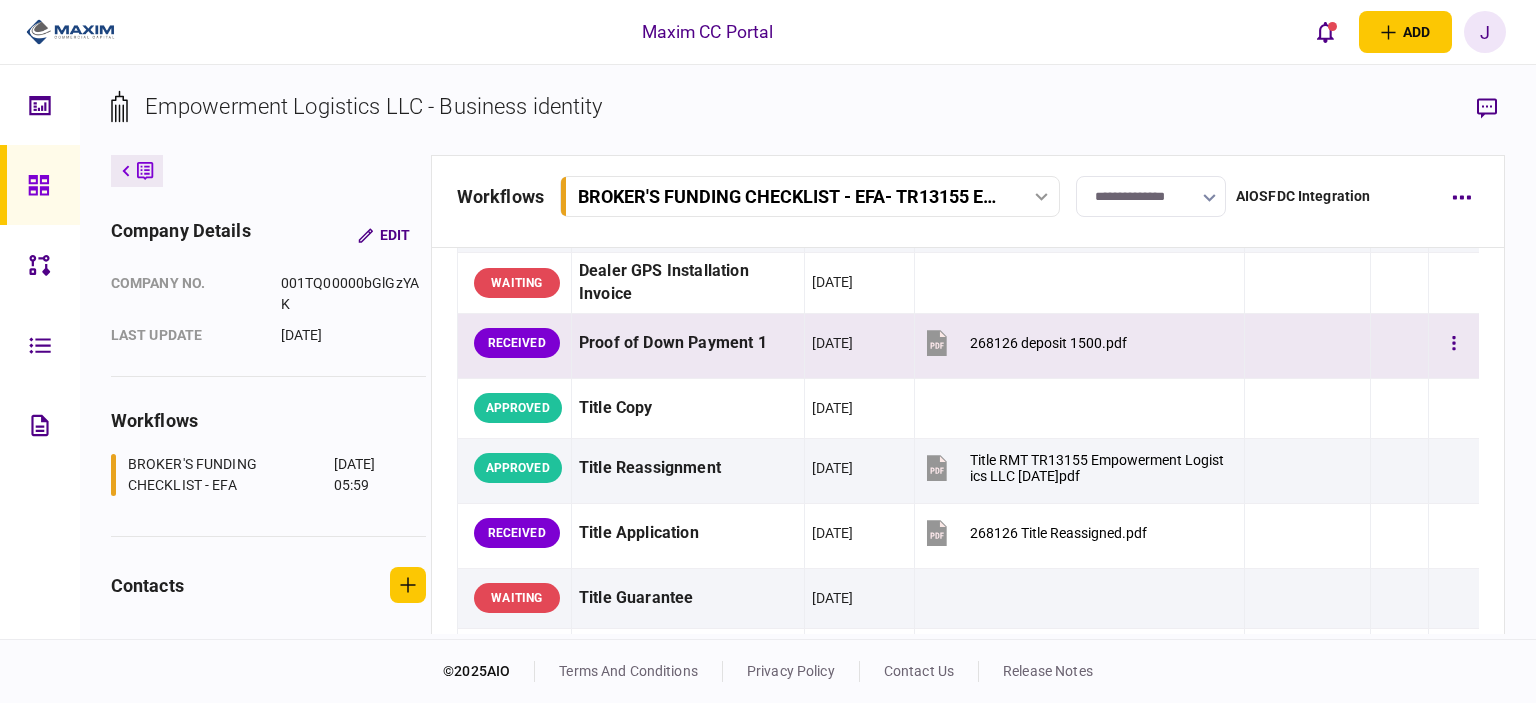 click on "268126 deposit 1500.pdf" at bounding box center (1024, 343) 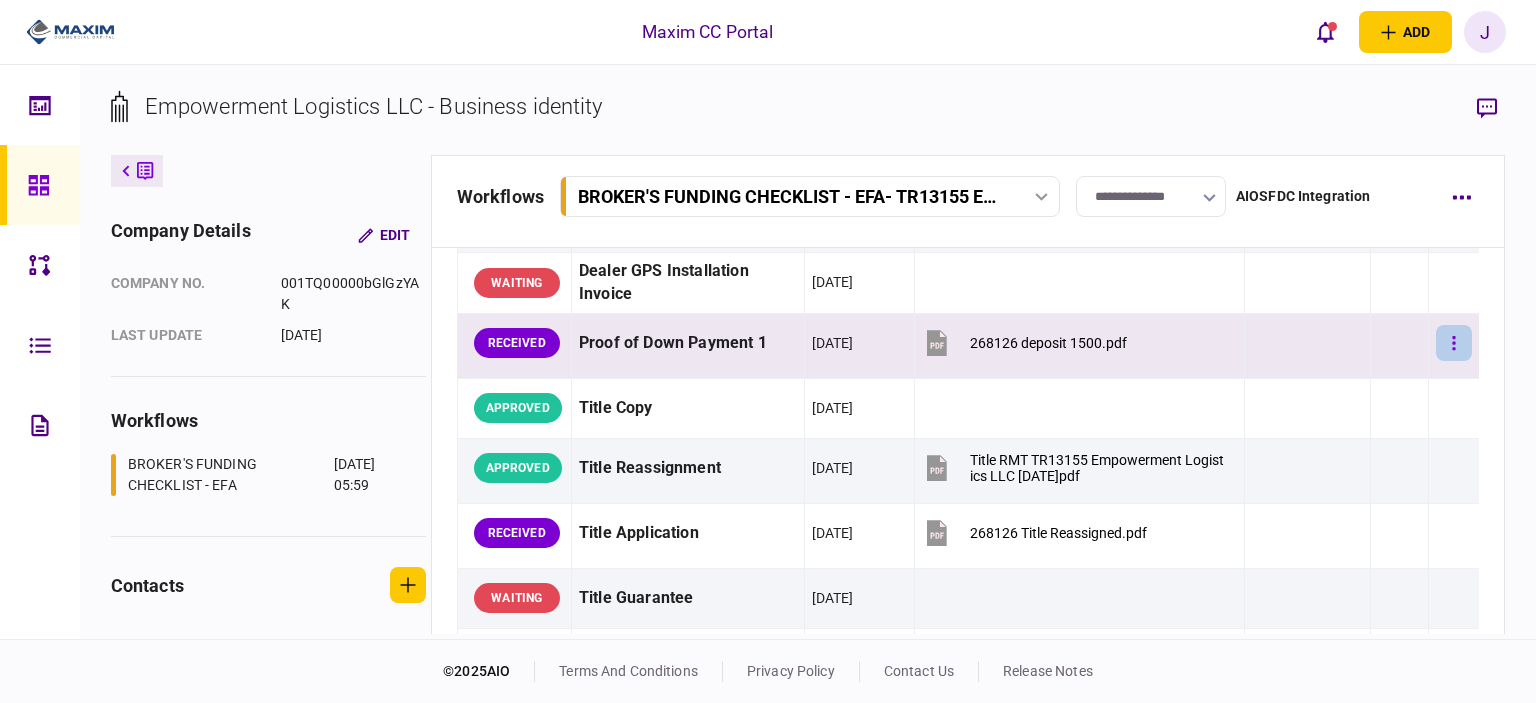 click 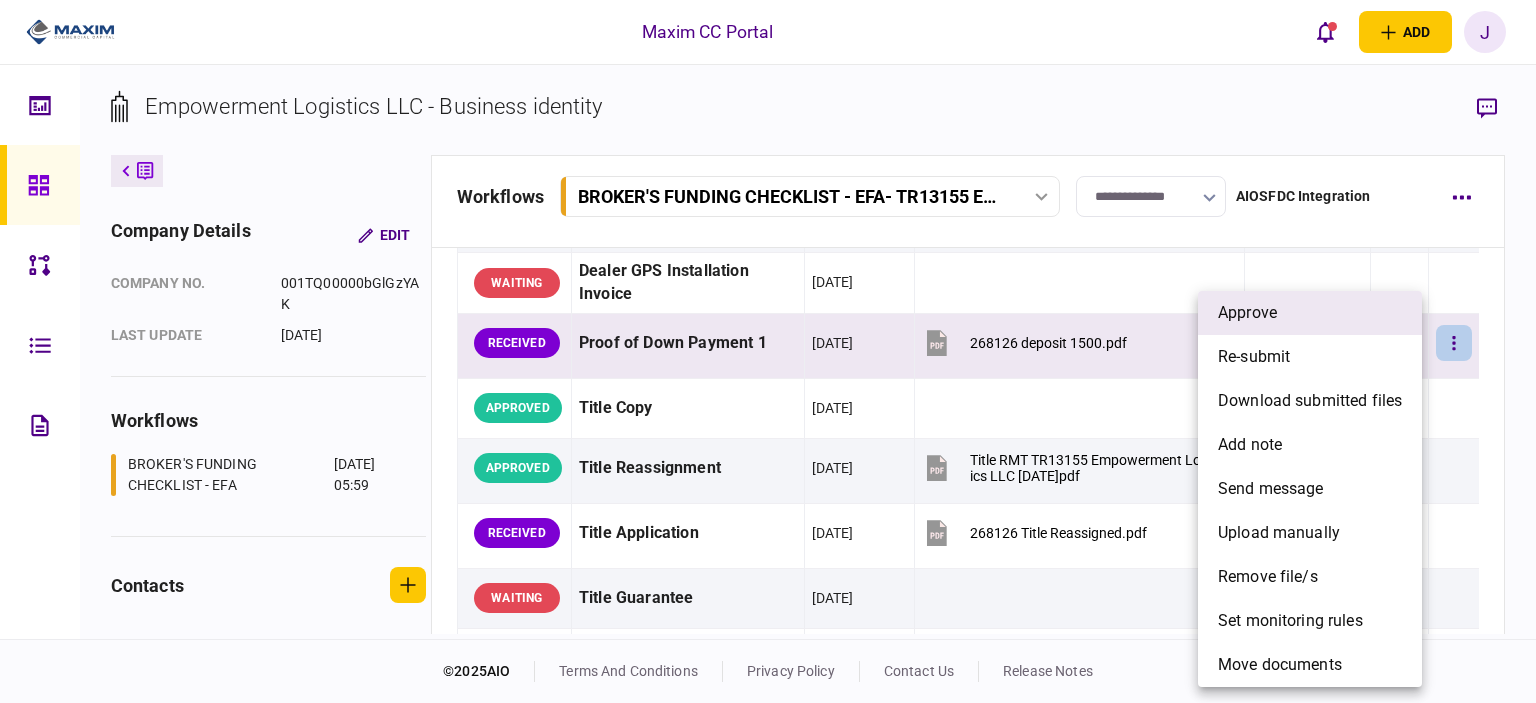 click on "approve" at bounding box center [1310, 313] 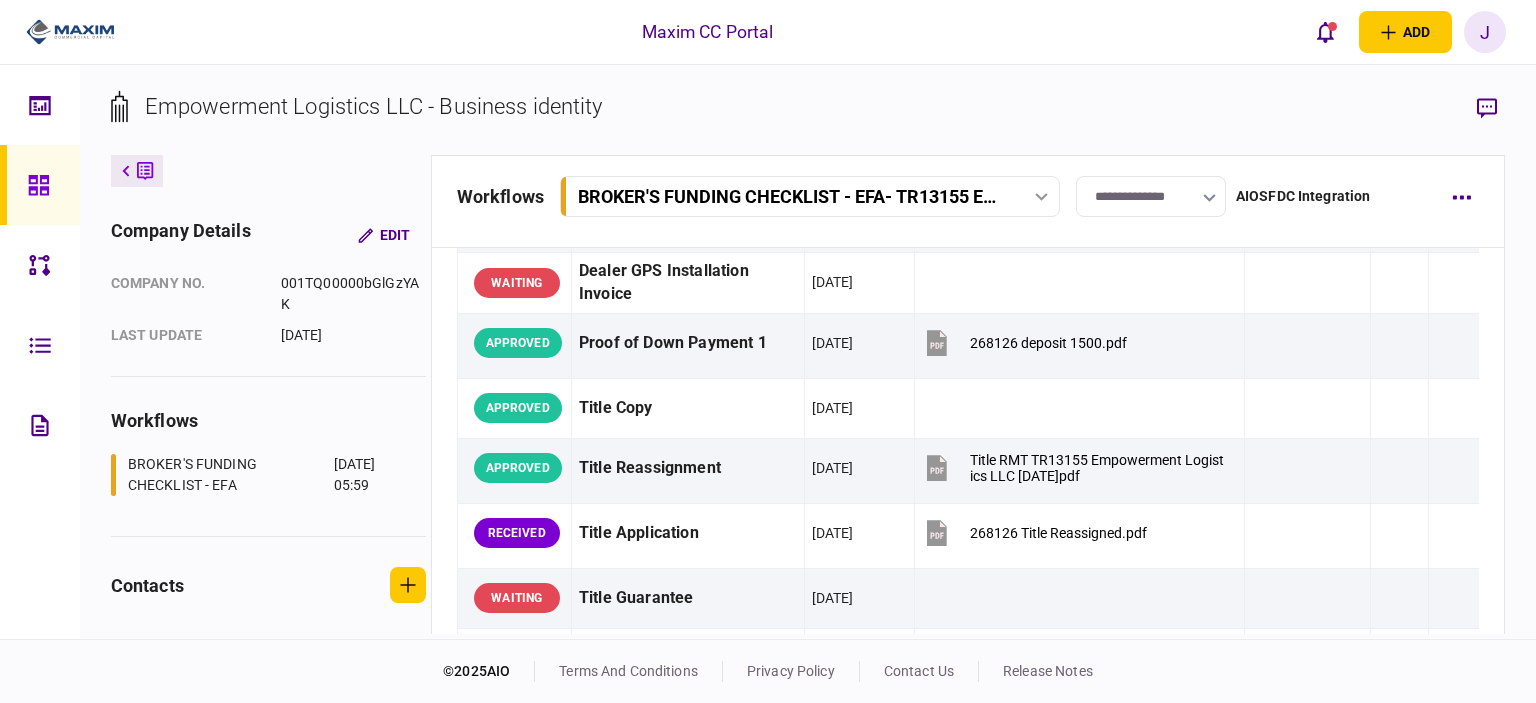 scroll, scrollTop: 1300, scrollLeft: 0, axis: vertical 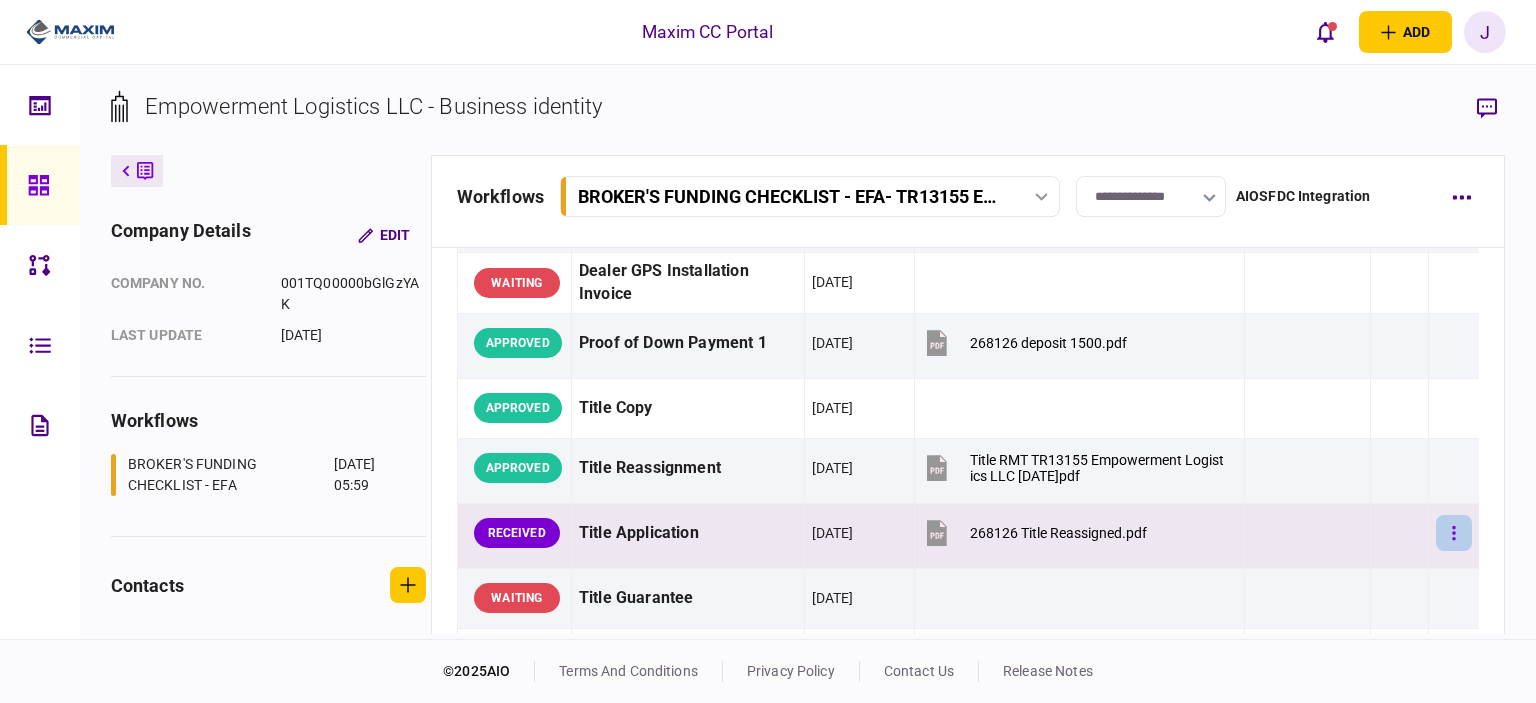 click at bounding box center (1454, 533) 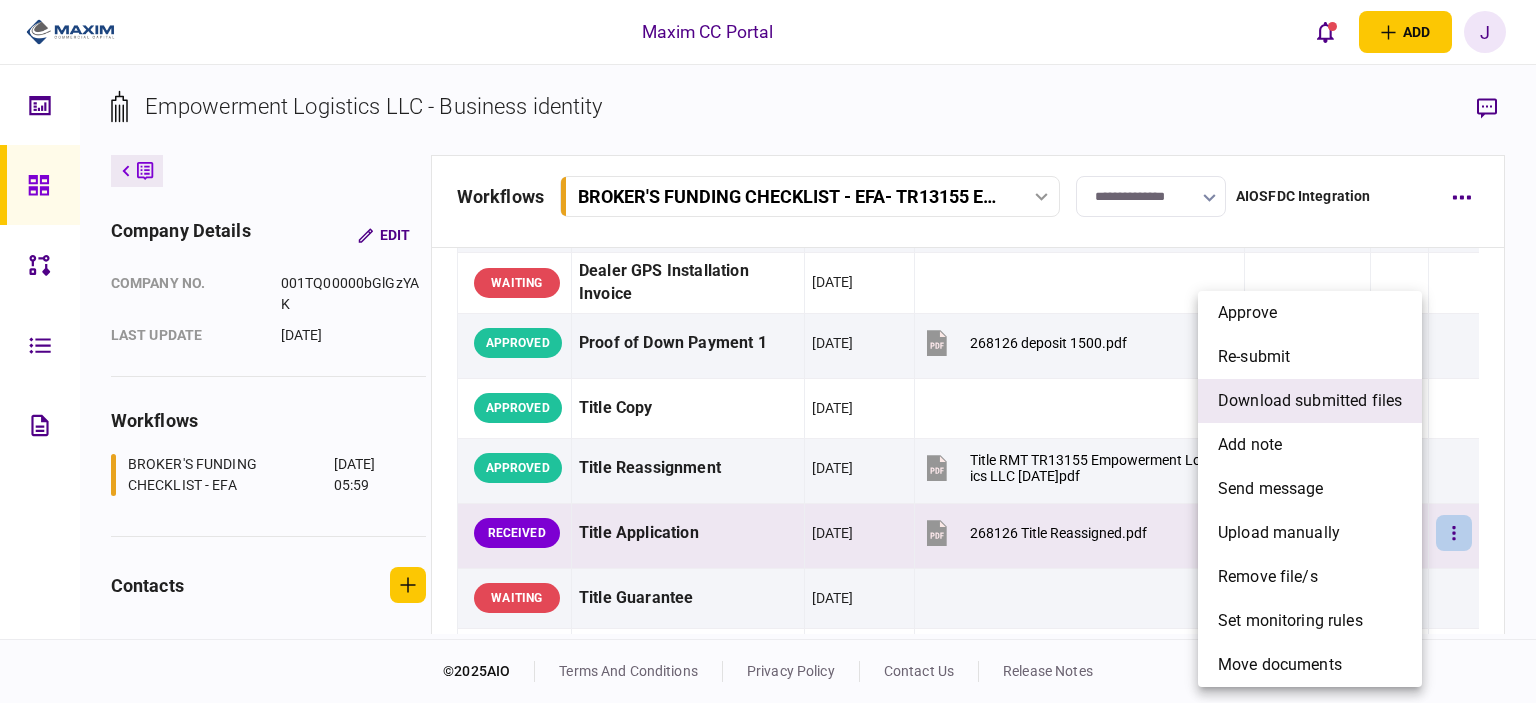 click on "download submitted files" at bounding box center (1310, 401) 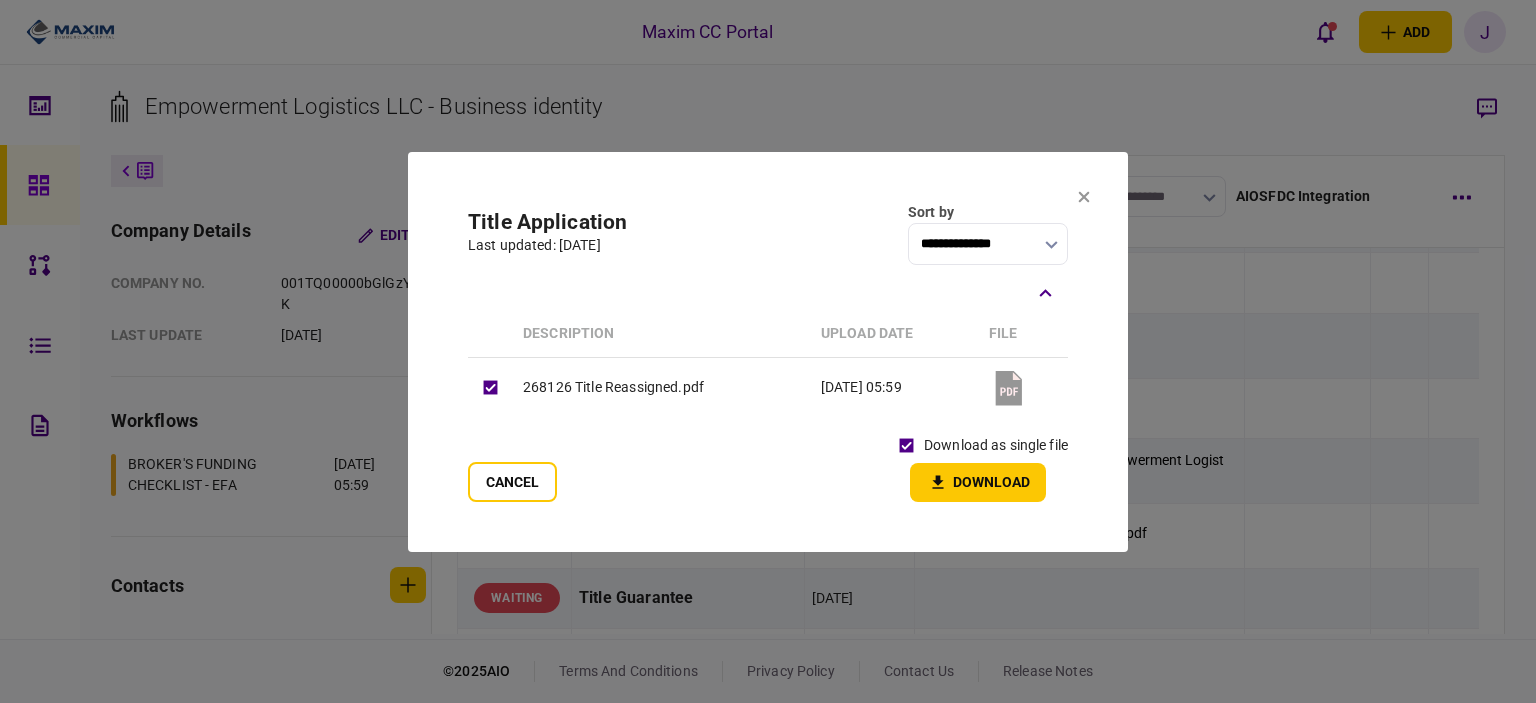 click on "**********" at bounding box center (768, 352) 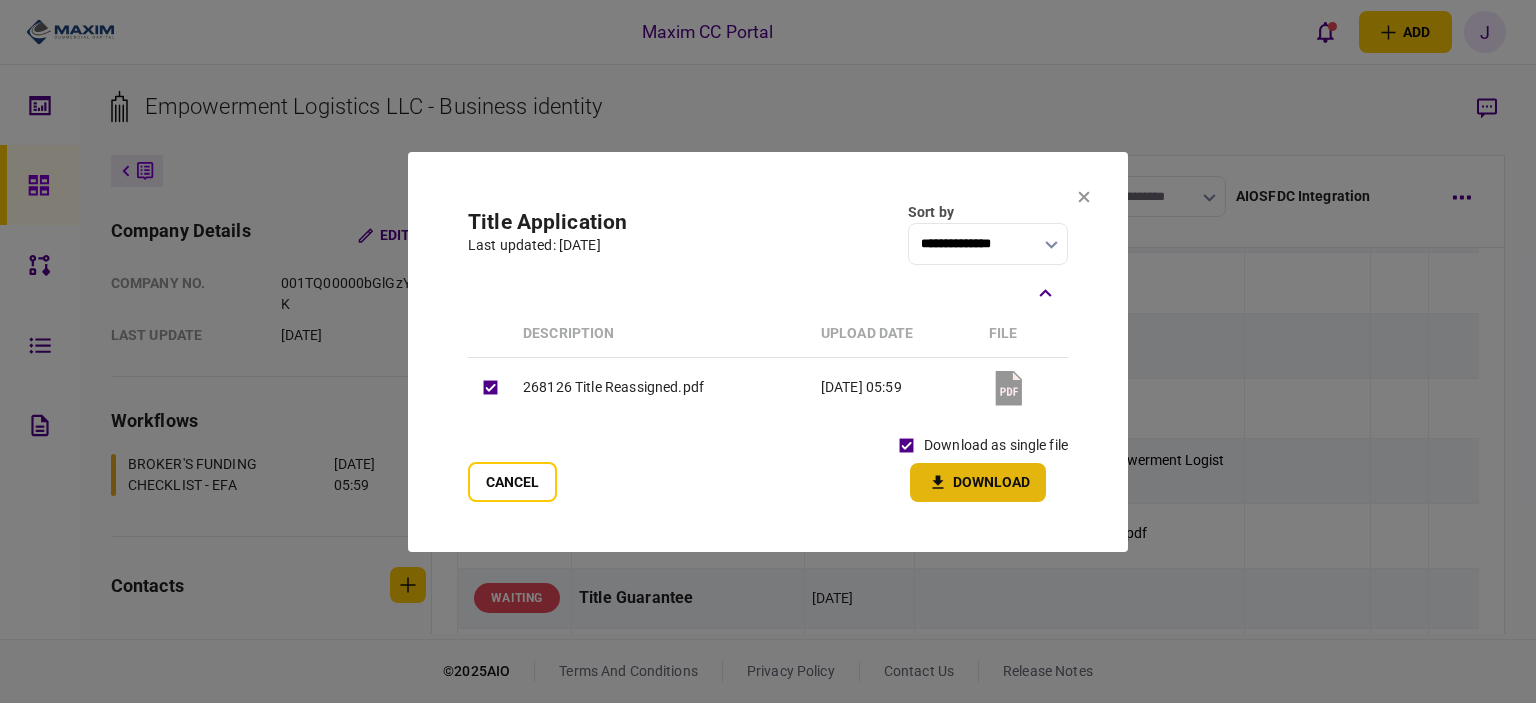 click on "Download" at bounding box center (978, 482) 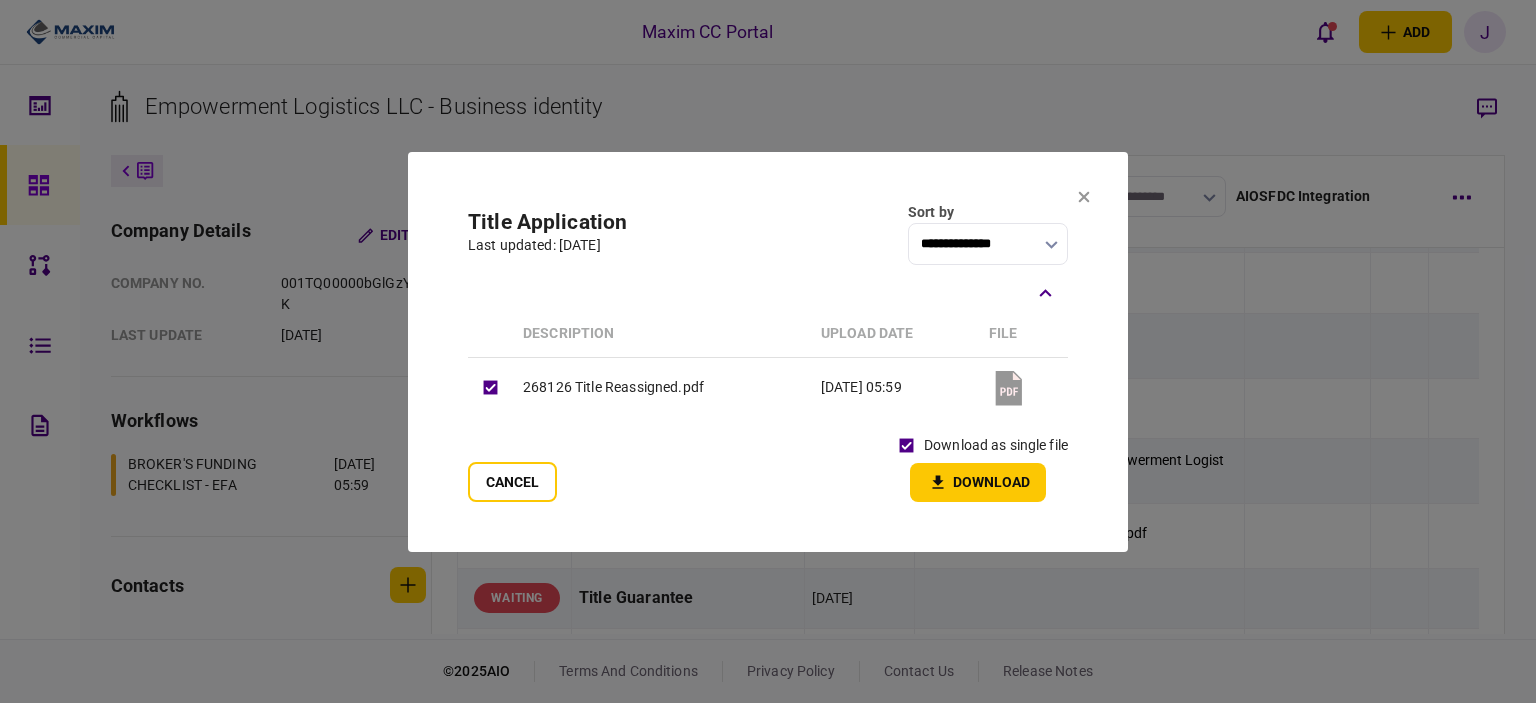 click 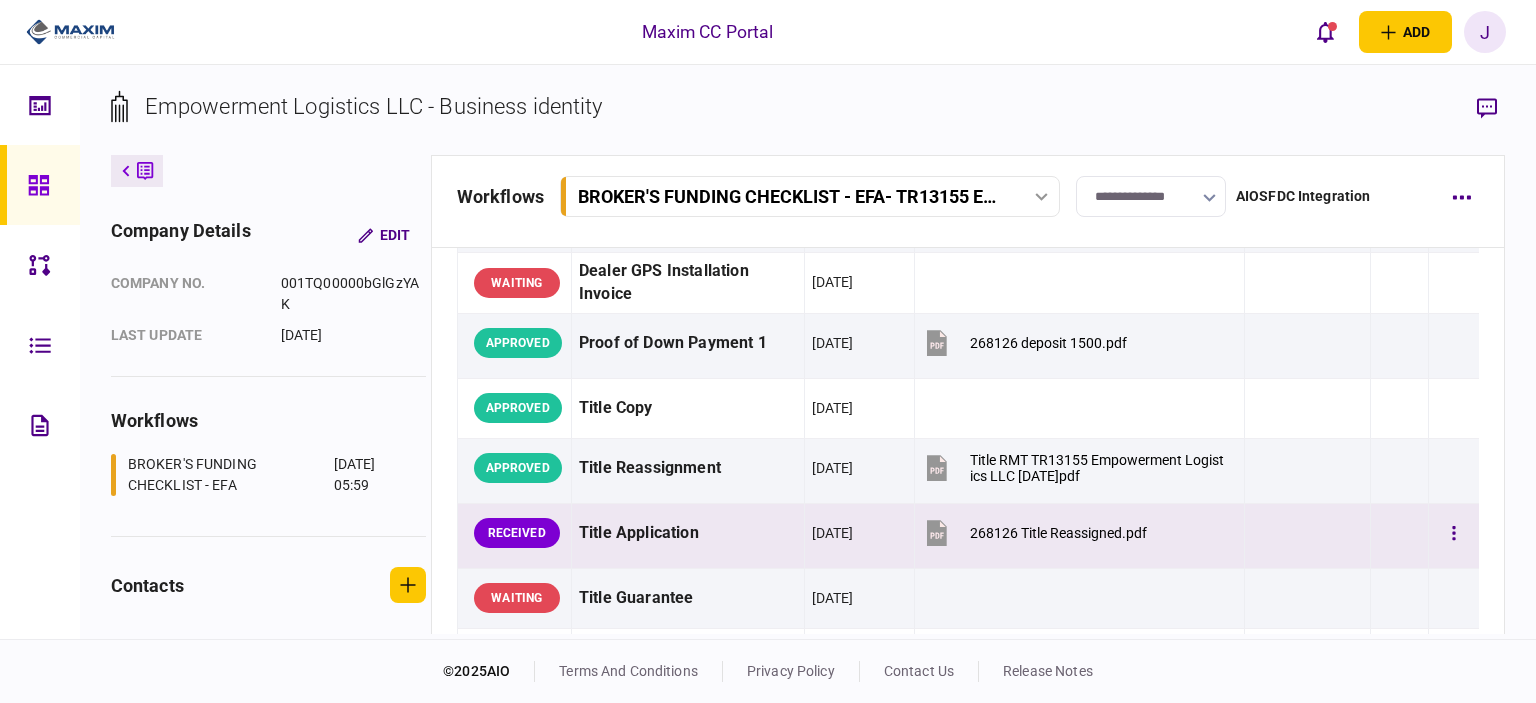 click on "268126 Title Reassigned.pdf" at bounding box center (1058, 533) 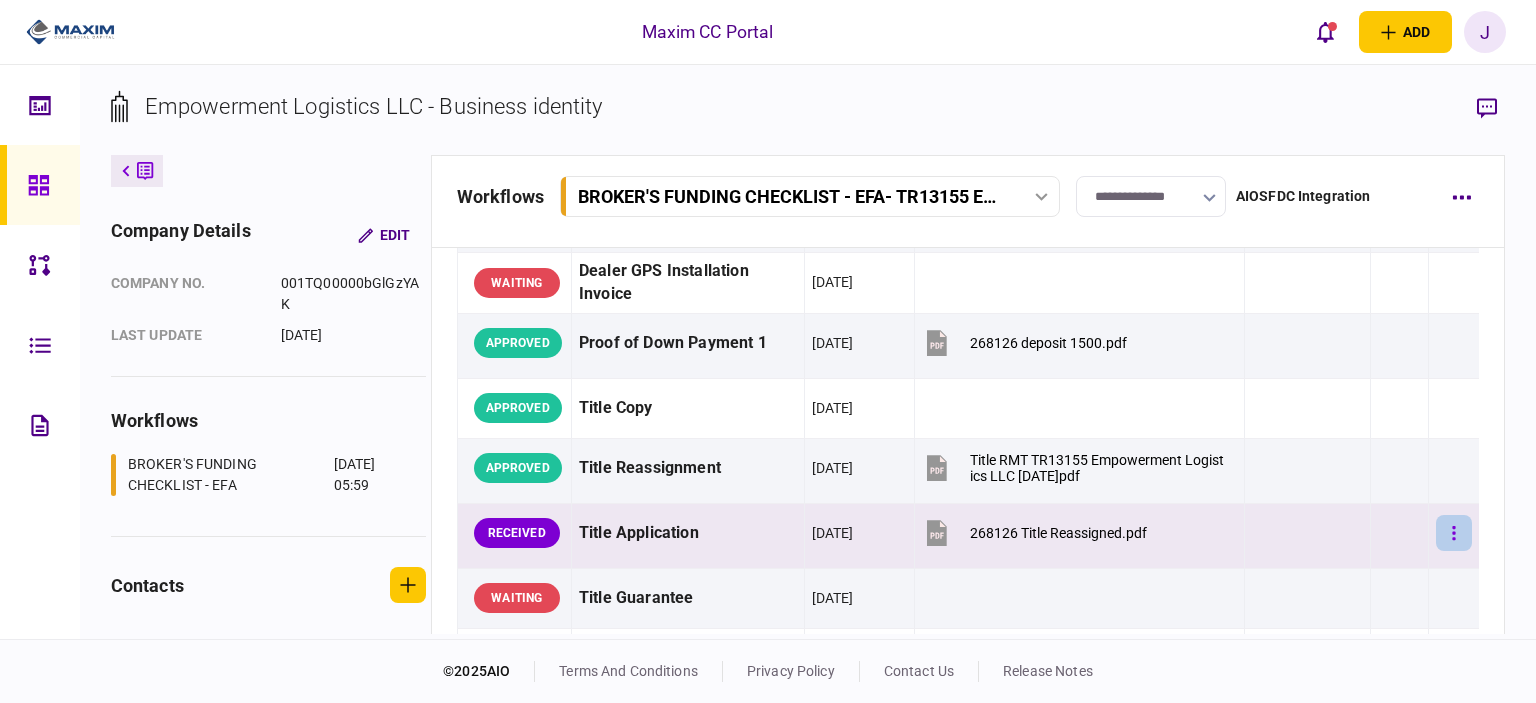 click at bounding box center [1454, 533] 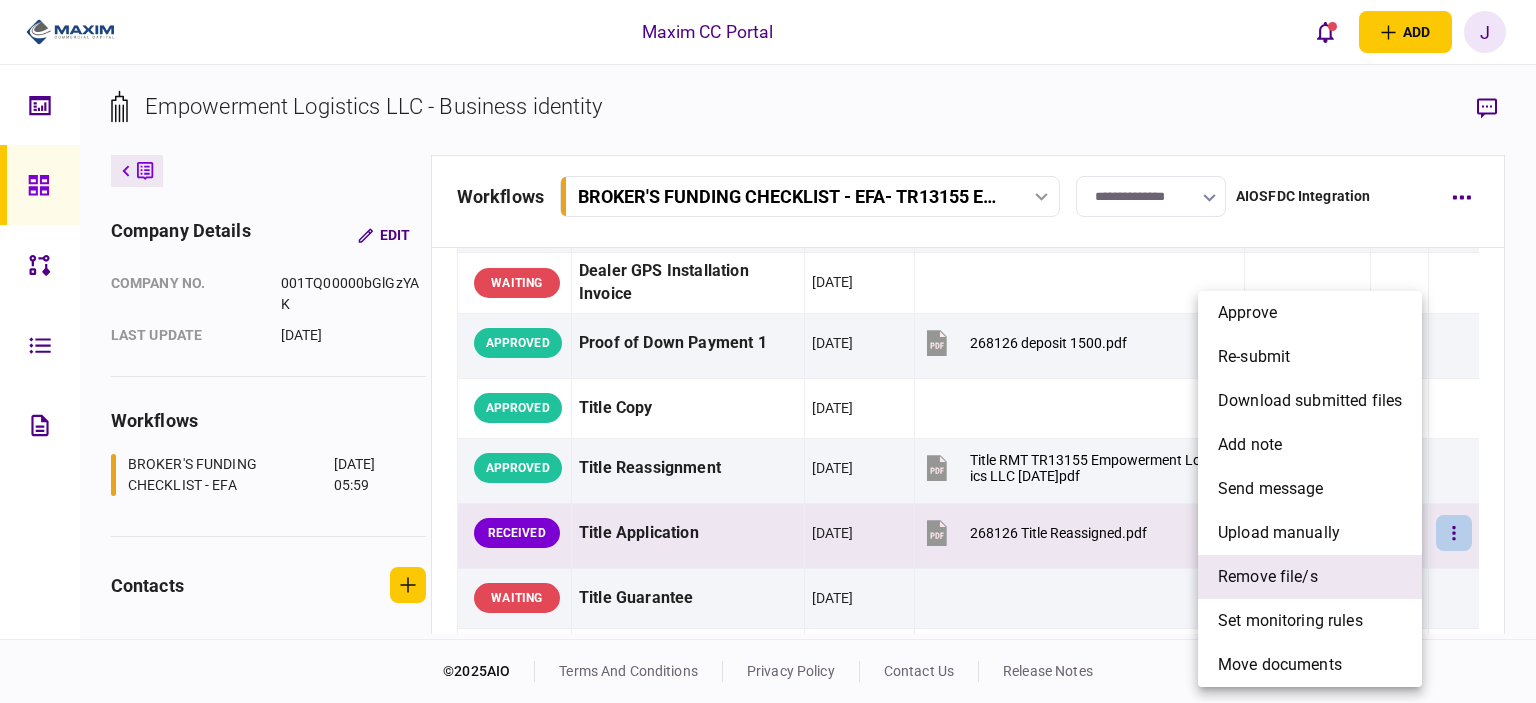 click on "remove file/s" at bounding box center [1268, 577] 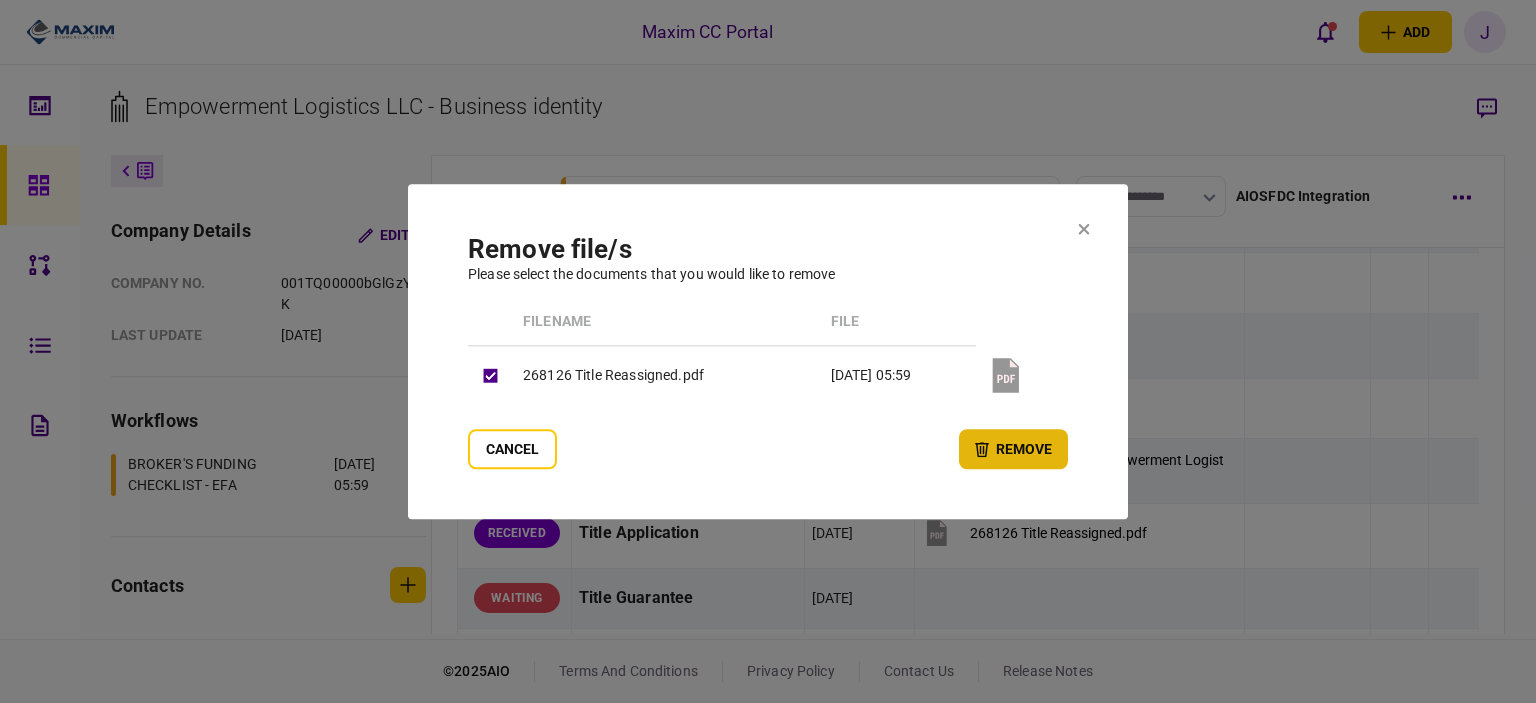 click on "remove" at bounding box center (1013, 449) 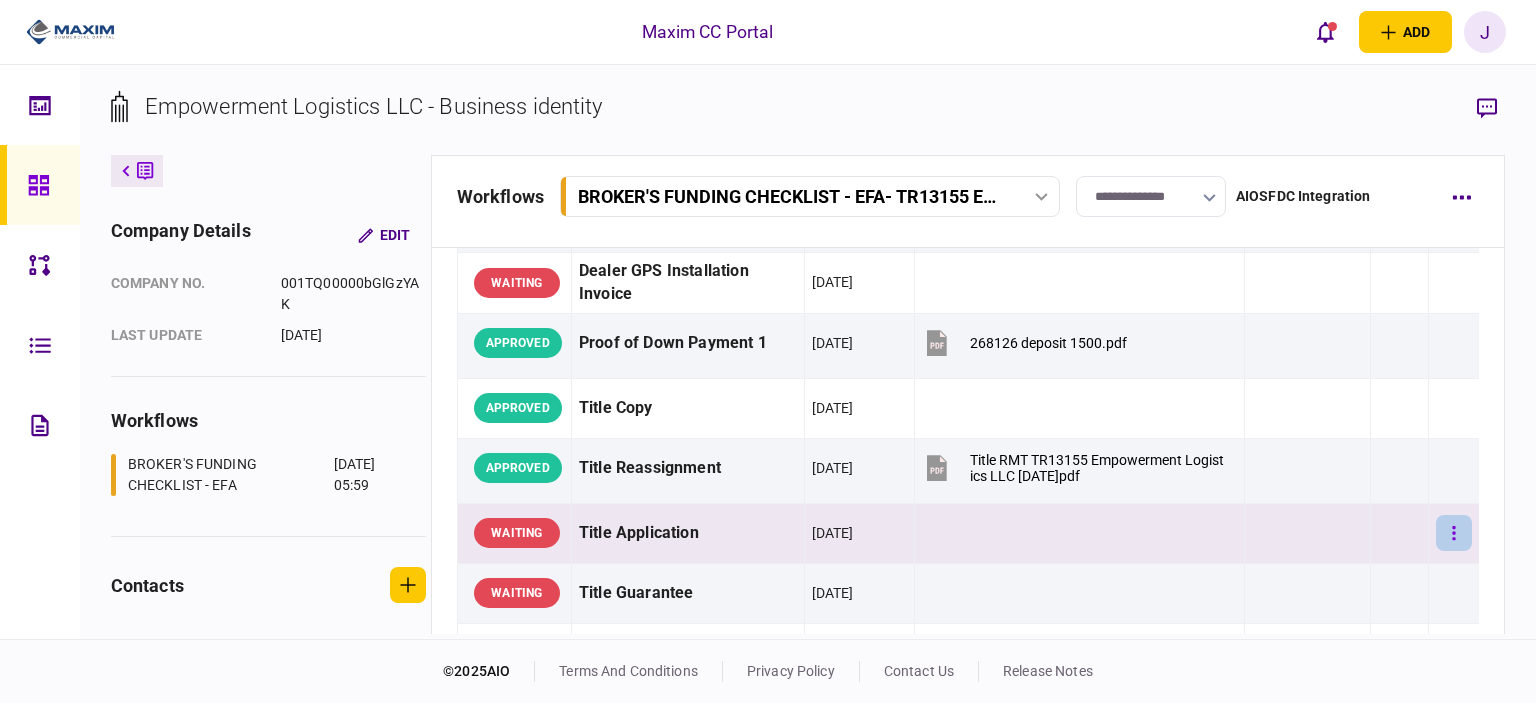 click at bounding box center [1454, 533] 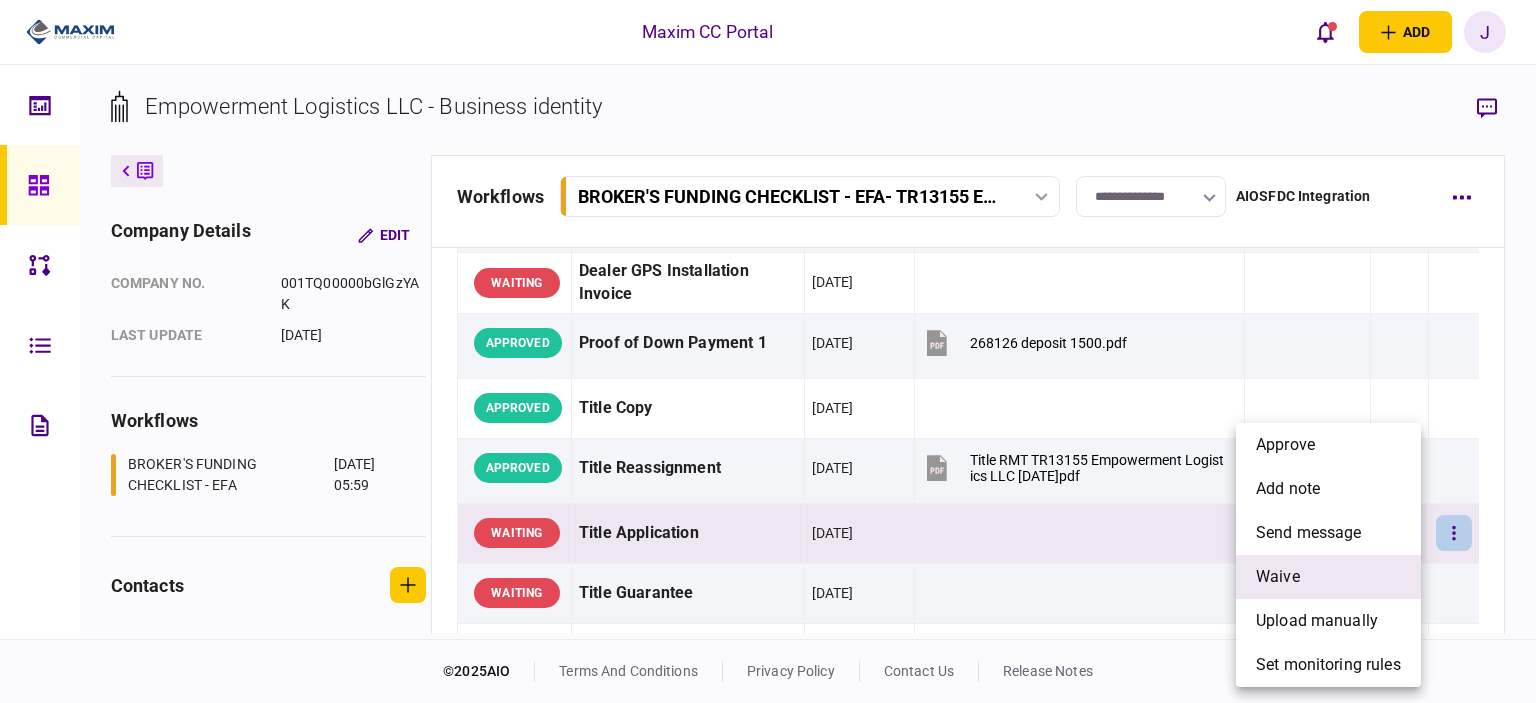 click on "waive" at bounding box center [1328, 577] 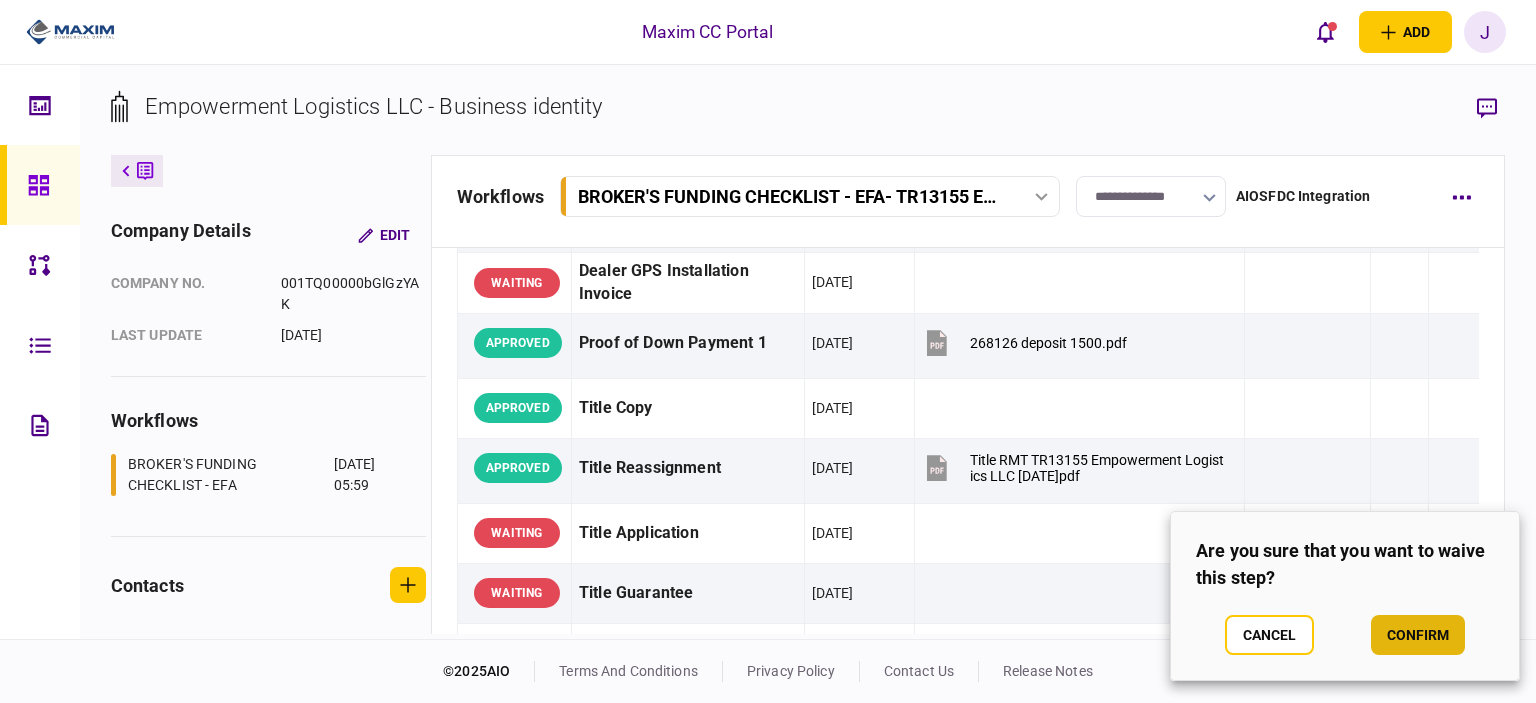 click on "confirm" at bounding box center (1418, 635) 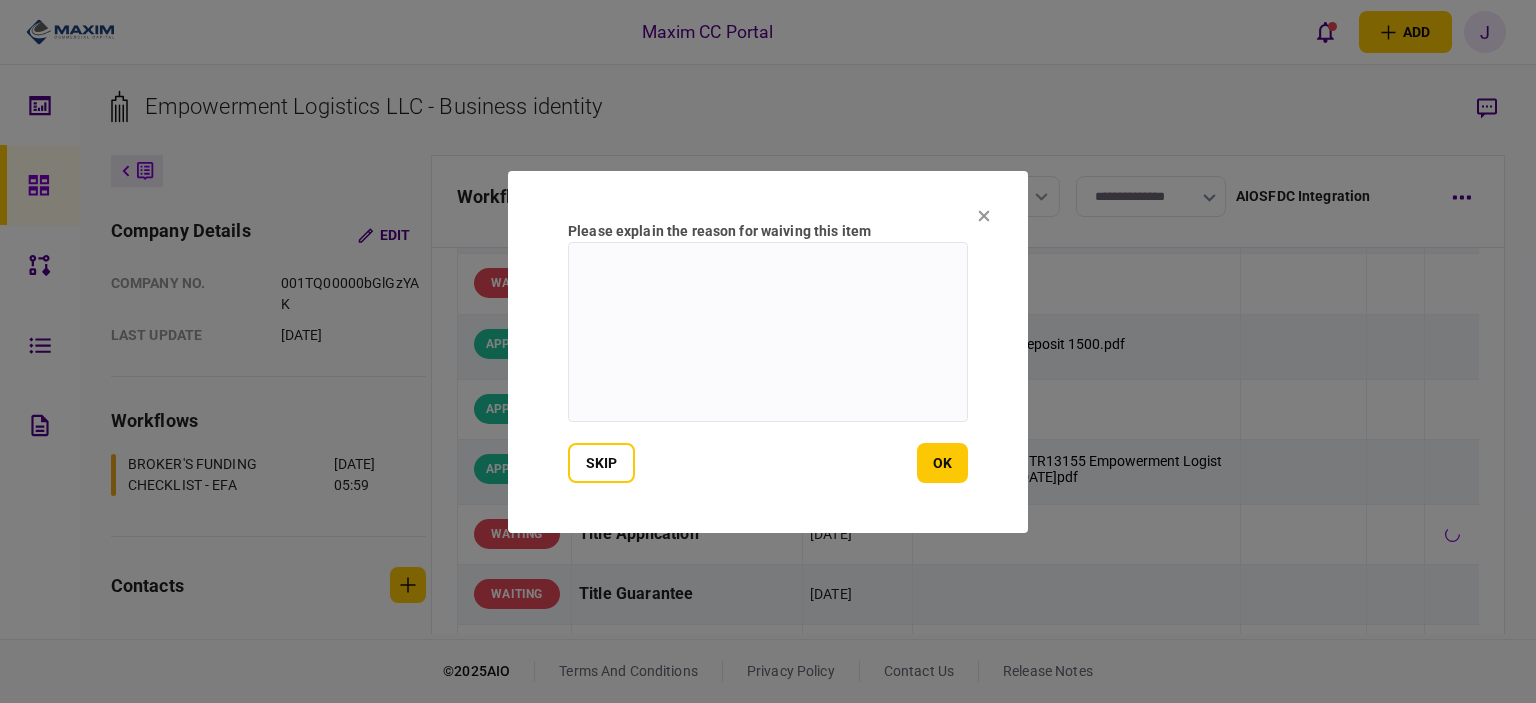 scroll, scrollTop: 1300, scrollLeft: 0, axis: vertical 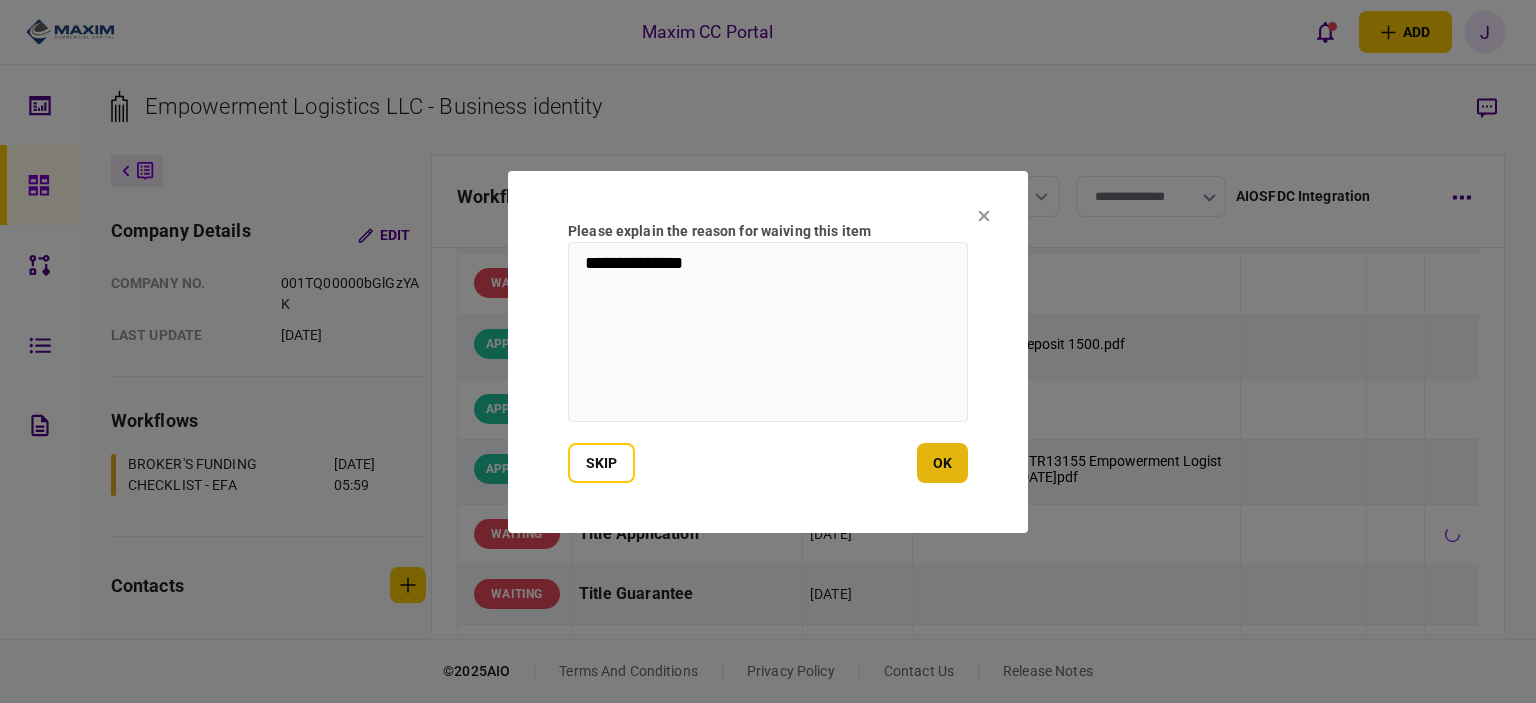 type on "**********" 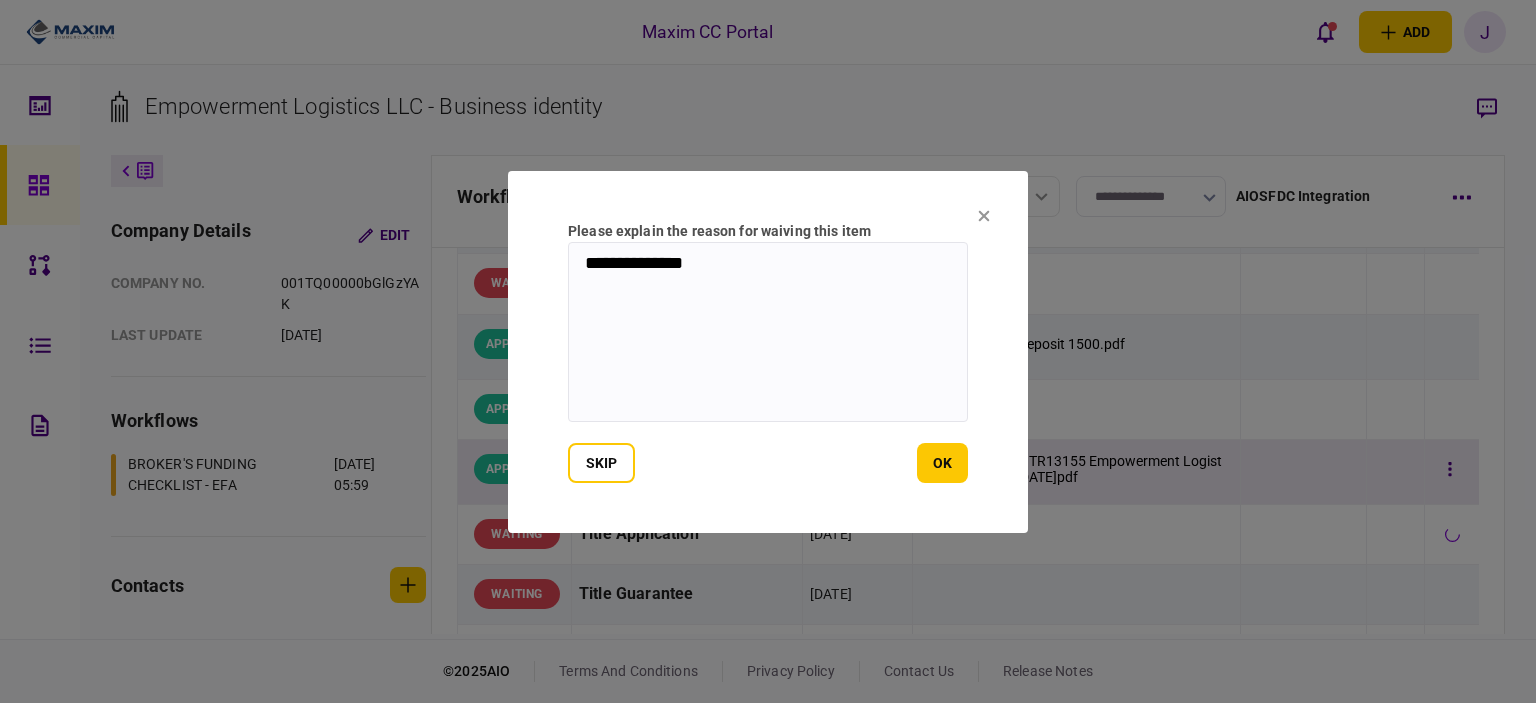click on "ok" at bounding box center (942, 463) 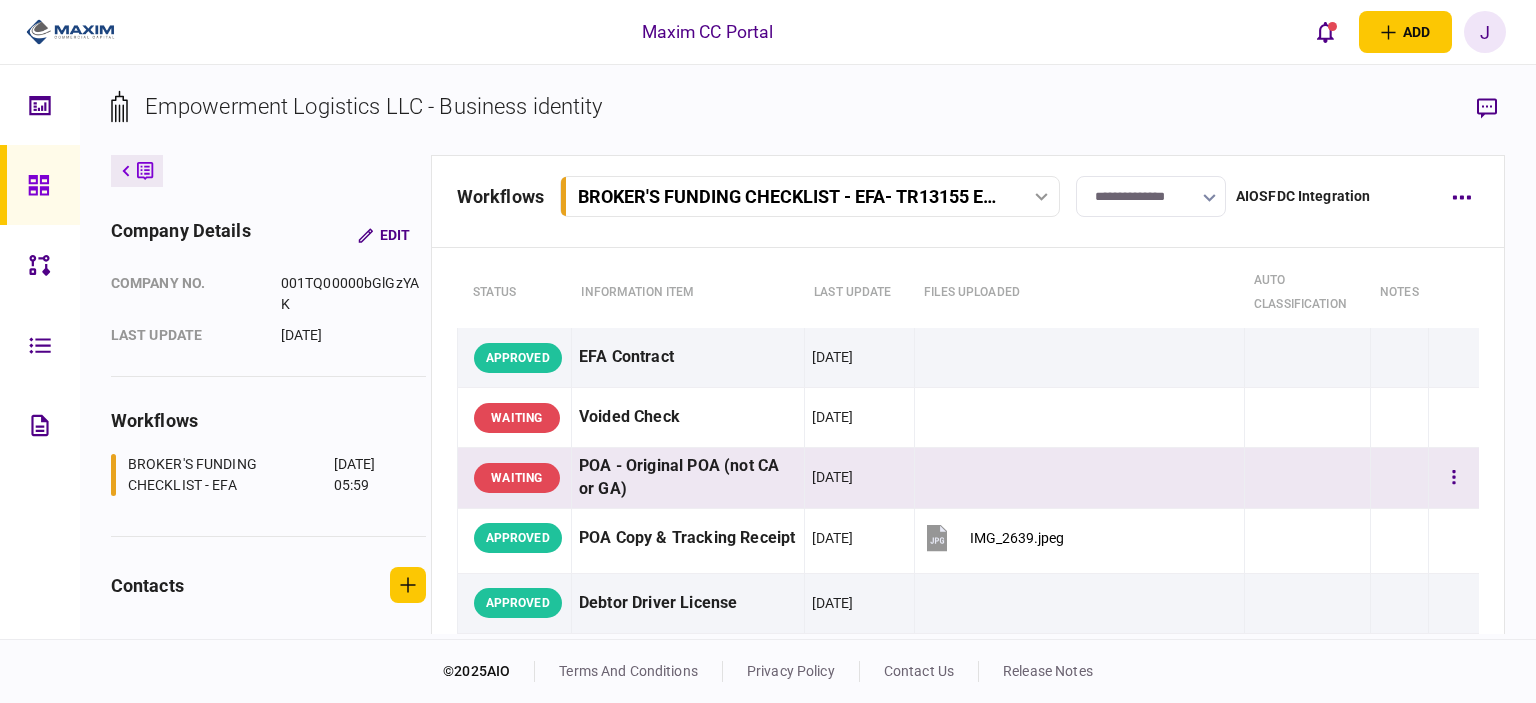 scroll, scrollTop: 100, scrollLeft: 0, axis: vertical 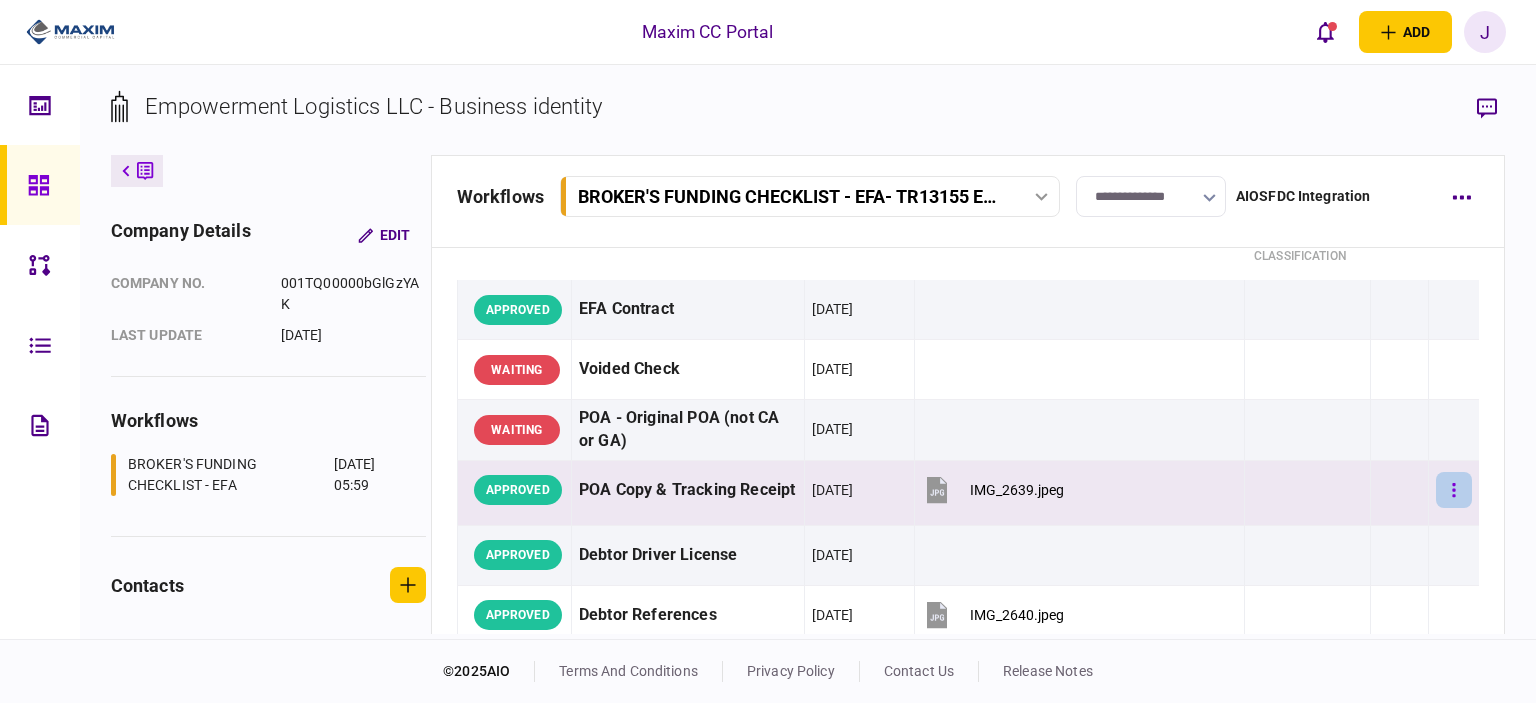 click at bounding box center (1454, 490) 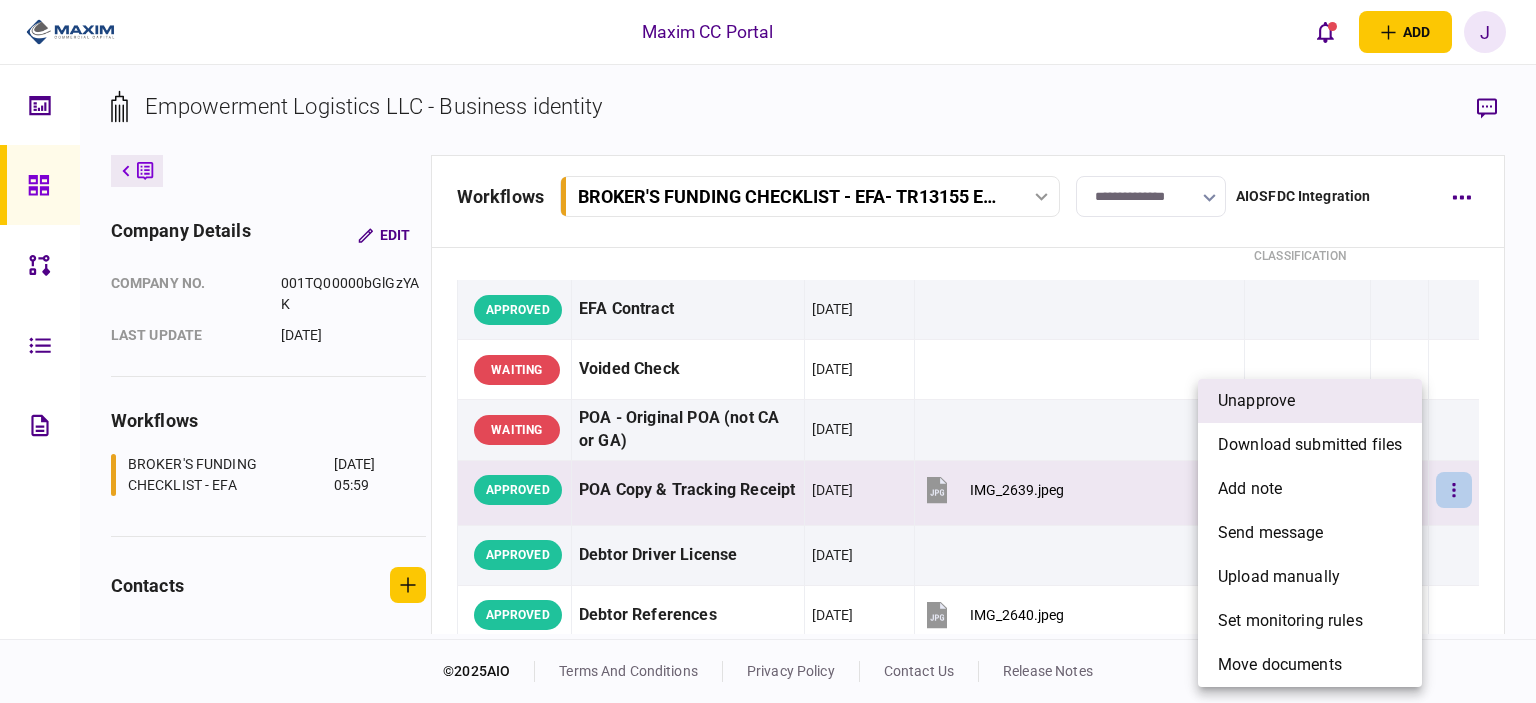 click on "unapprove" at bounding box center (1256, 401) 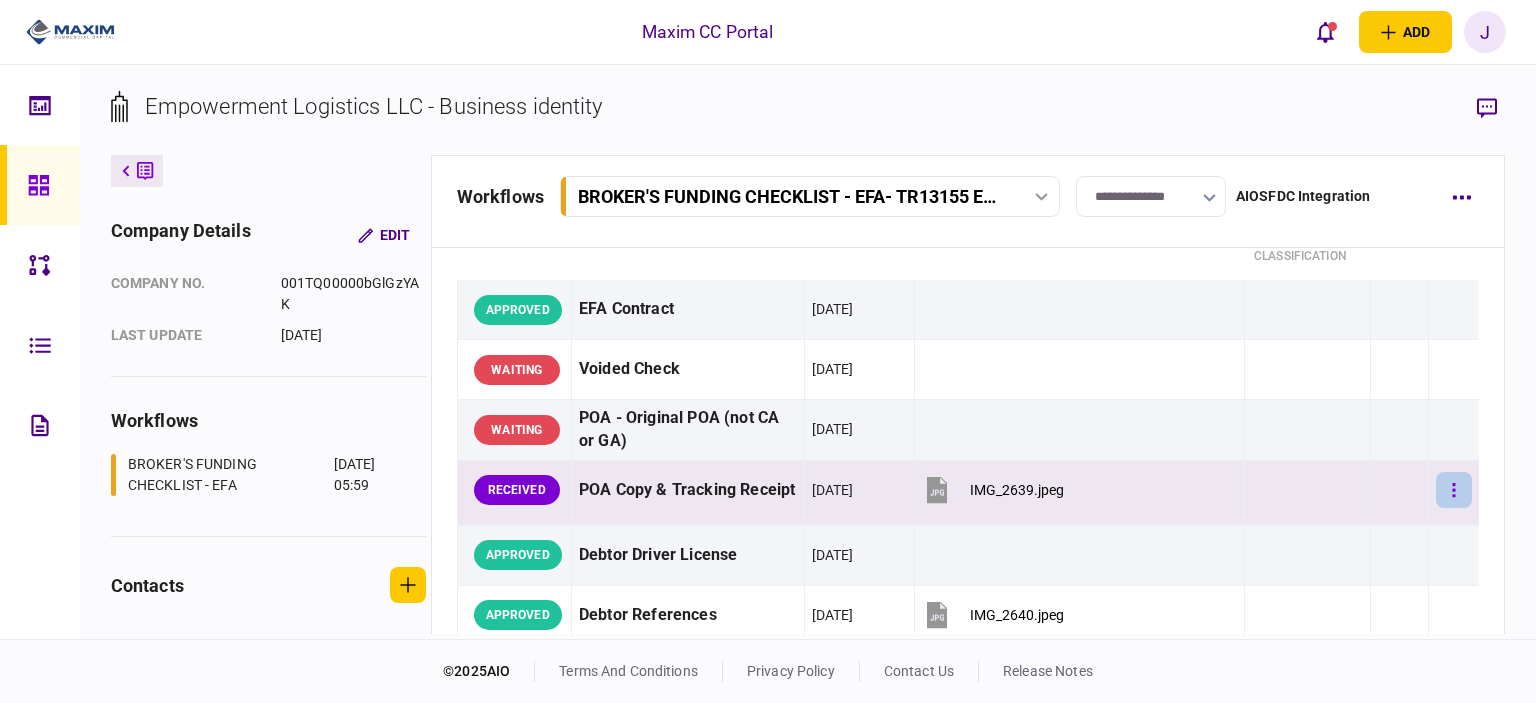 click at bounding box center [1454, 490] 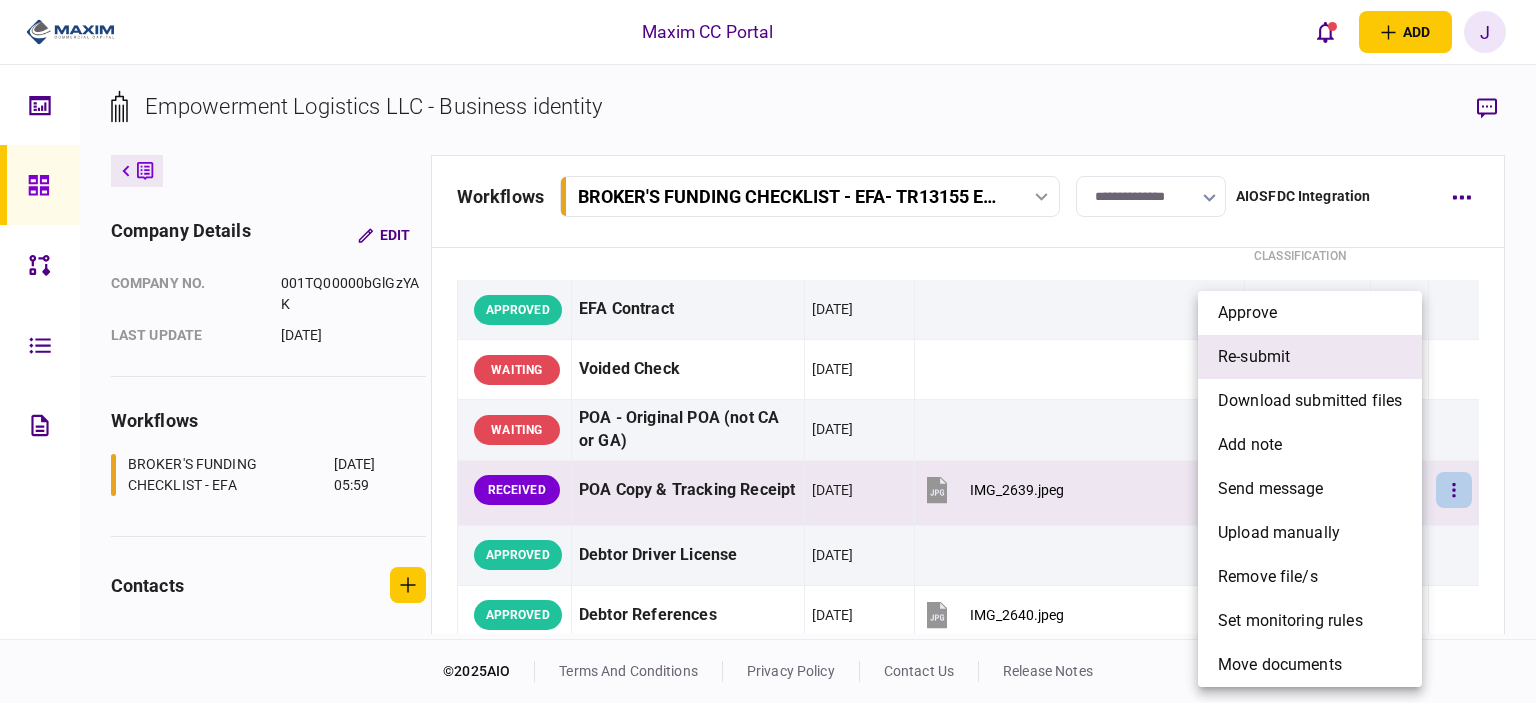 click on "re-submit" at bounding box center (1254, 357) 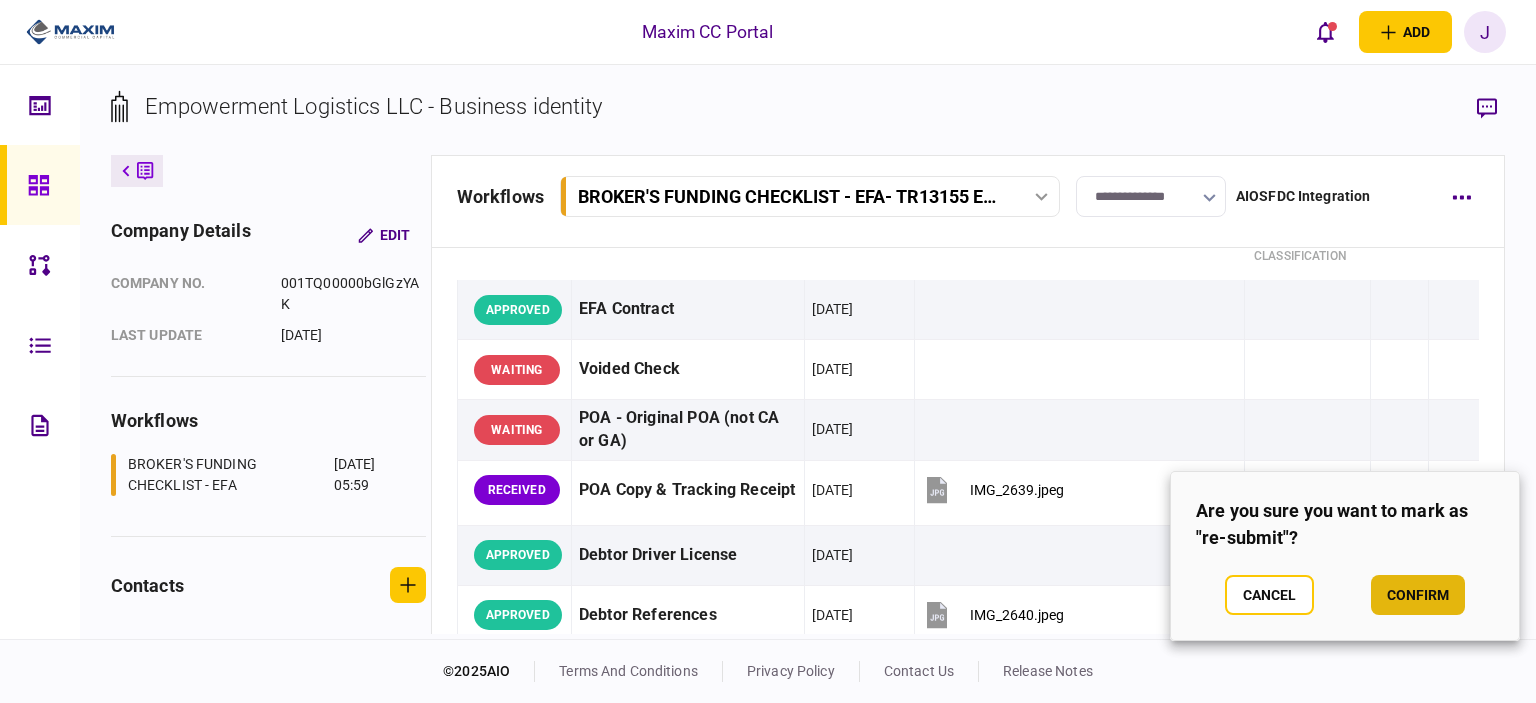 click on "confirm" at bounding box center [1418, 595] 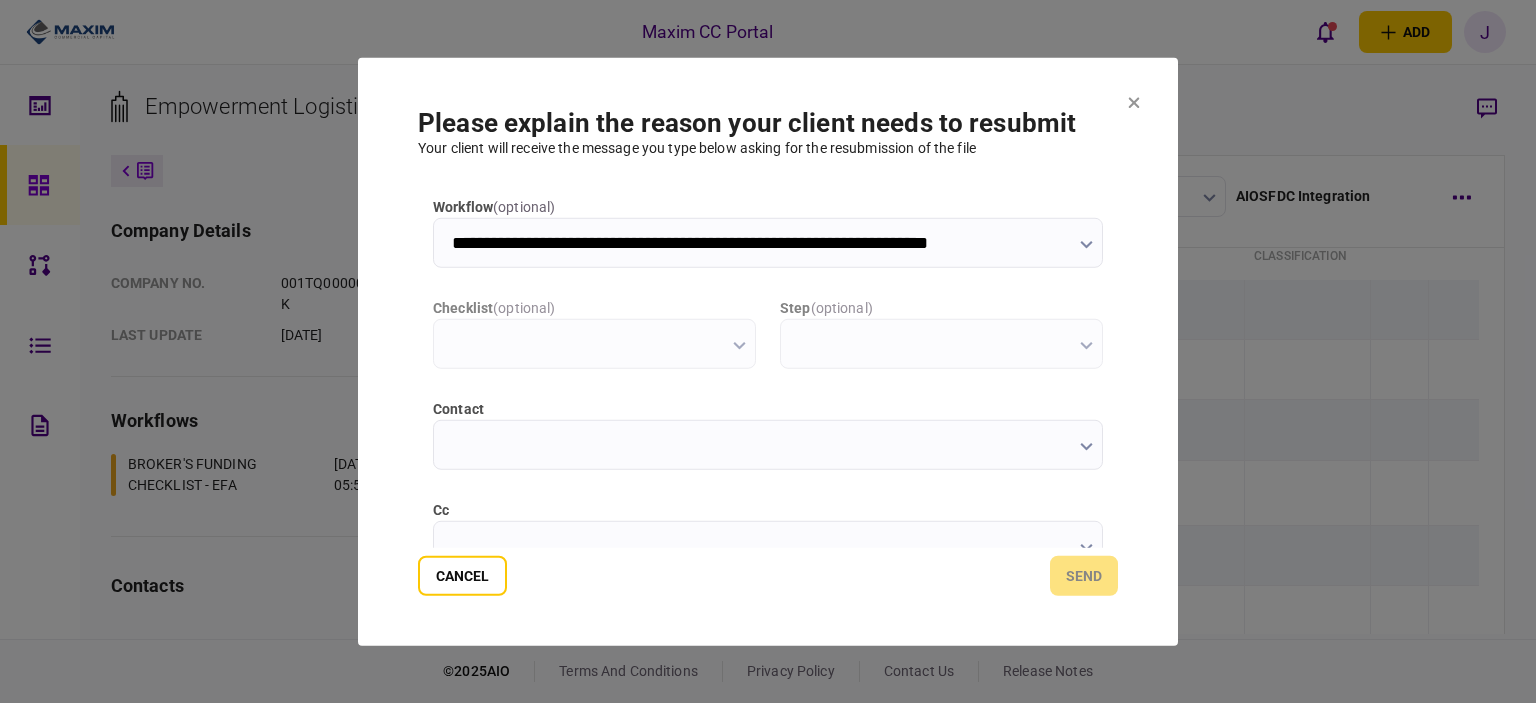scroll, scrollTop: 0, scrollLeft: 0, axis: both 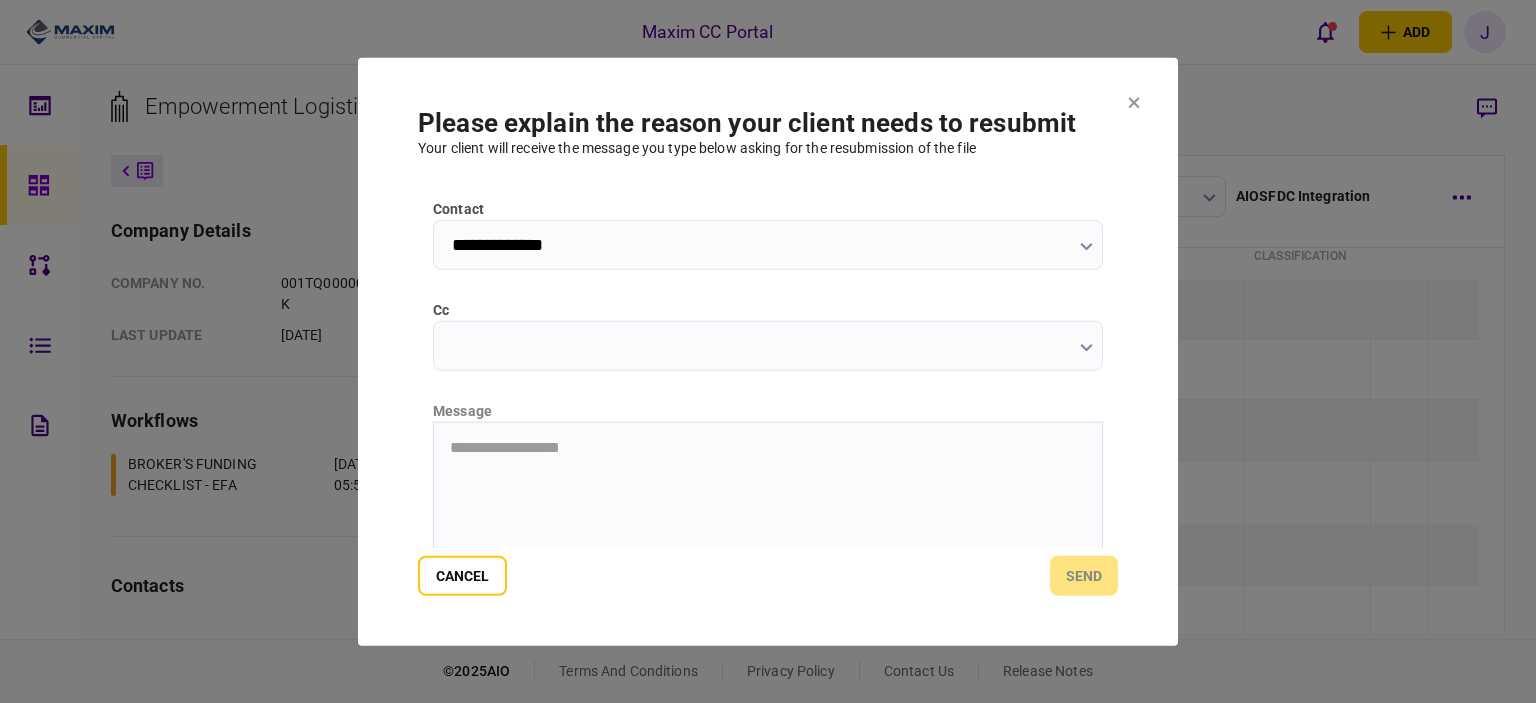 click on "cc" at bounding box center [768, 345] 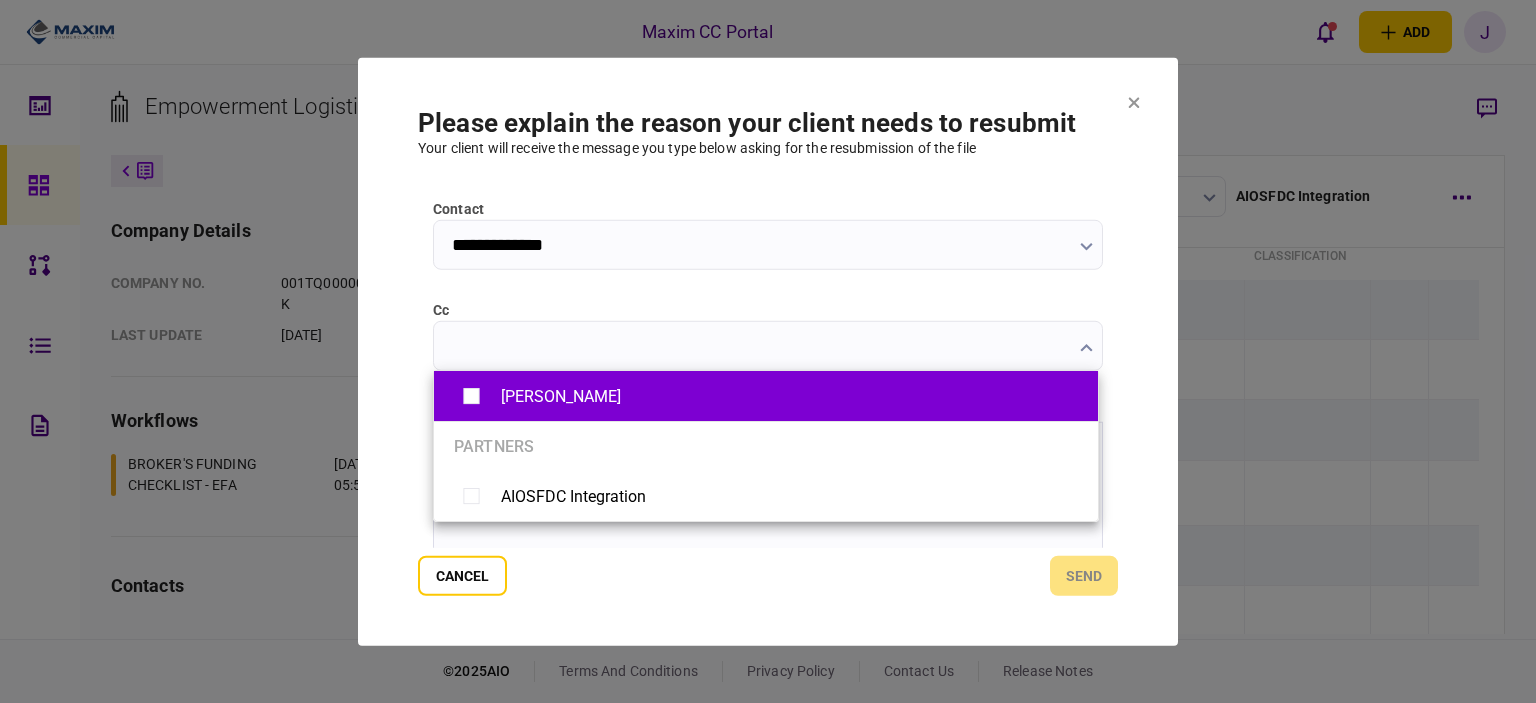 type on "**********" 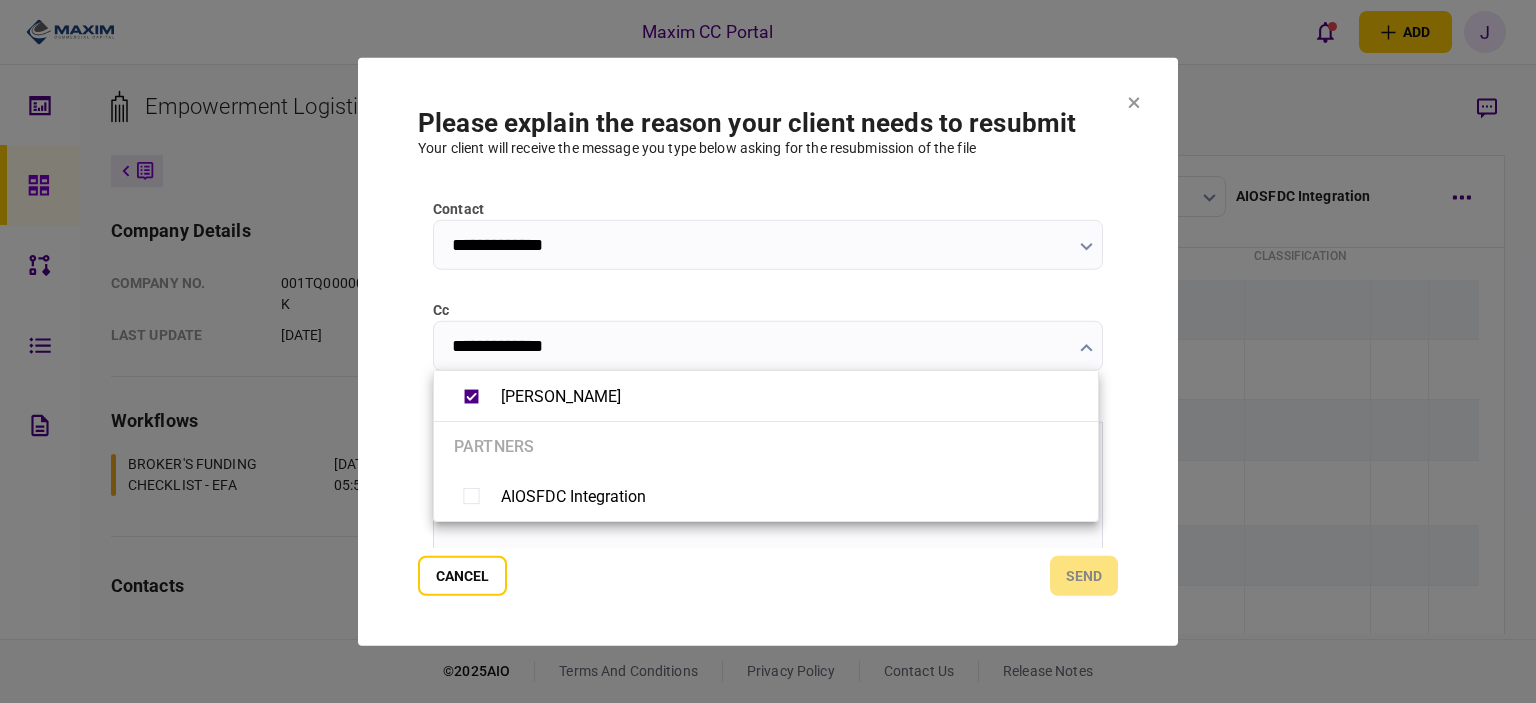drag, startPoint x: 399, startPoint y: 488, endPoint x: 429, endPoint y: 489, distance: 30.016663 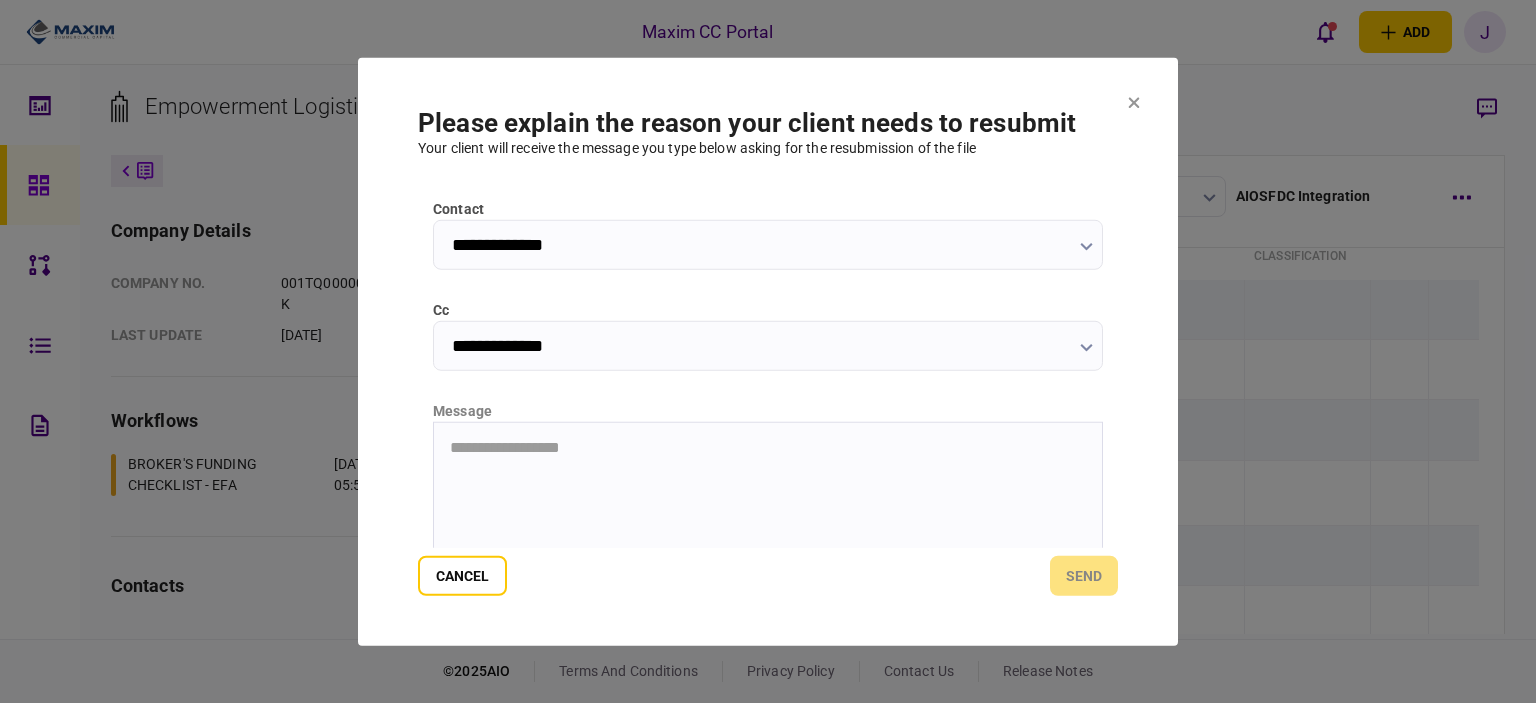 click on "**********" at bounding box center [768, 447] 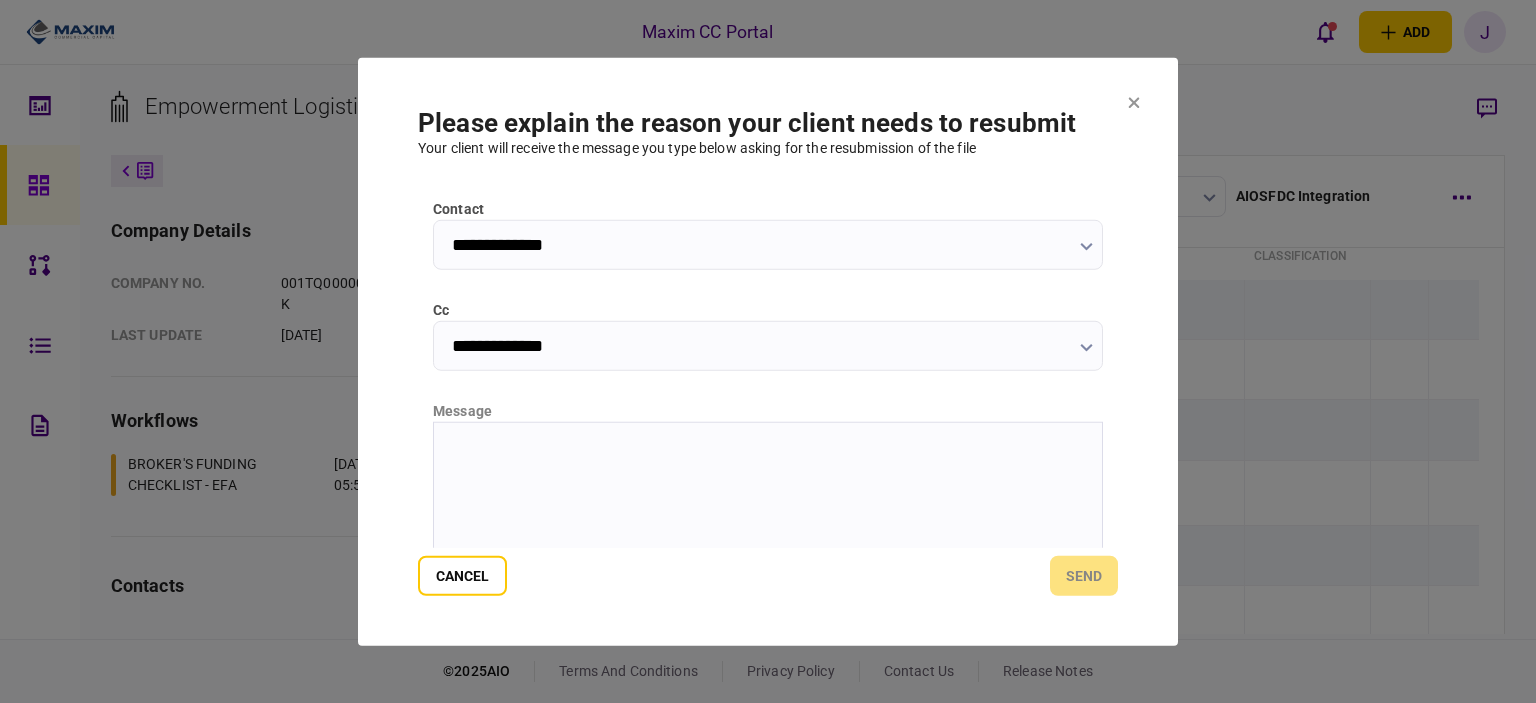 type 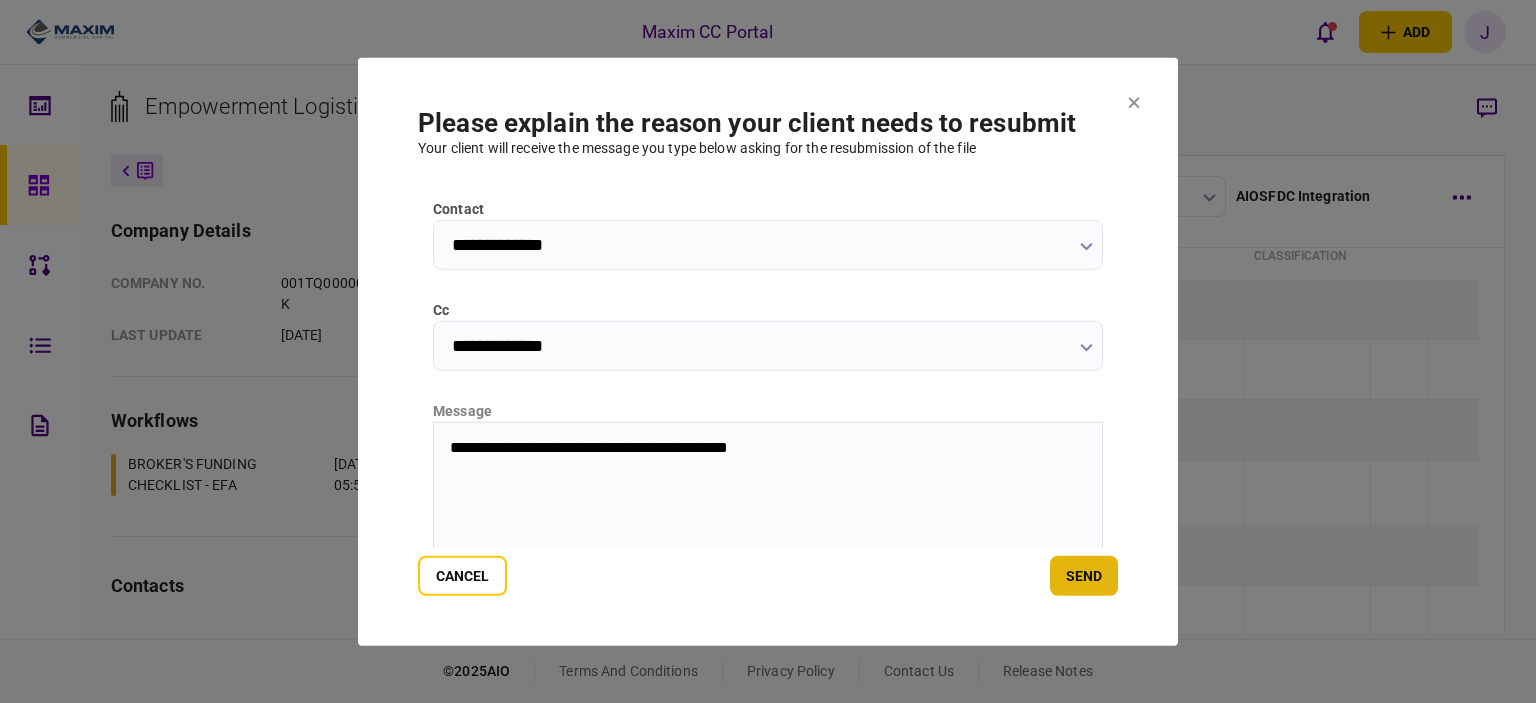 click on "send" at bounding box center [1084, 576] 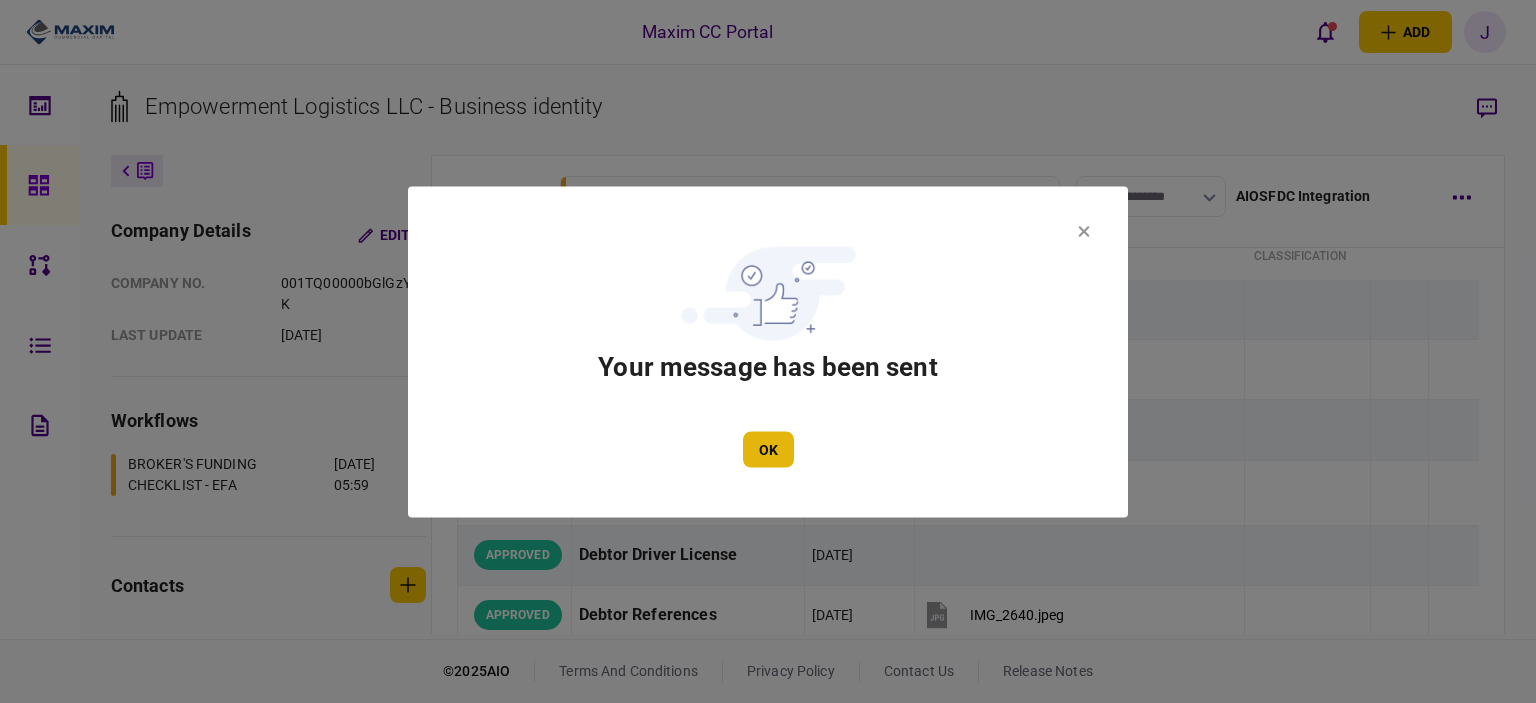 click on "OK" at bounding box center [768, 449] 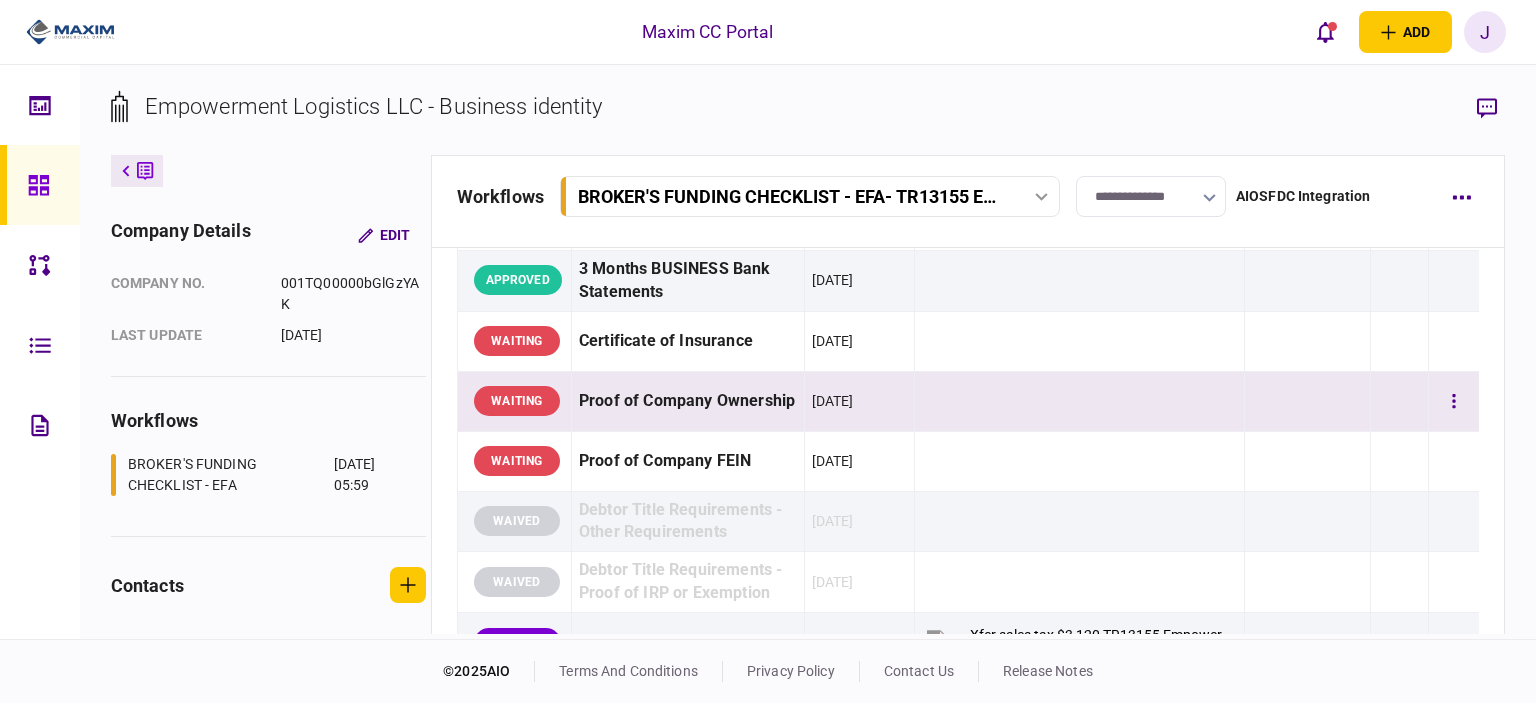 scroll, scrollTop: 400, scrollLeft: 0, axis: vertical 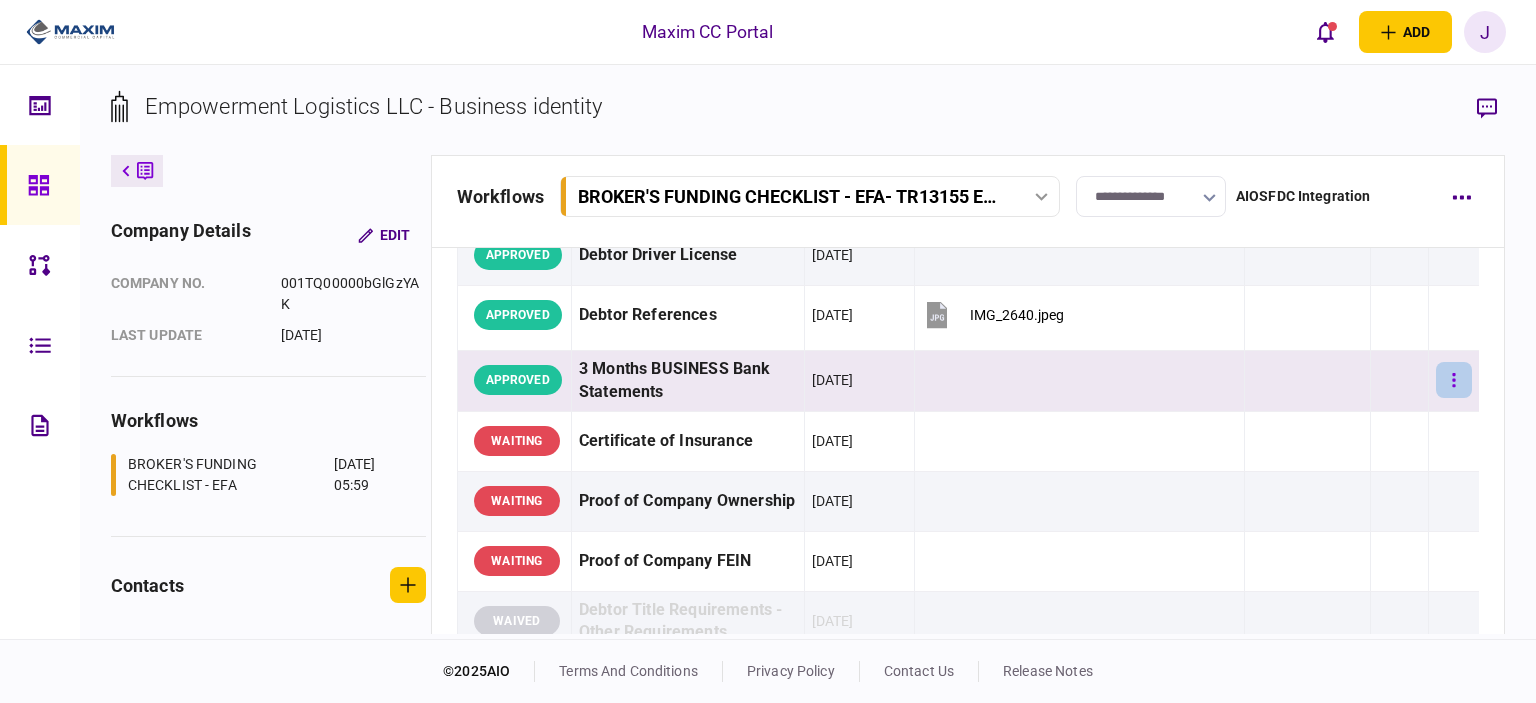 click at bounding box center (1454, 380) 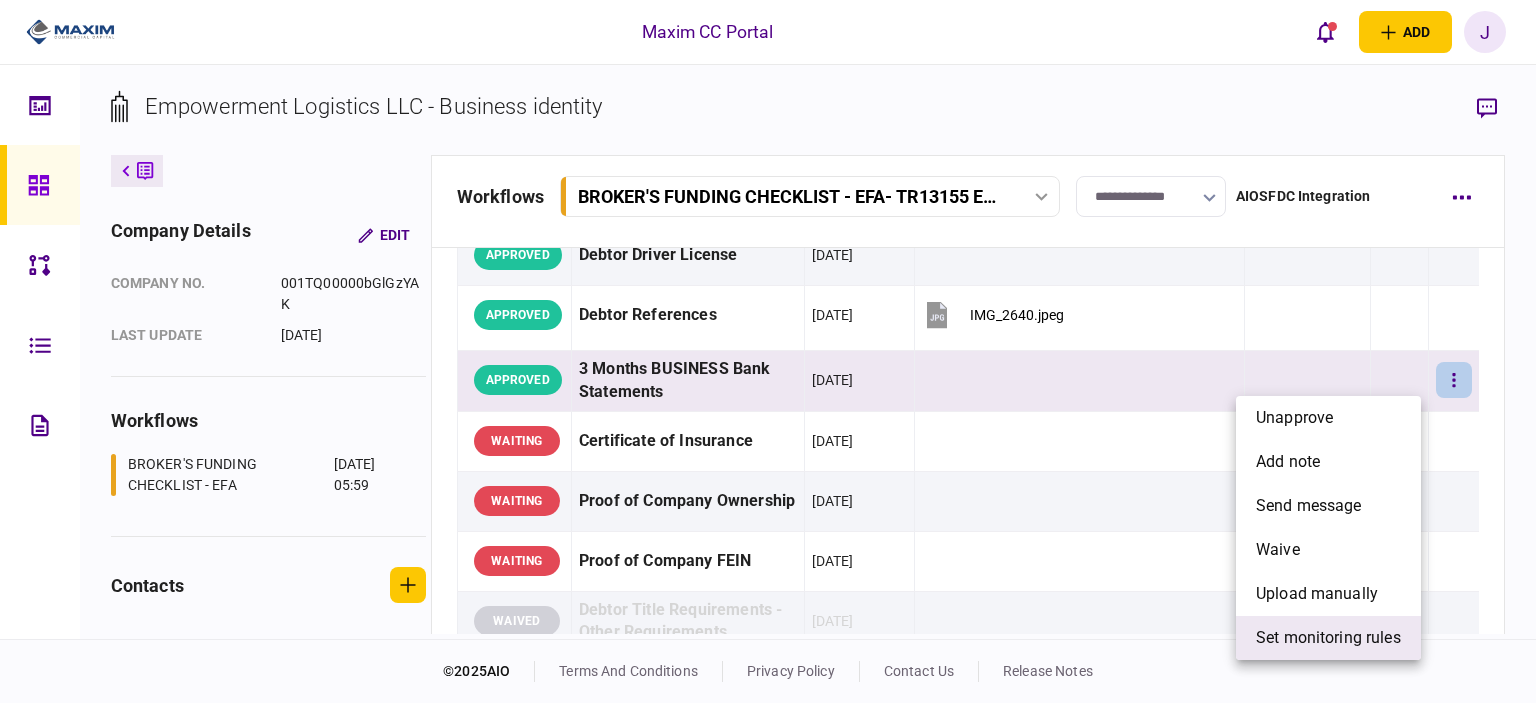 click on "set monitoring rules" at bounding box center (1328, 638) 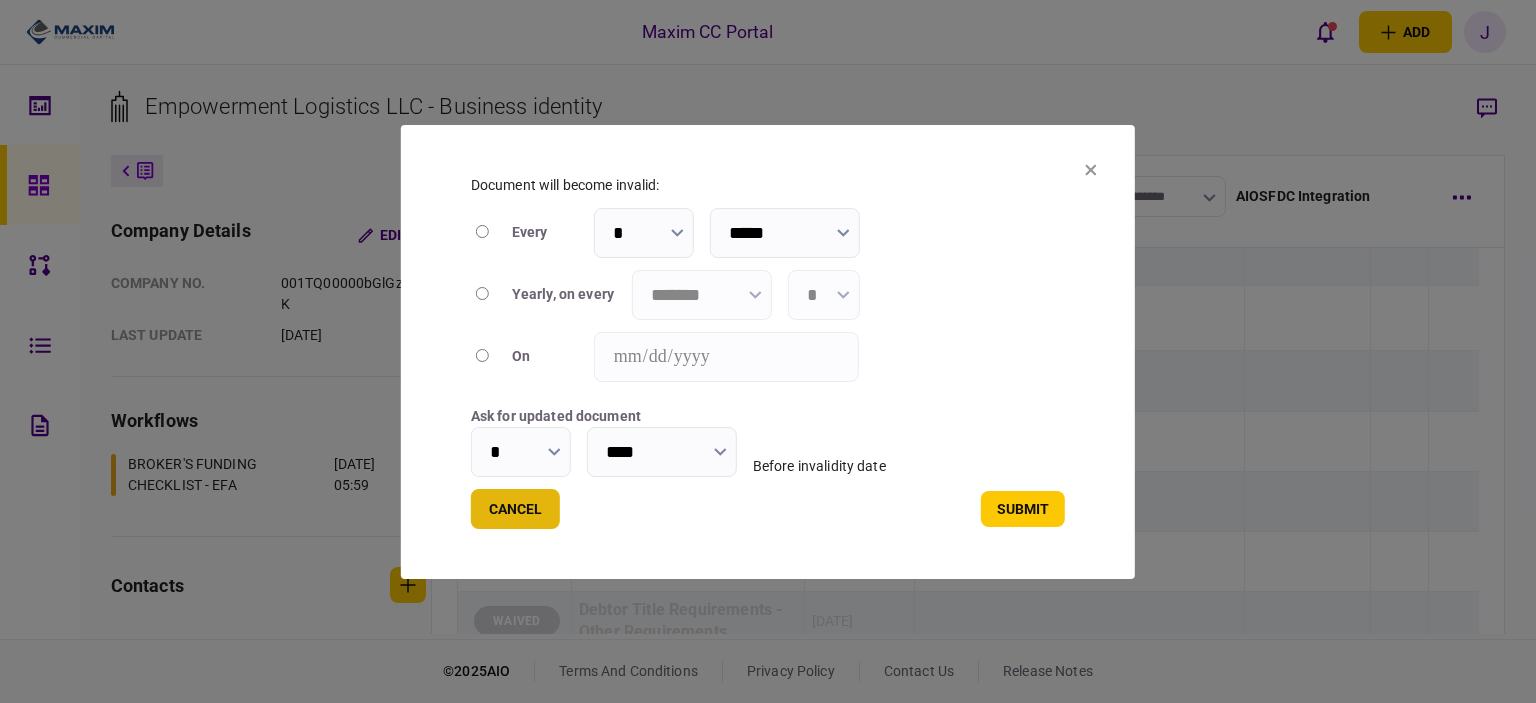click on "Cancel" at bounding box center (515, 509) 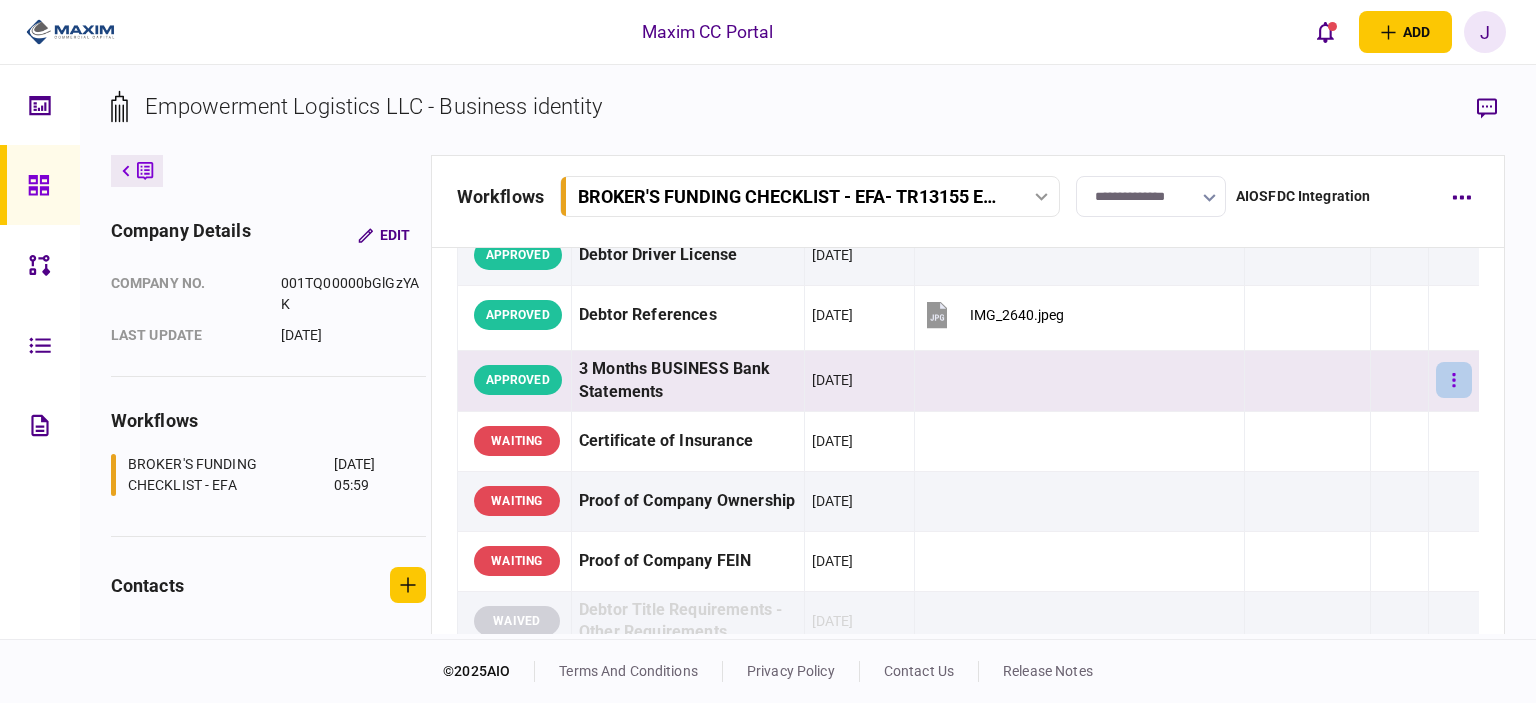 click at bounding box center (1454, 380) 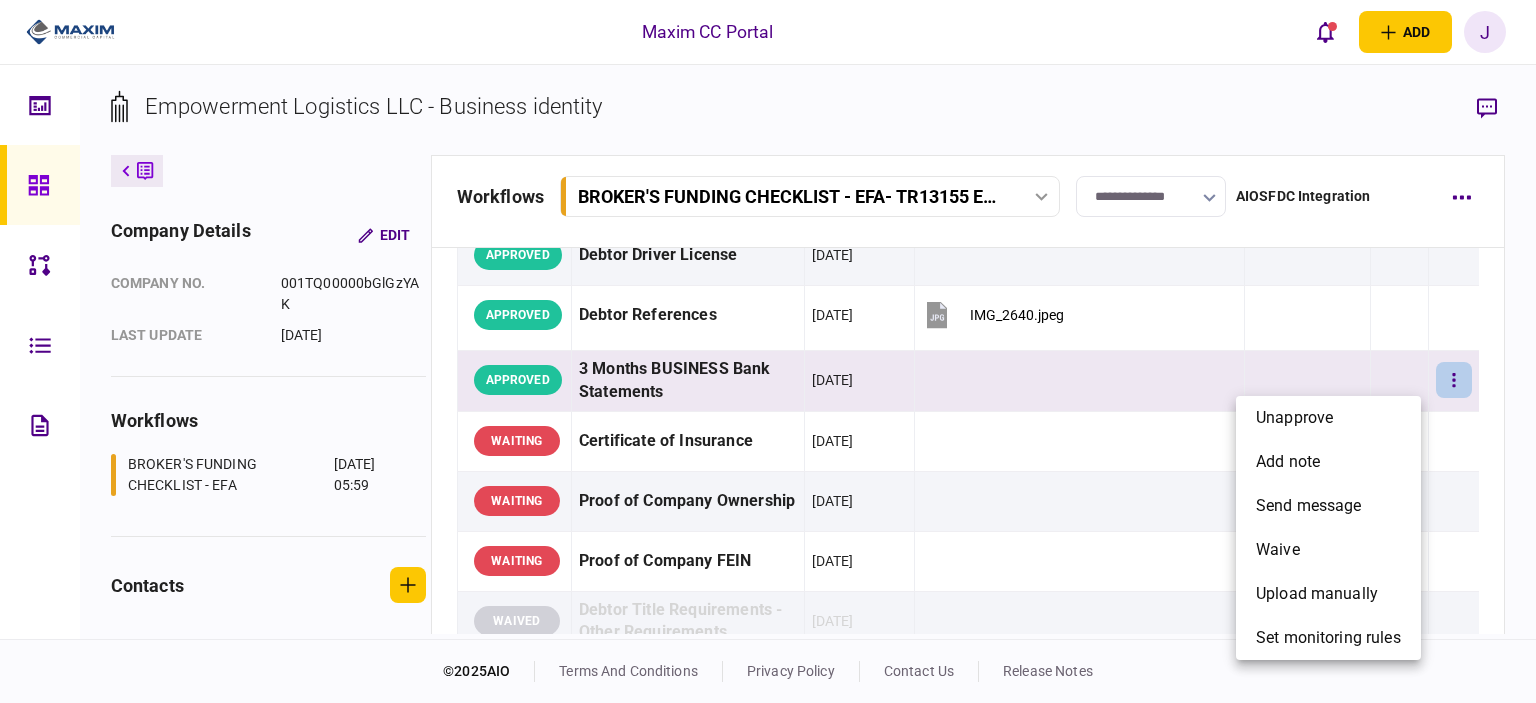 click at bounding box center (768, 351) 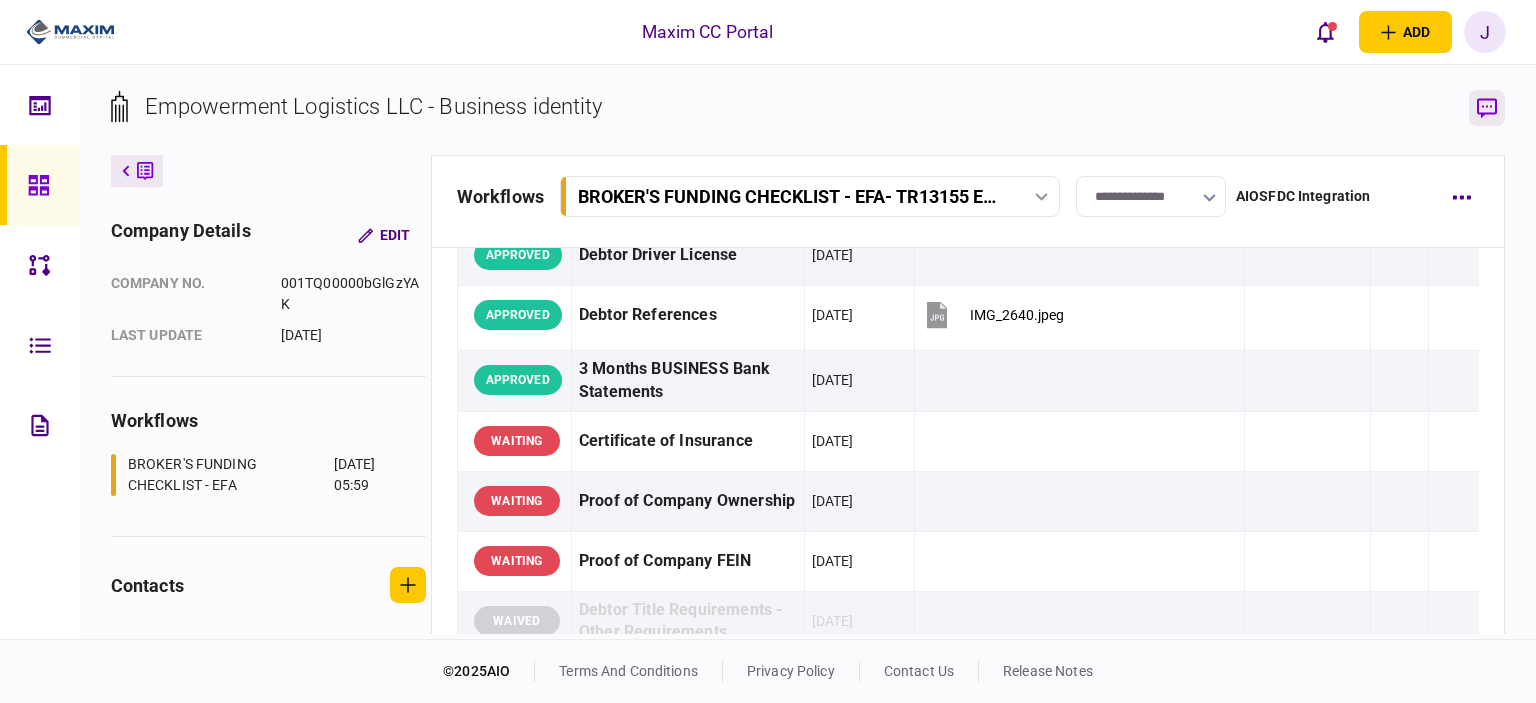 click 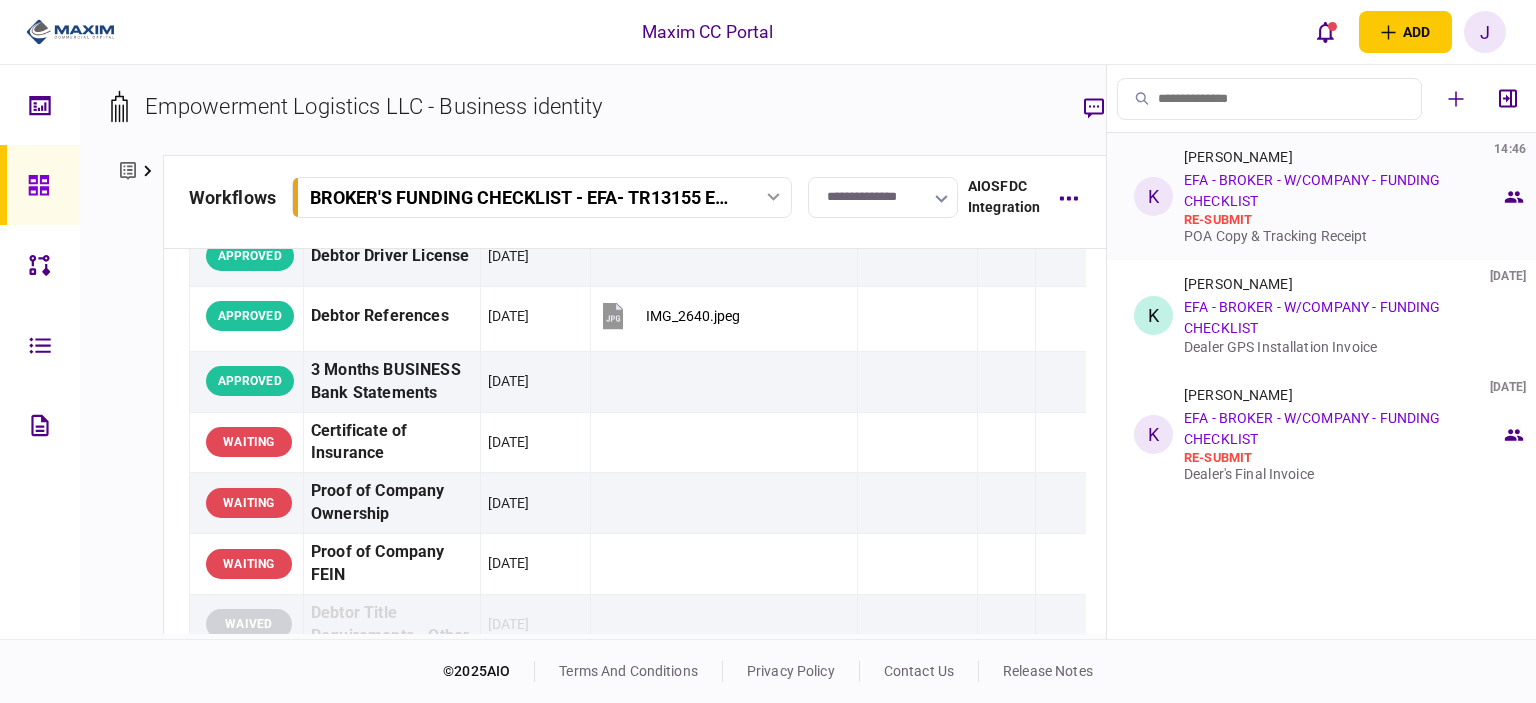 click on "re-submit" at bounding box center (1342, 220) 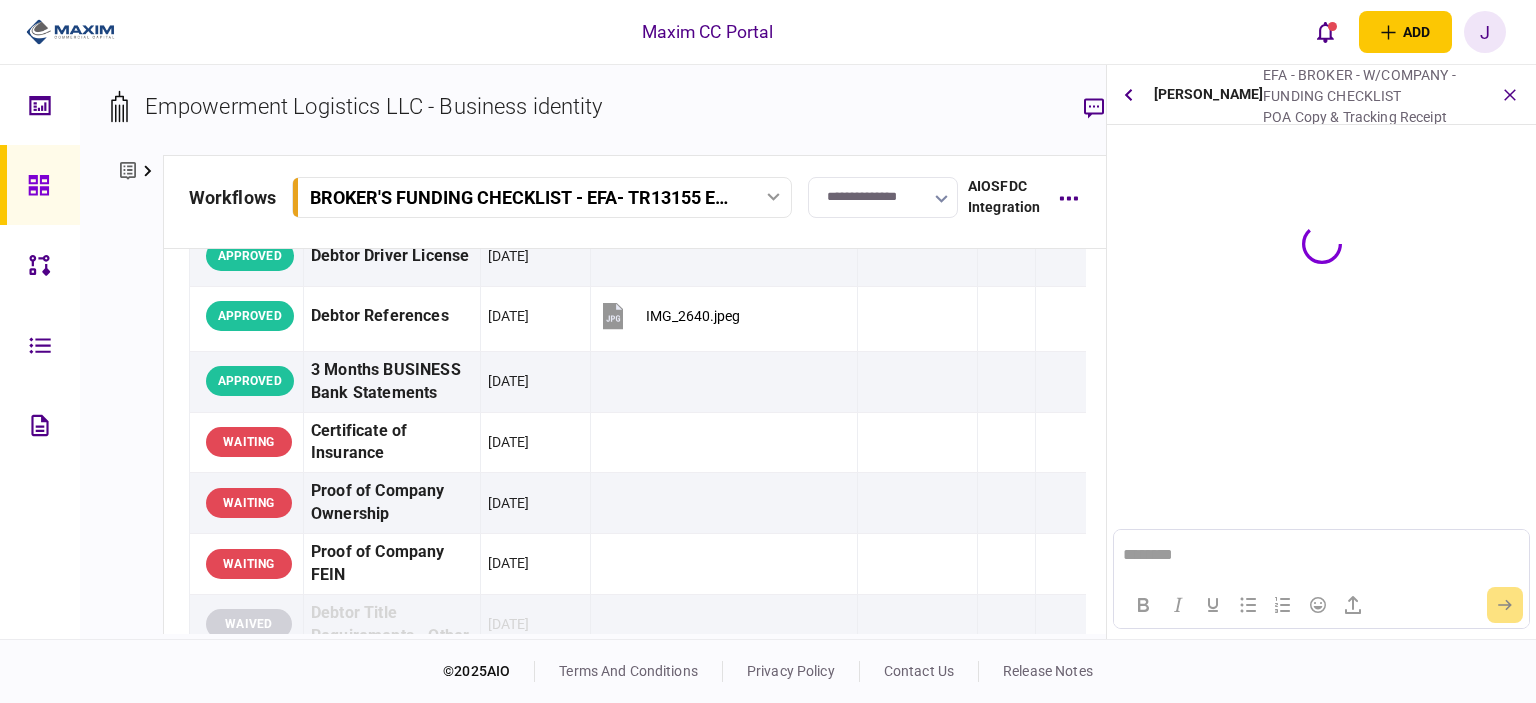 scroll, scrollTop: 0, scrollLeft: 0, axis: both 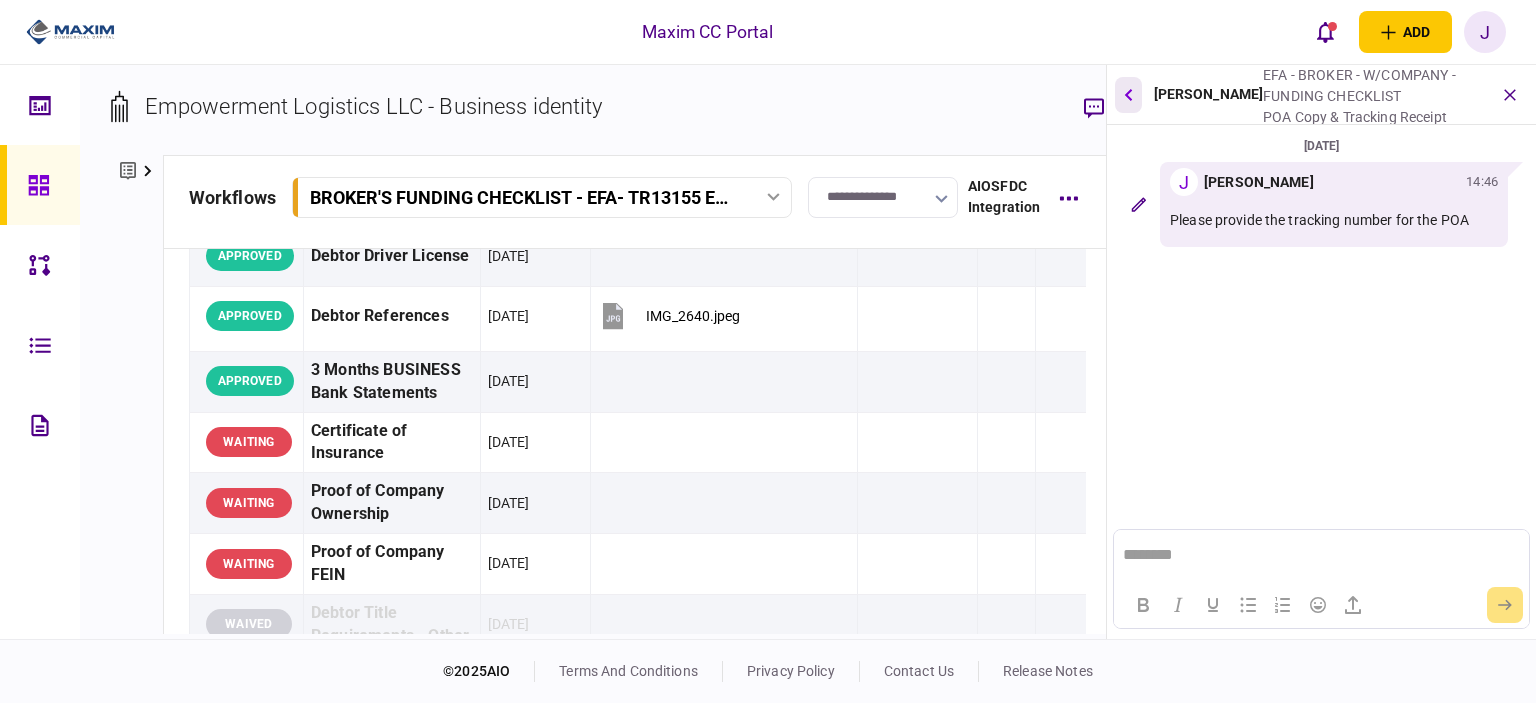 click at bounding box center [1128, 95] 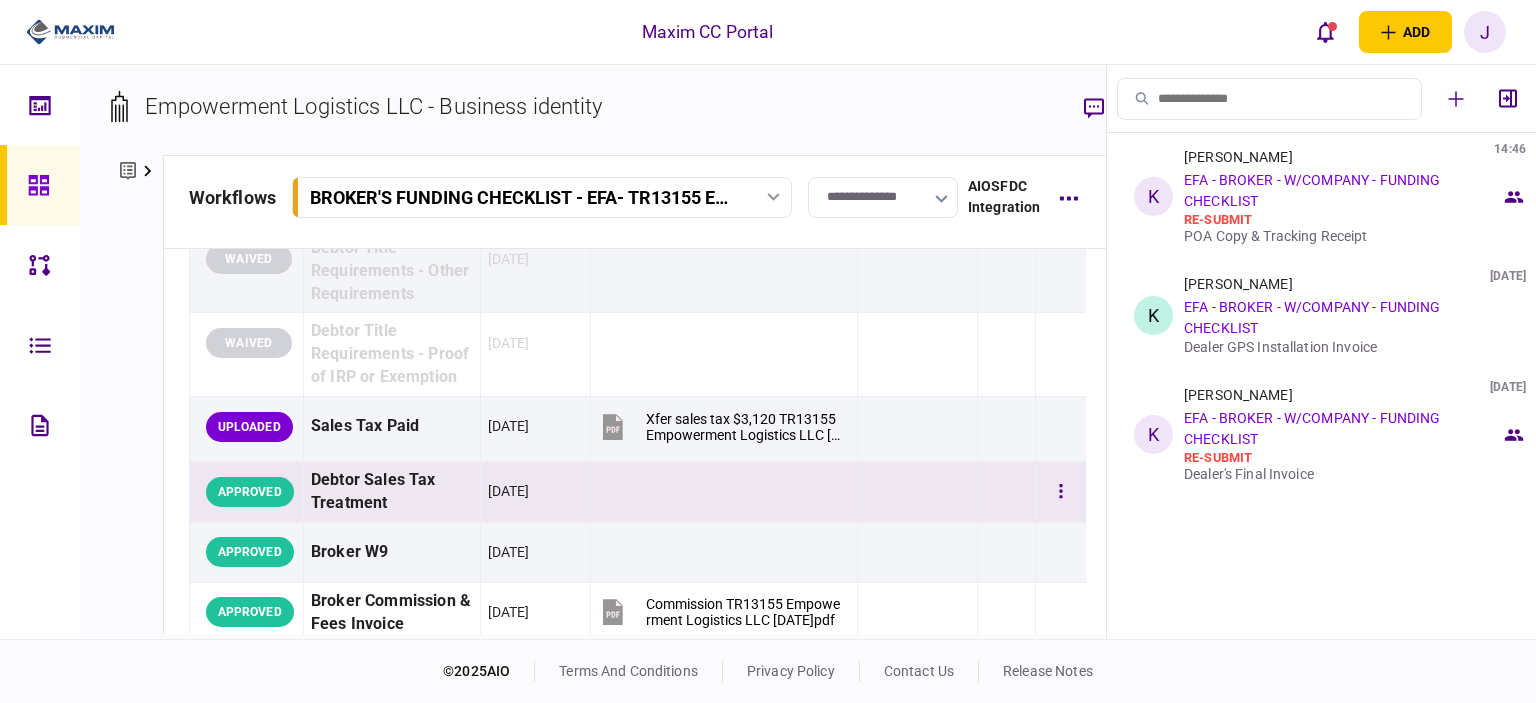 scroll, scrollTop: 800, scrollLeft: 0, axis: vertical 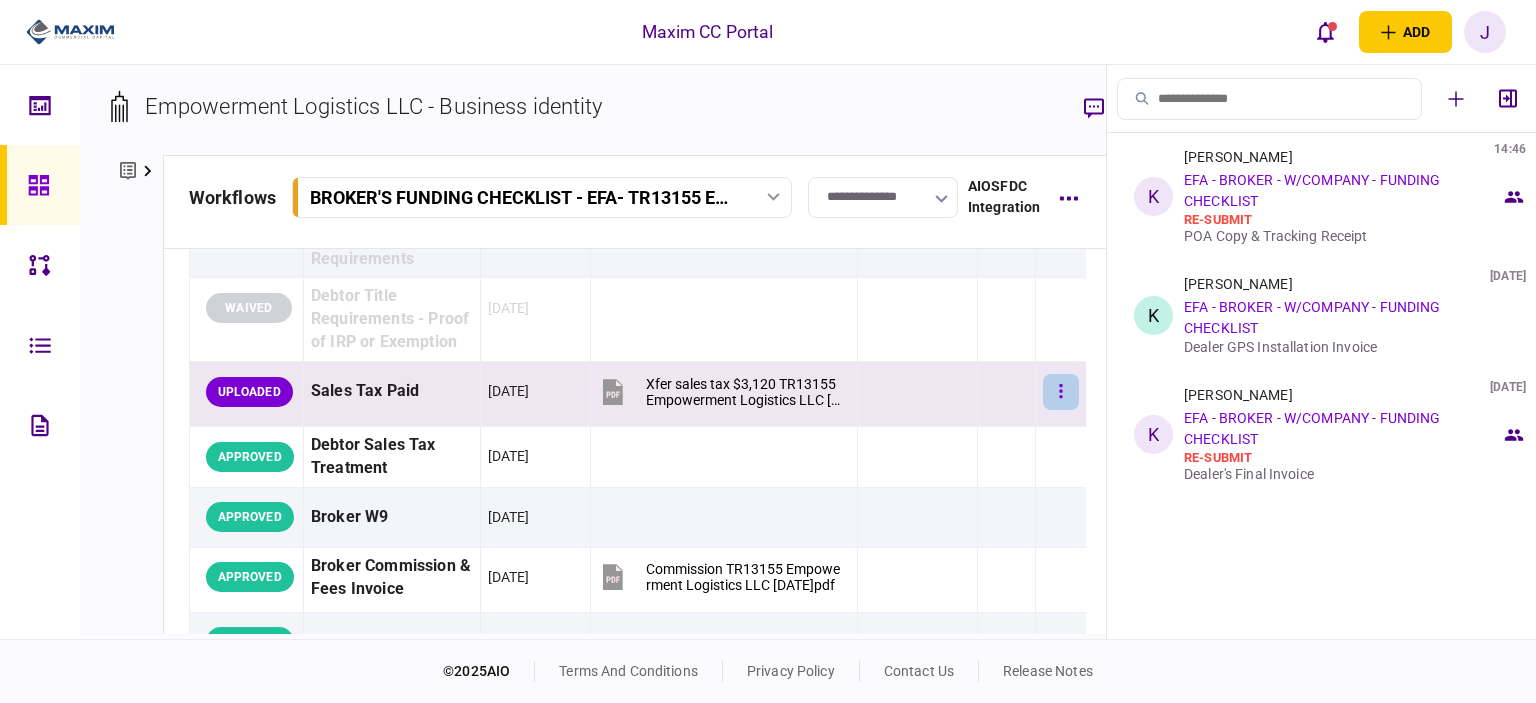 click at bounding box center [1061, 392] 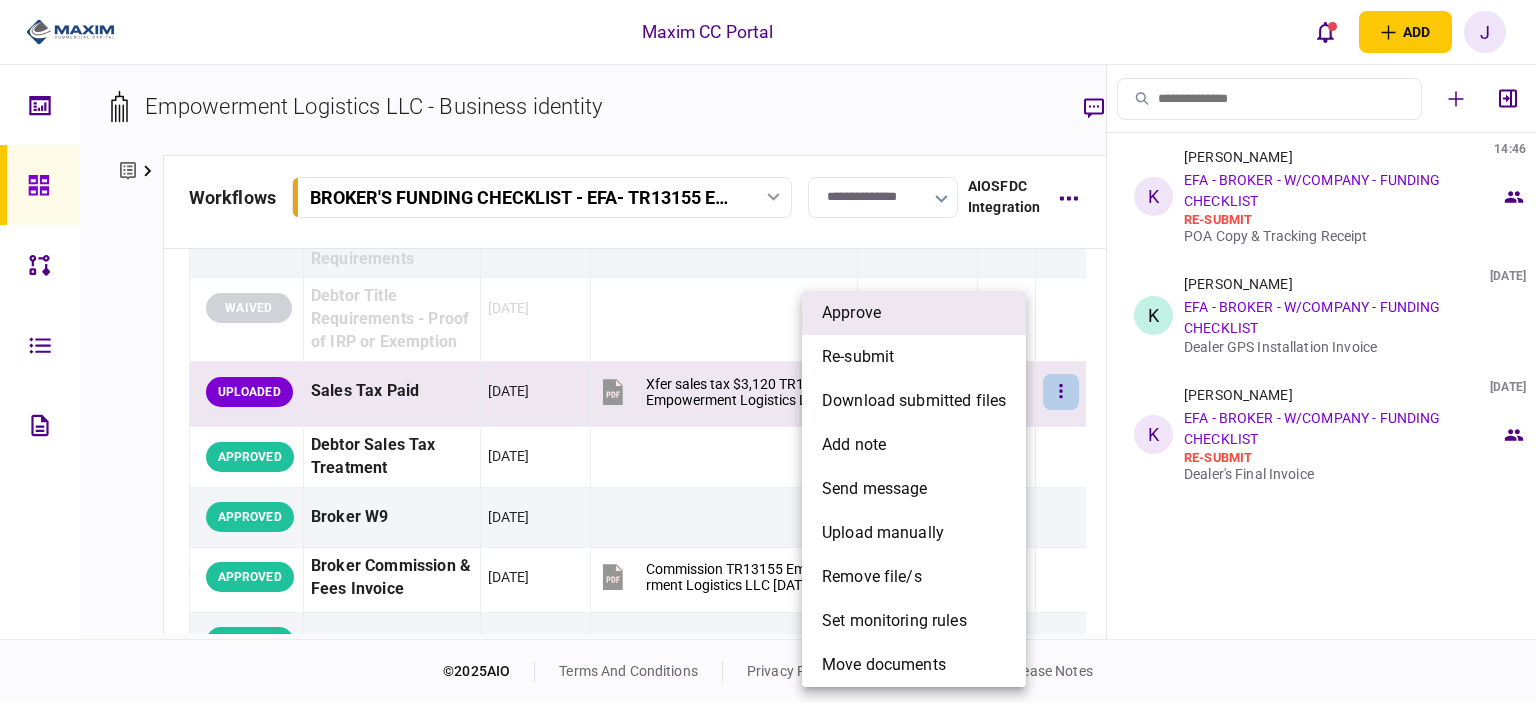 click on "approve" at bounding box center [914, 313] 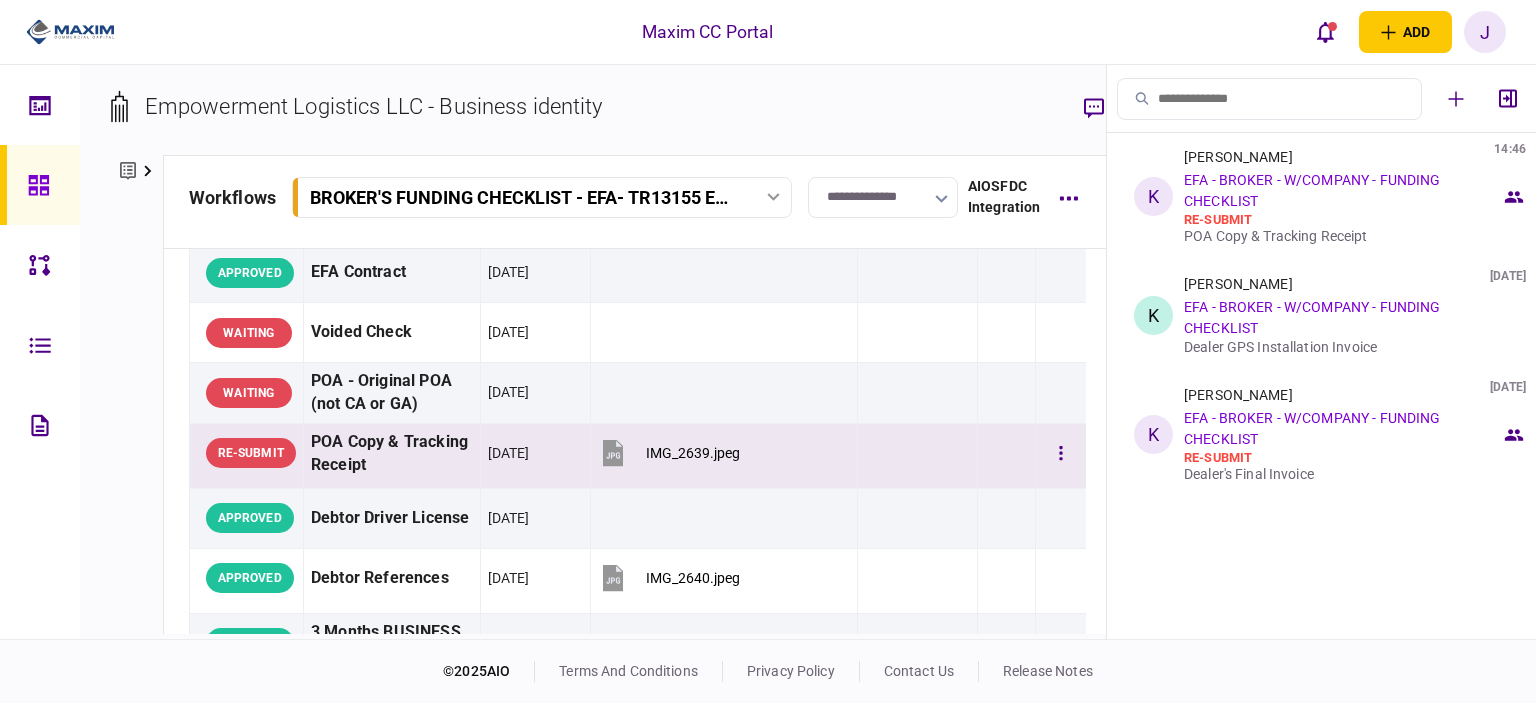 scroll, scrollTop: 0, scrollLeft: 0, axis: both 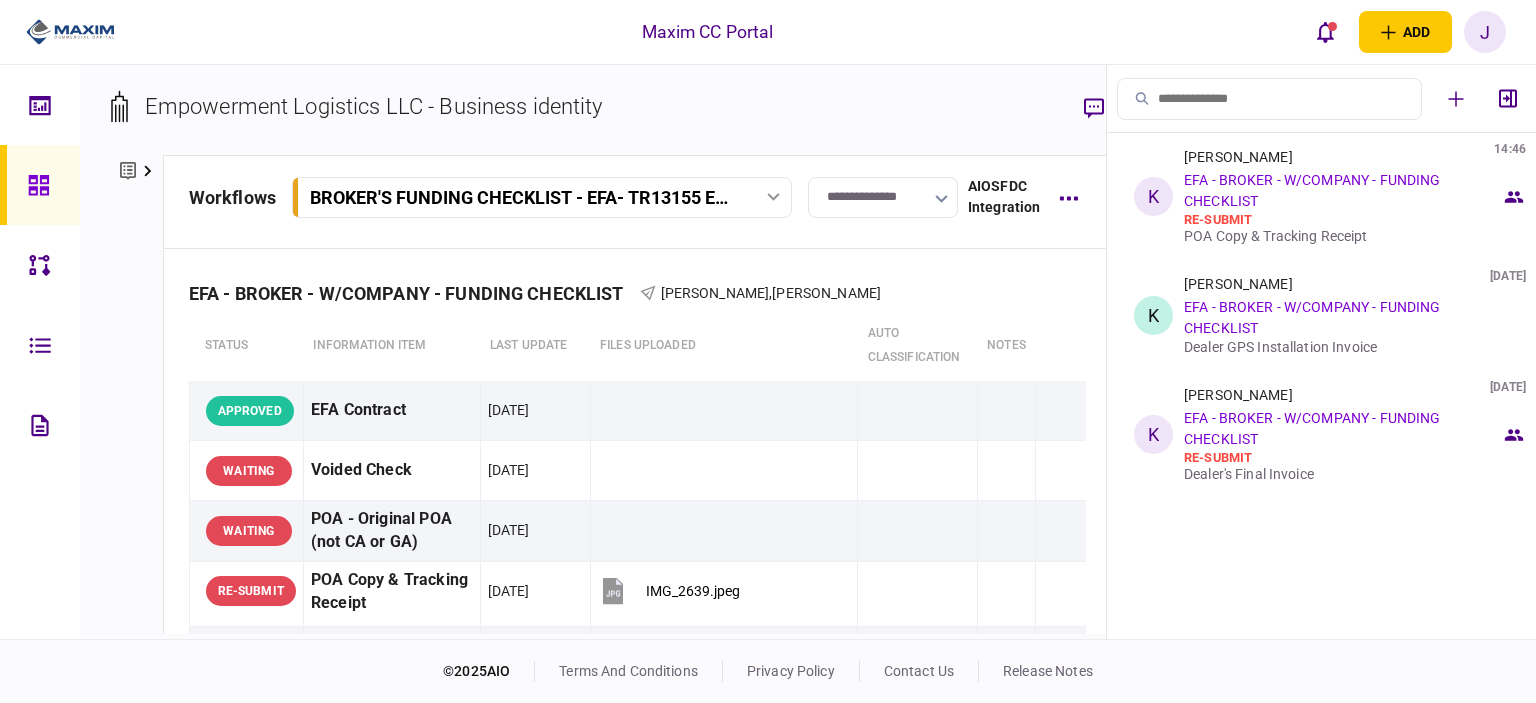 click at bounding box center [40, 185] 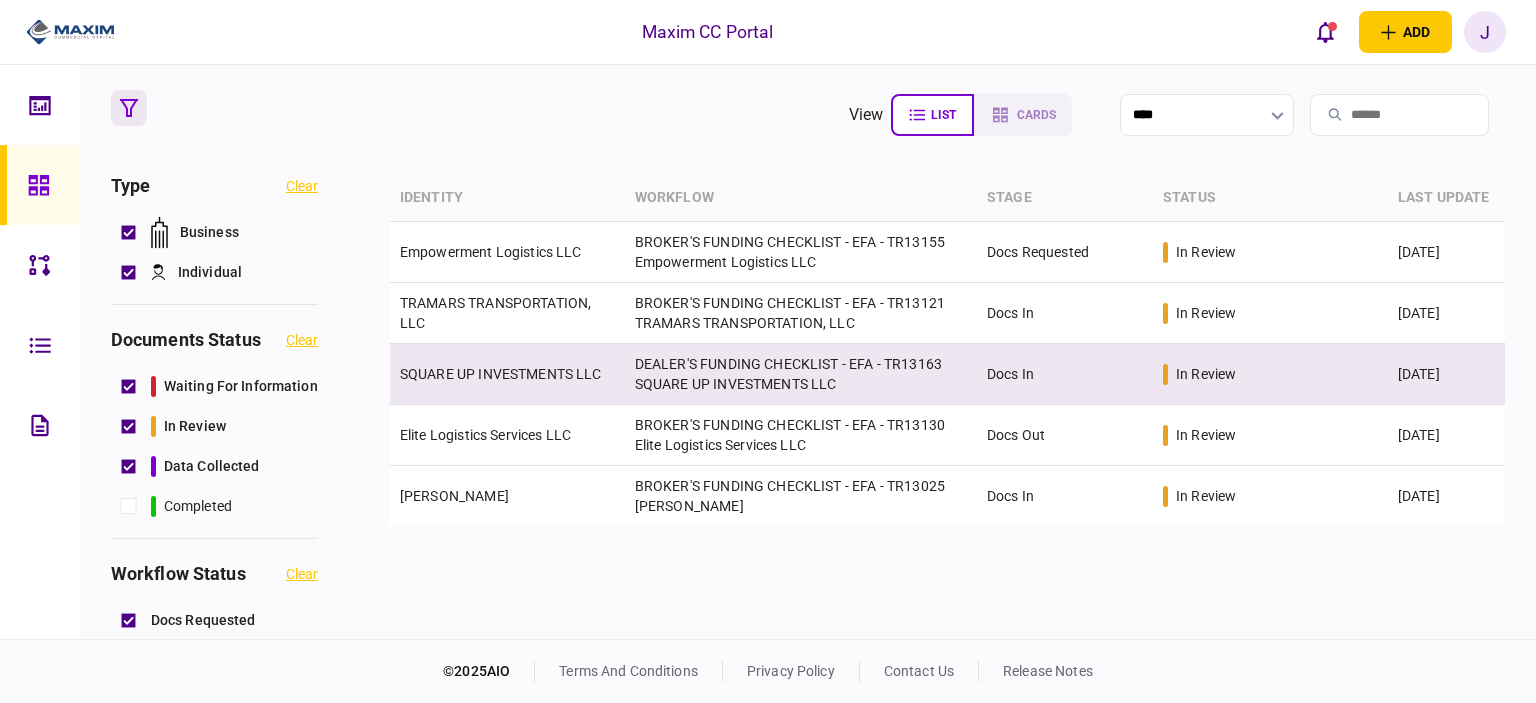 click on "SQUARE UP INVESTMENTS LLC" at bounding box center (501, 374) 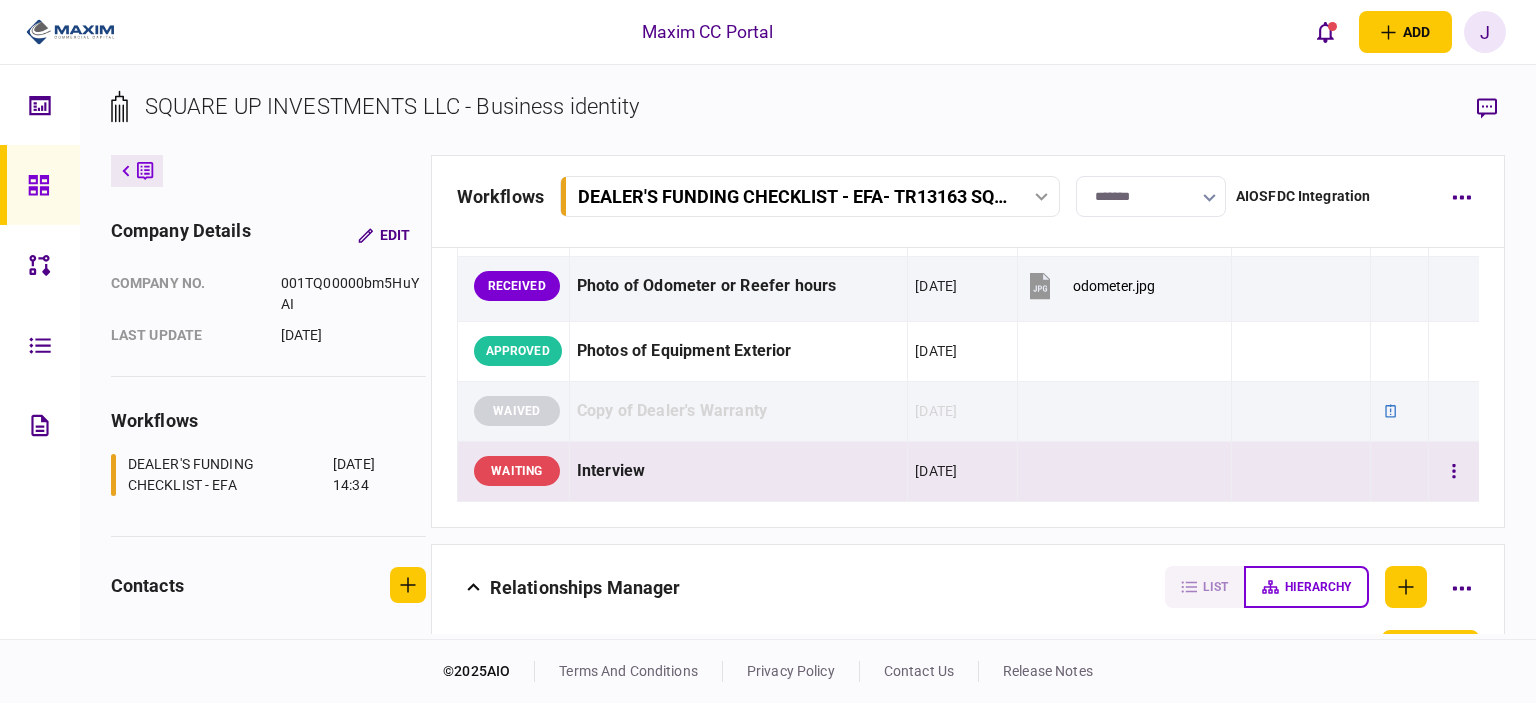 scroll, scrollTop: 2453, scrollLeft: 0, axis: vertical 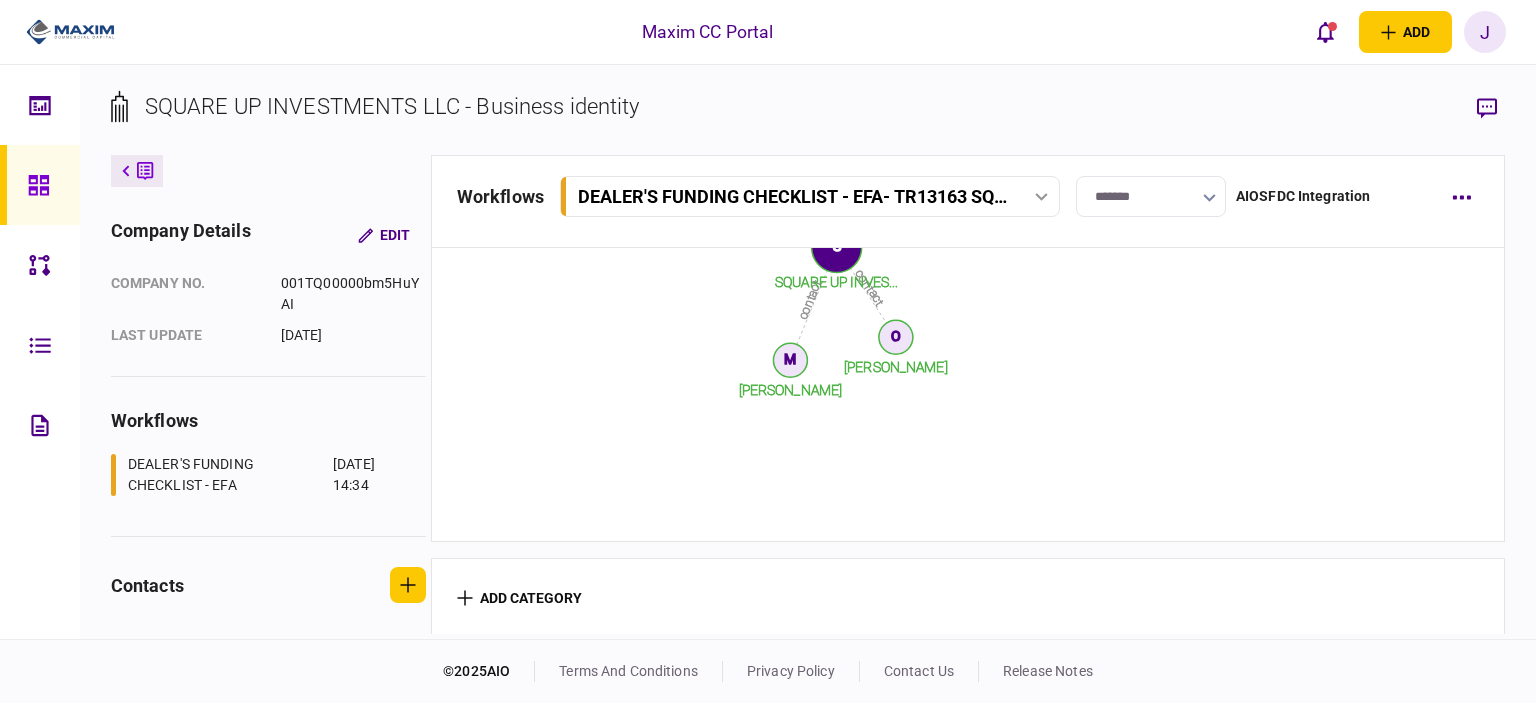 click 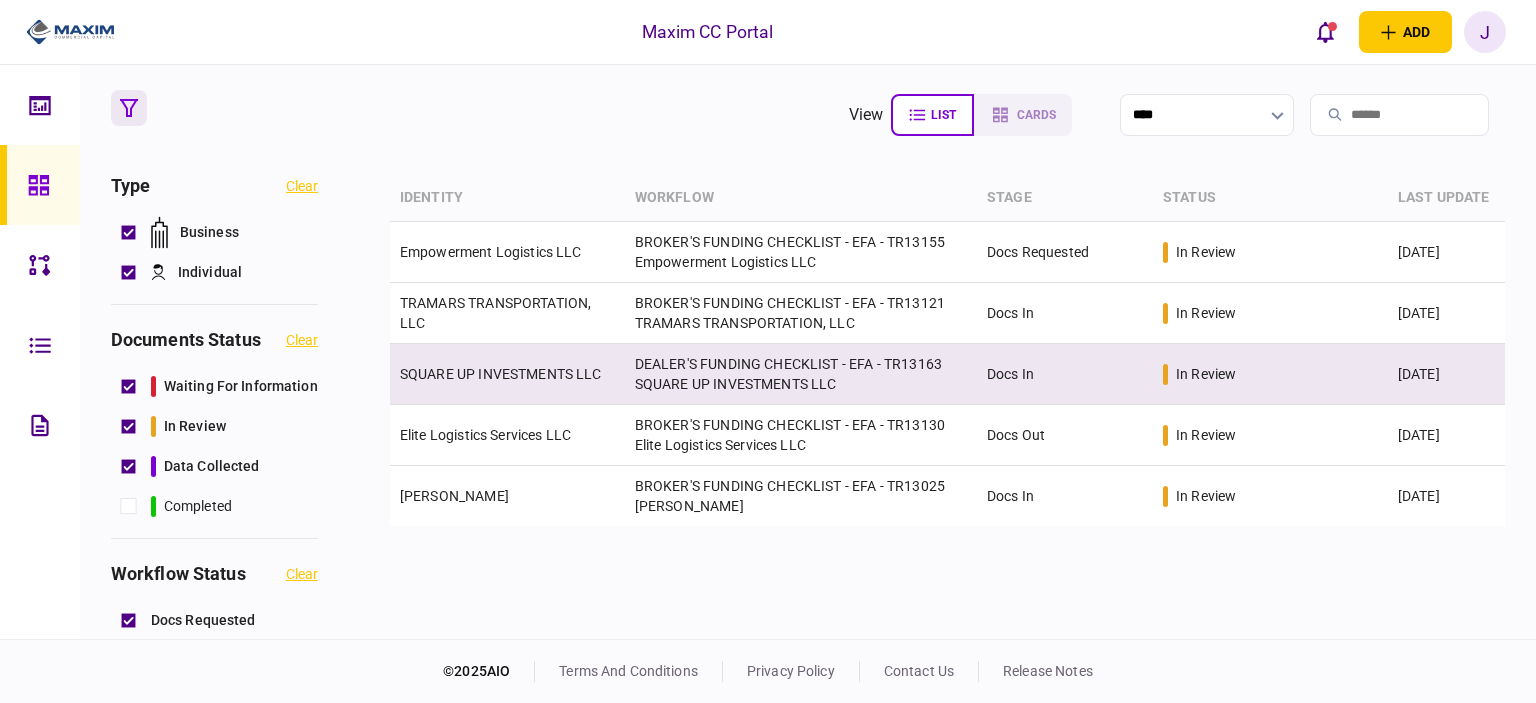 click on "SQUARE UP INVESTMENTS LLC" at bounding box center (507, 374) 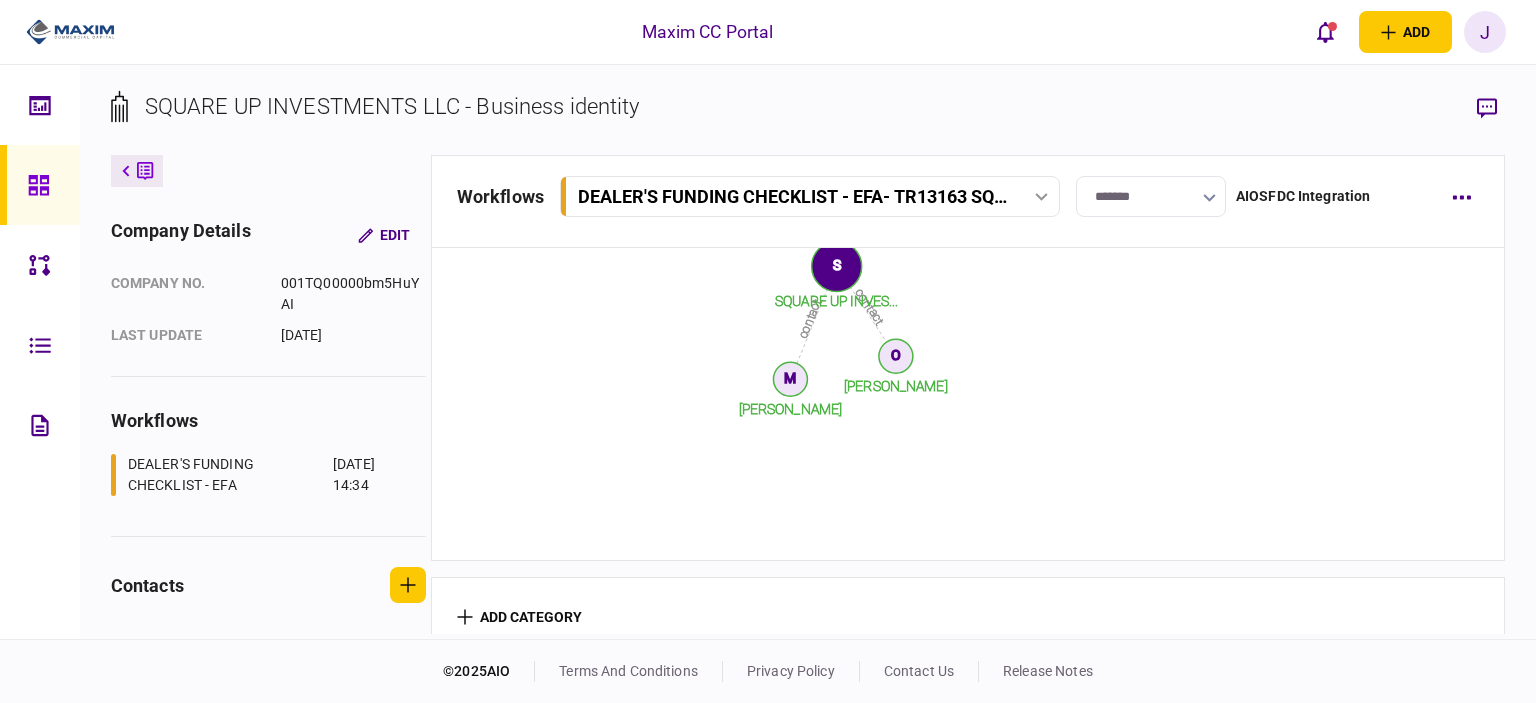 scroll, scrollTop: 2453, scrollLeft: 0, axis: vertical 